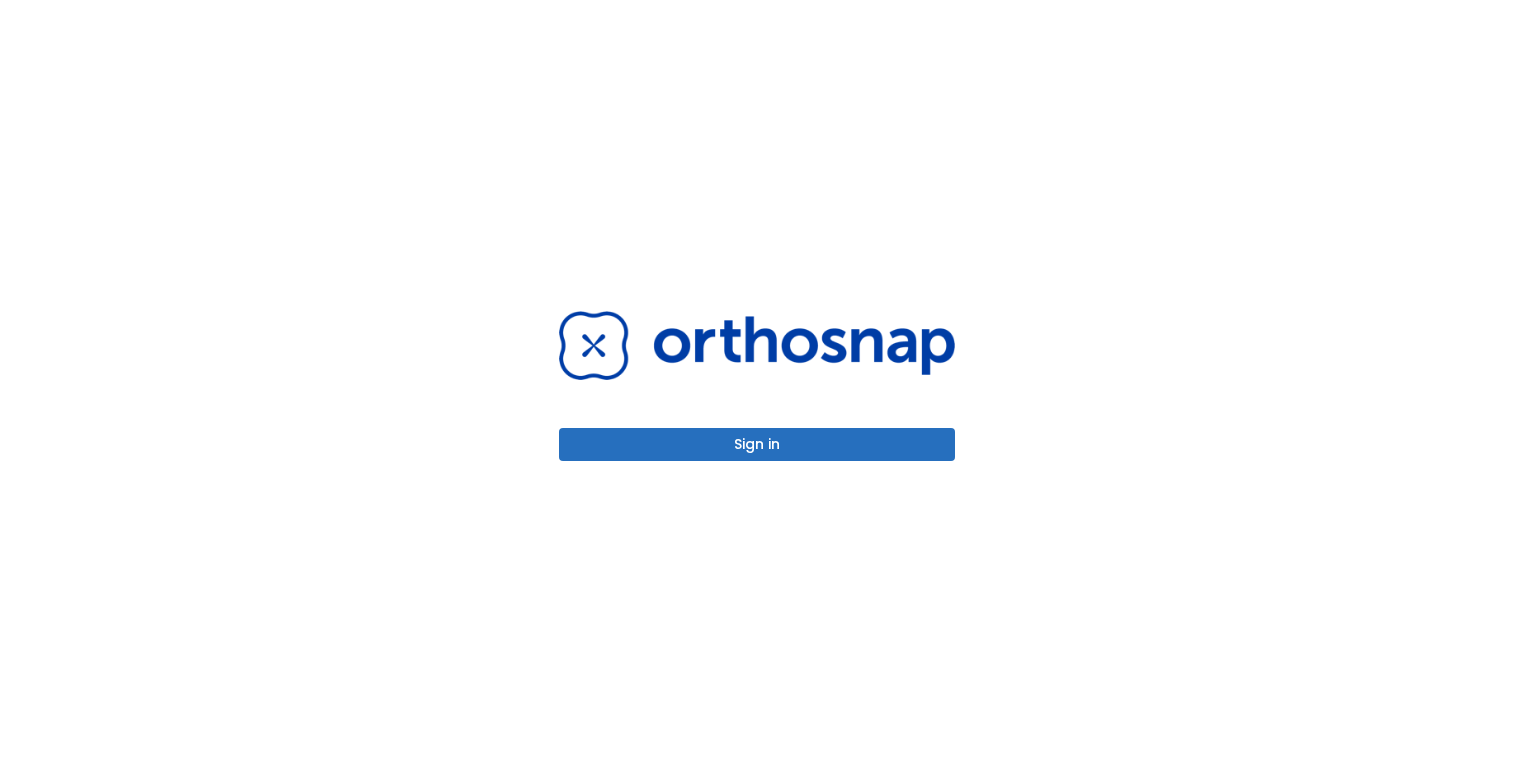 scroll, scrollTop: 0, scrollLeft: 0, axis: both 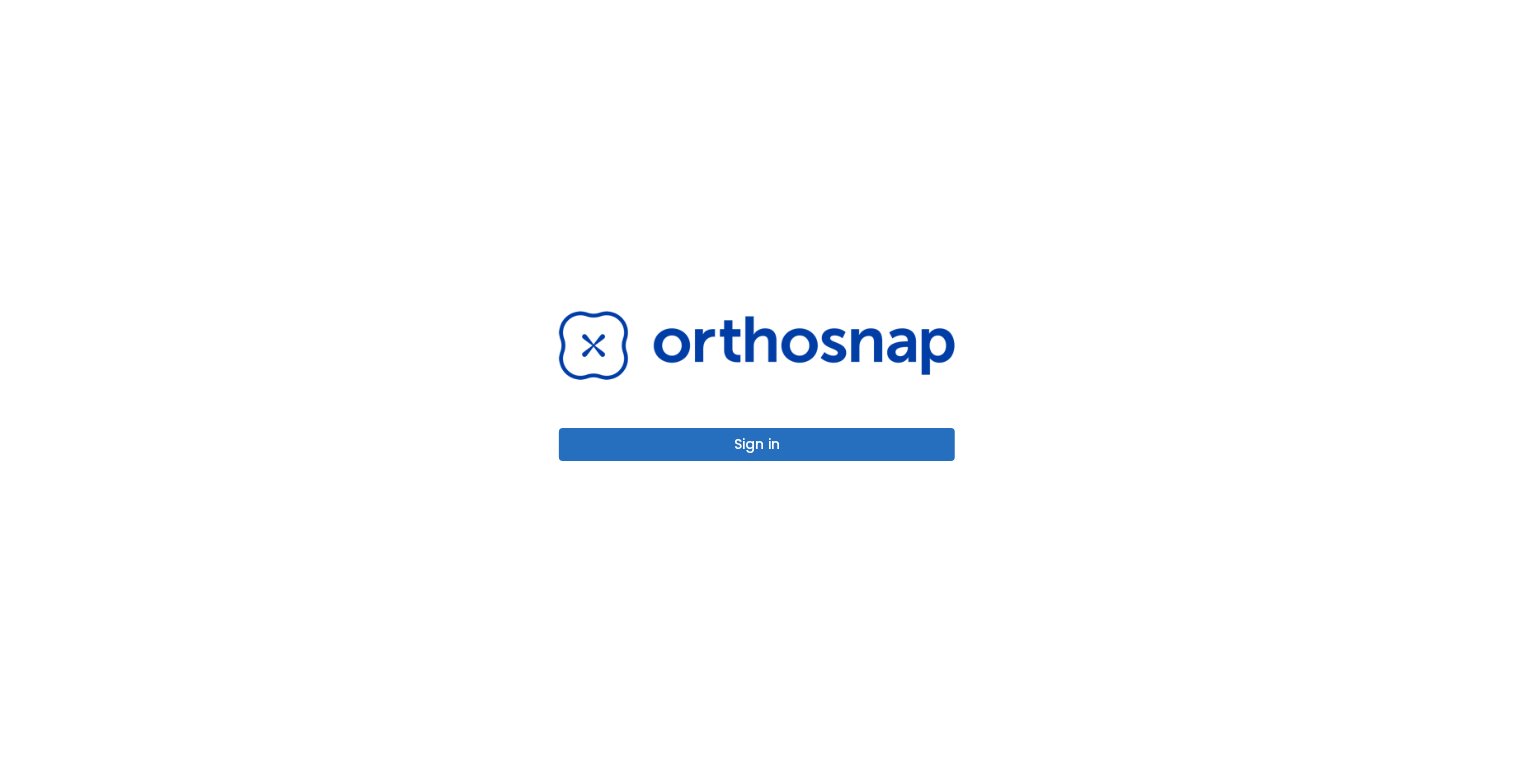click on "Sign in" at bounding box center [757, 444] 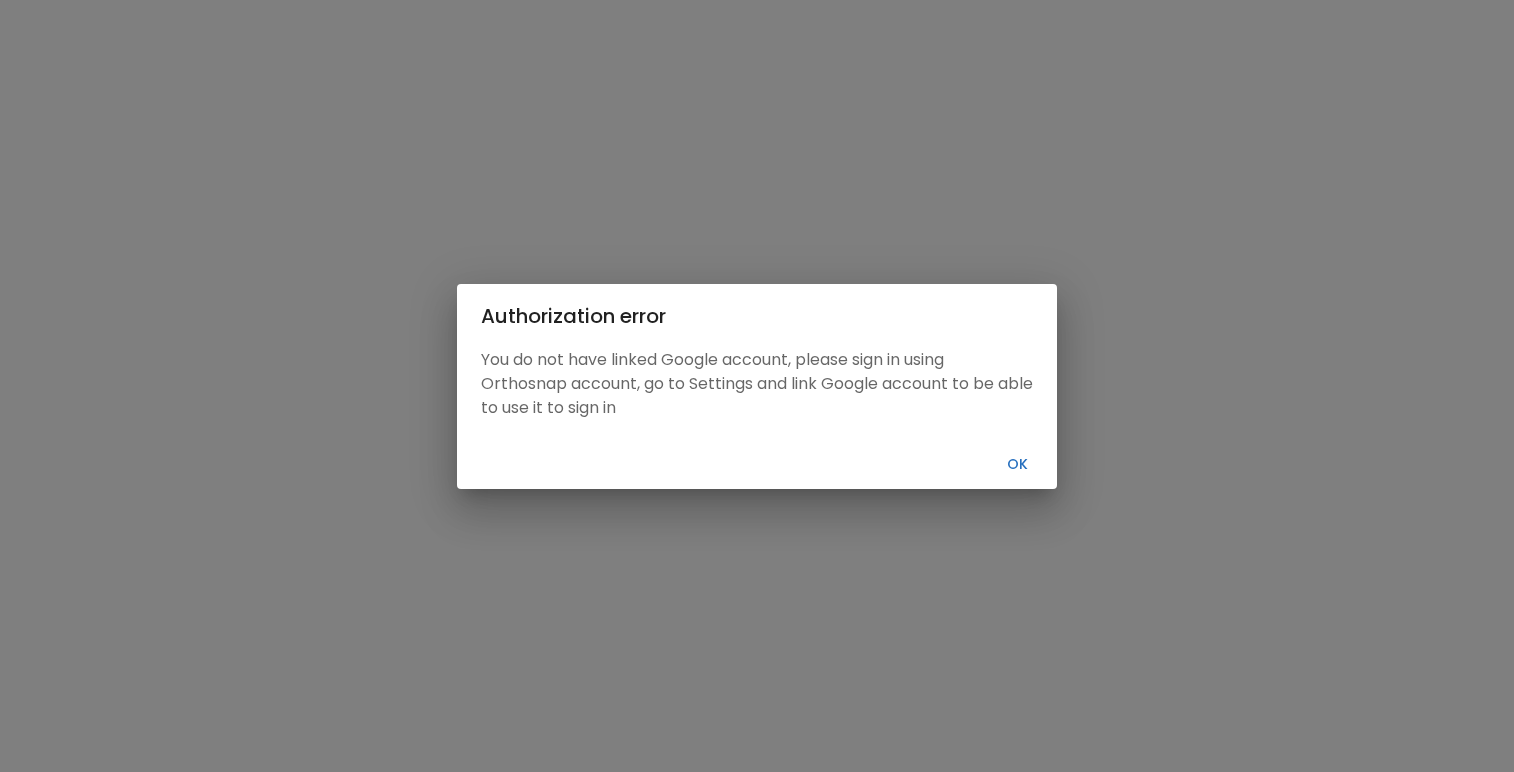 scroll, scrollTop: 0, scrollLeft: 0, axis: both 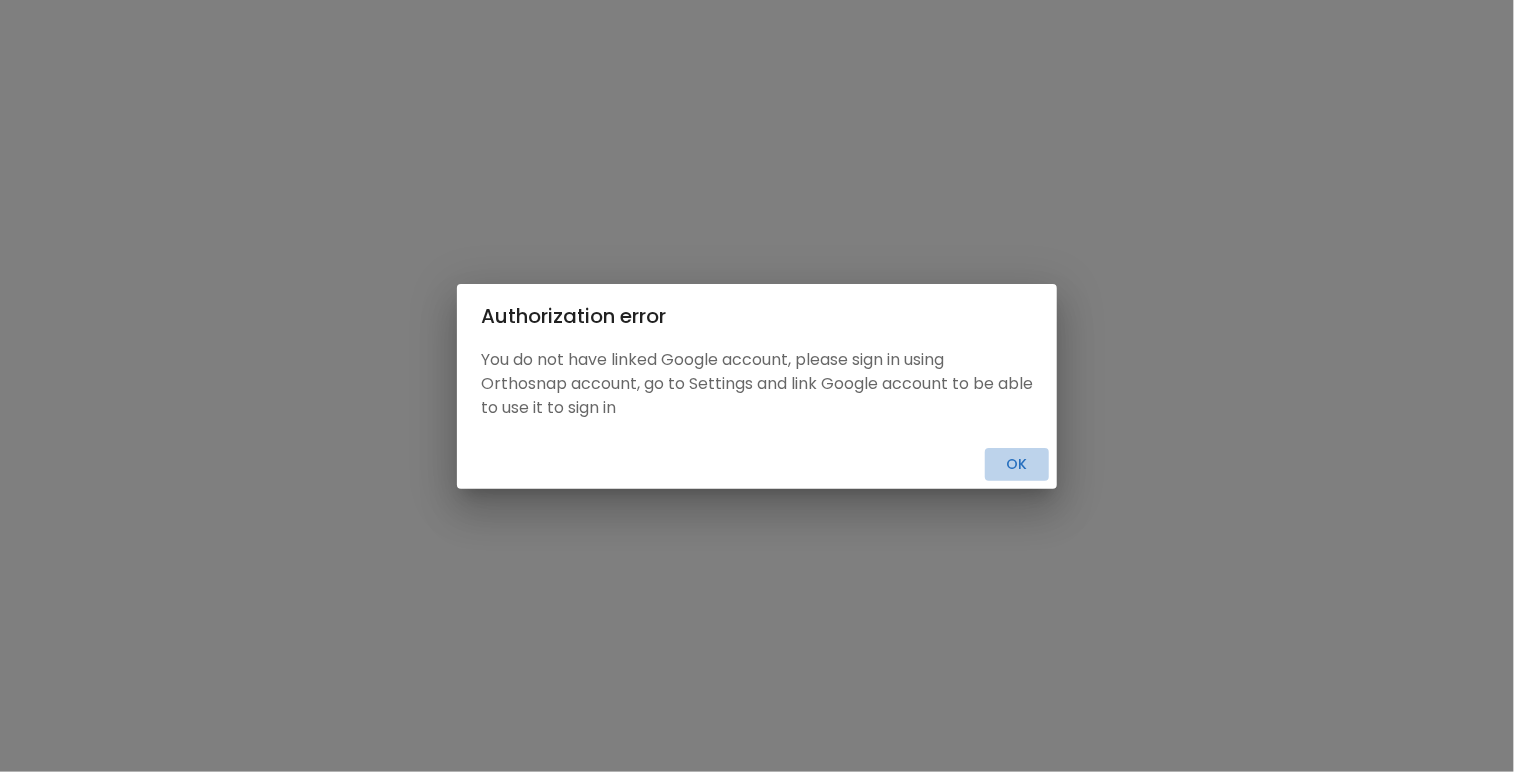 drag, startPoint x: 1023, startPoint y: 462, endPoint x: 1002, endPoint y: 415, distance: 51.47815 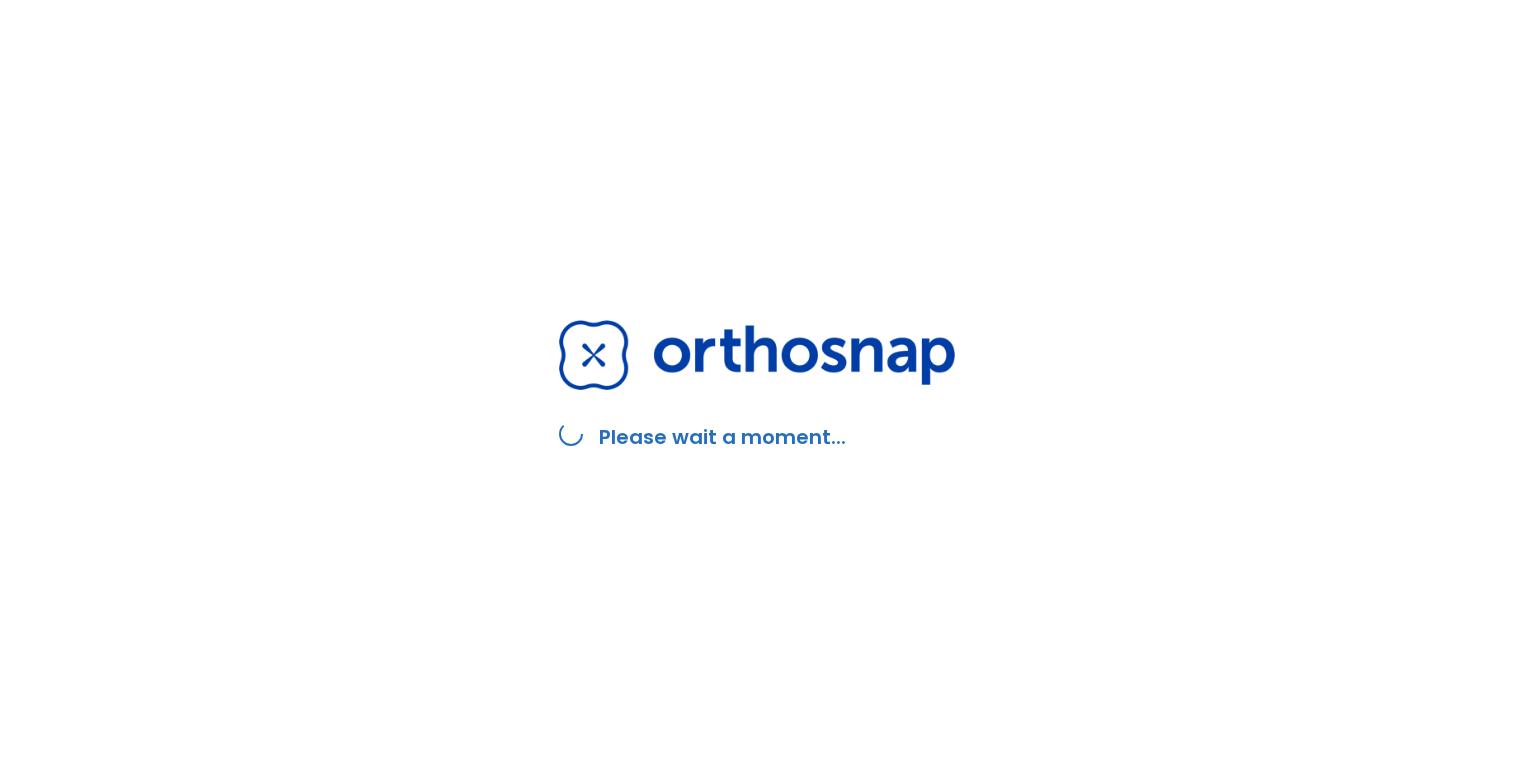 scroll, scrollTop: 0, scrollLeft: 0, axis: both 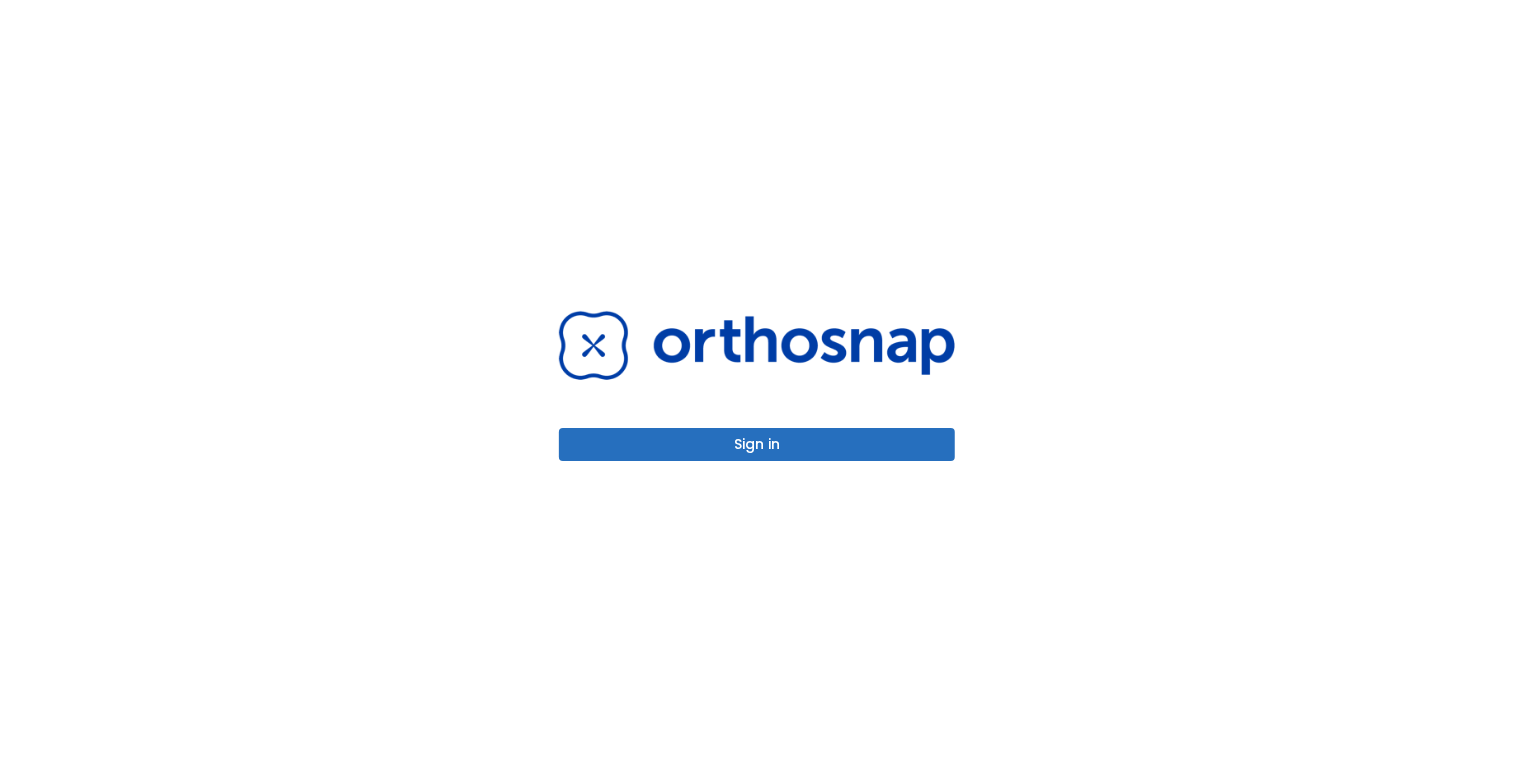 click on "Sign in" at bounding box center (757, 444) 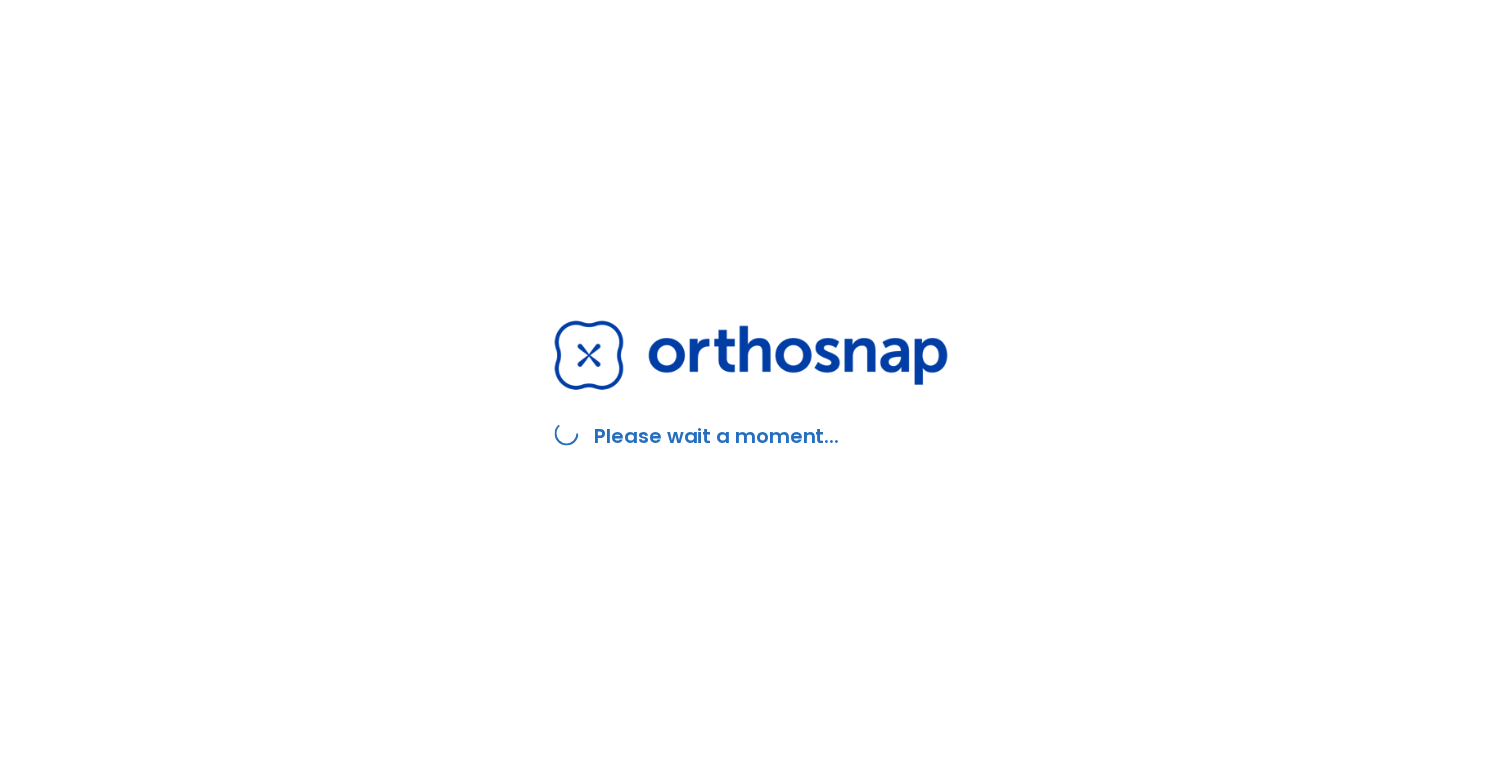 scroll, scrollTop: 0, scrollLeft: 0, axis: both 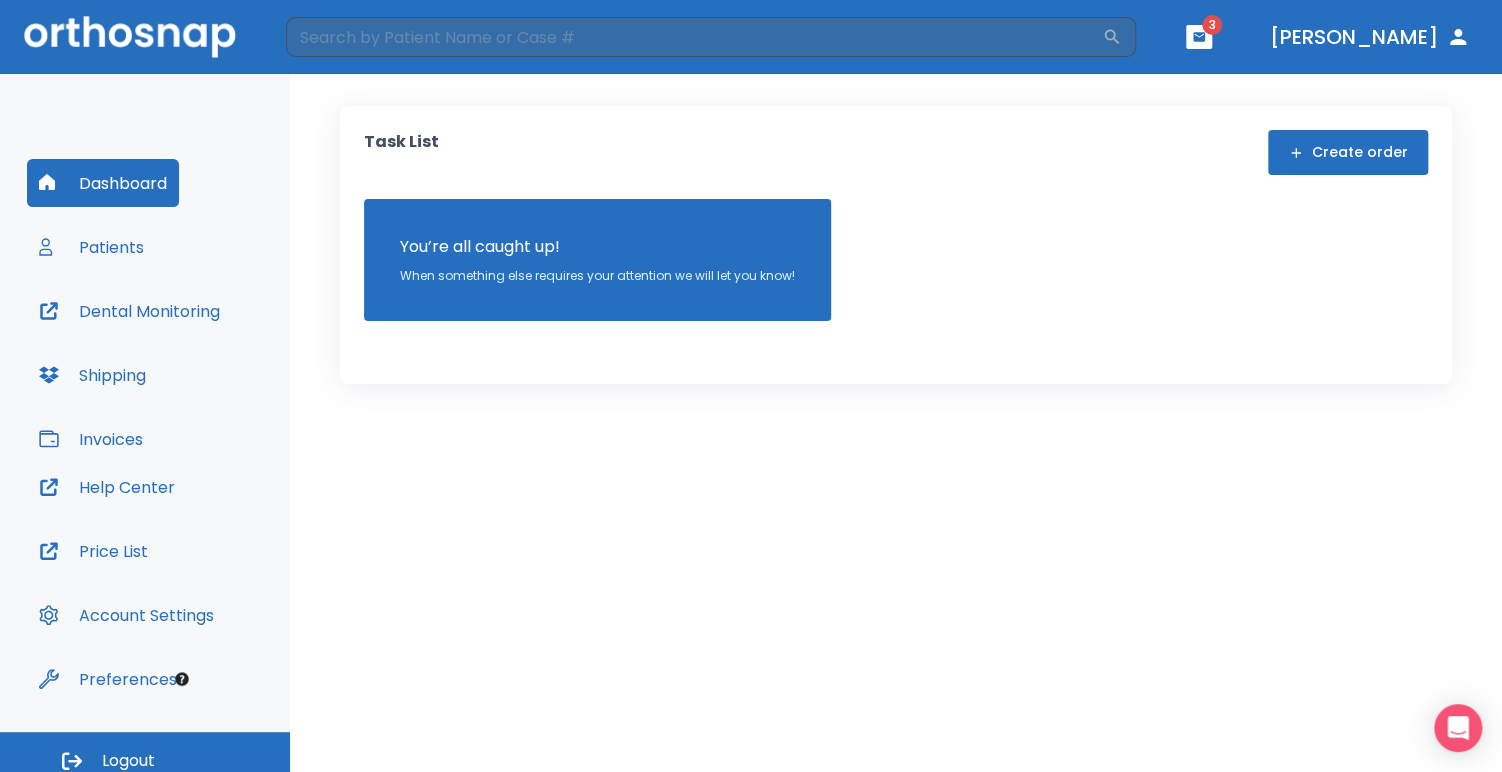 click on "Patients" at bounding box center (91, 247) 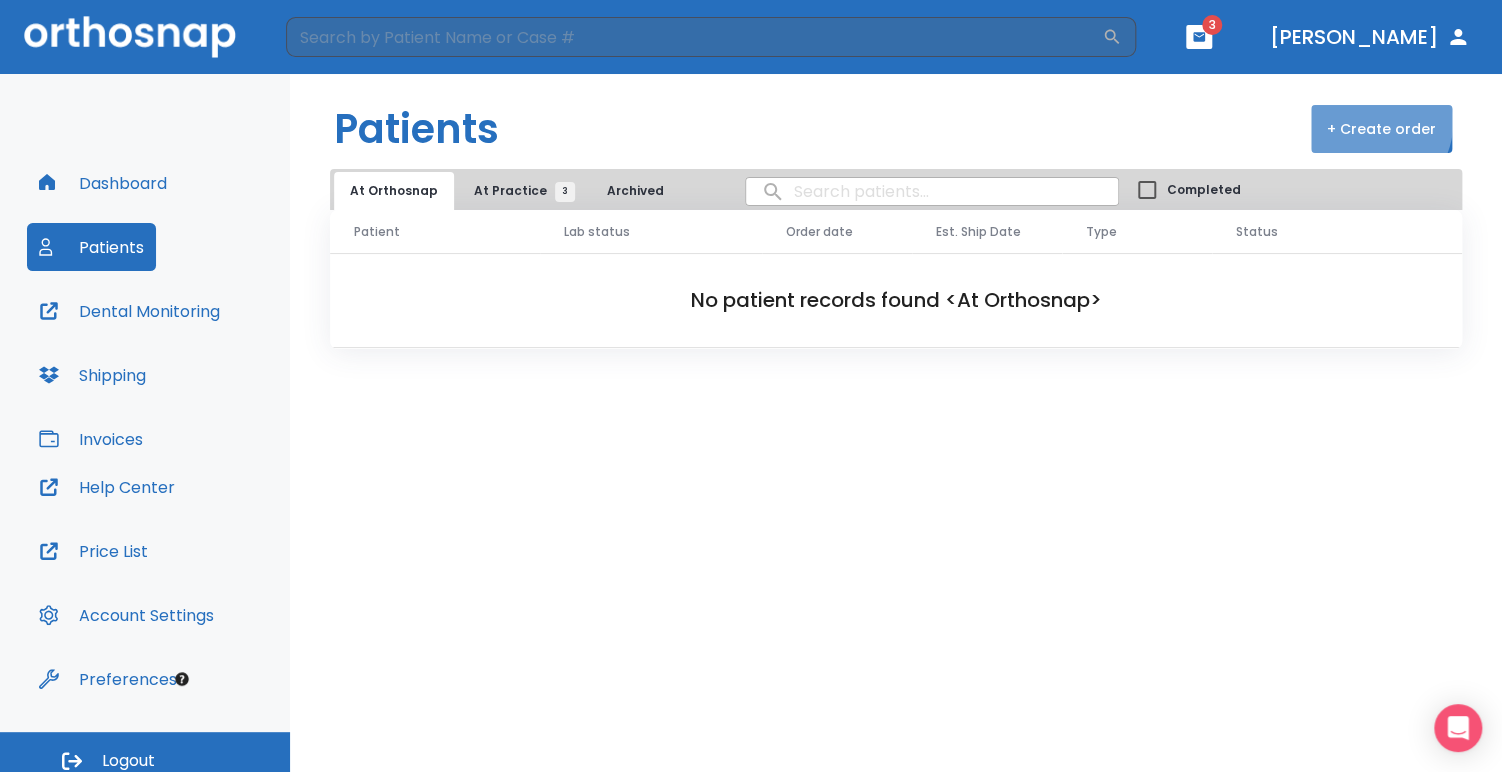 click on "+ Create order" at bounding box center (1381, 129) 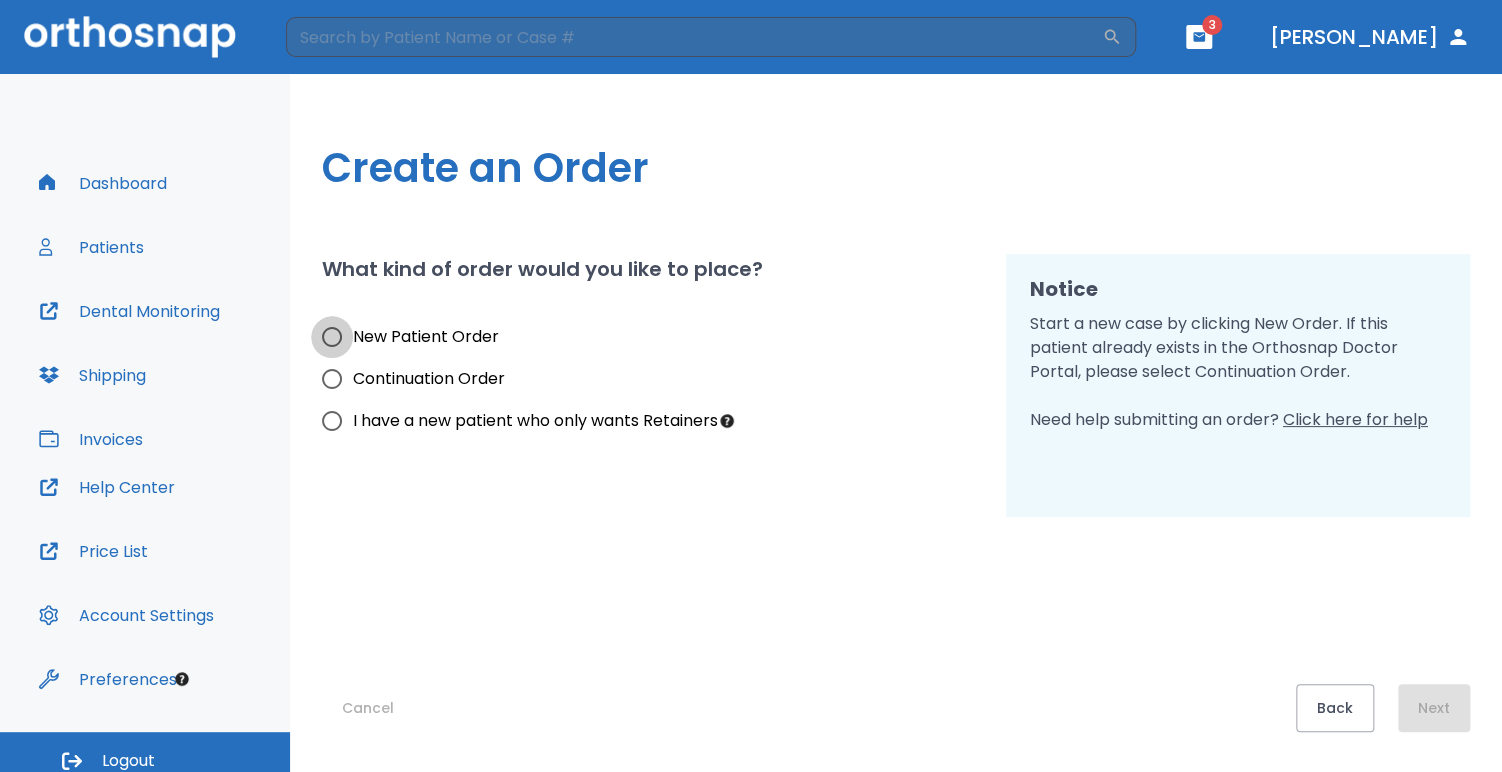 click on "New Patient Order" at bounding box center [332, 337] 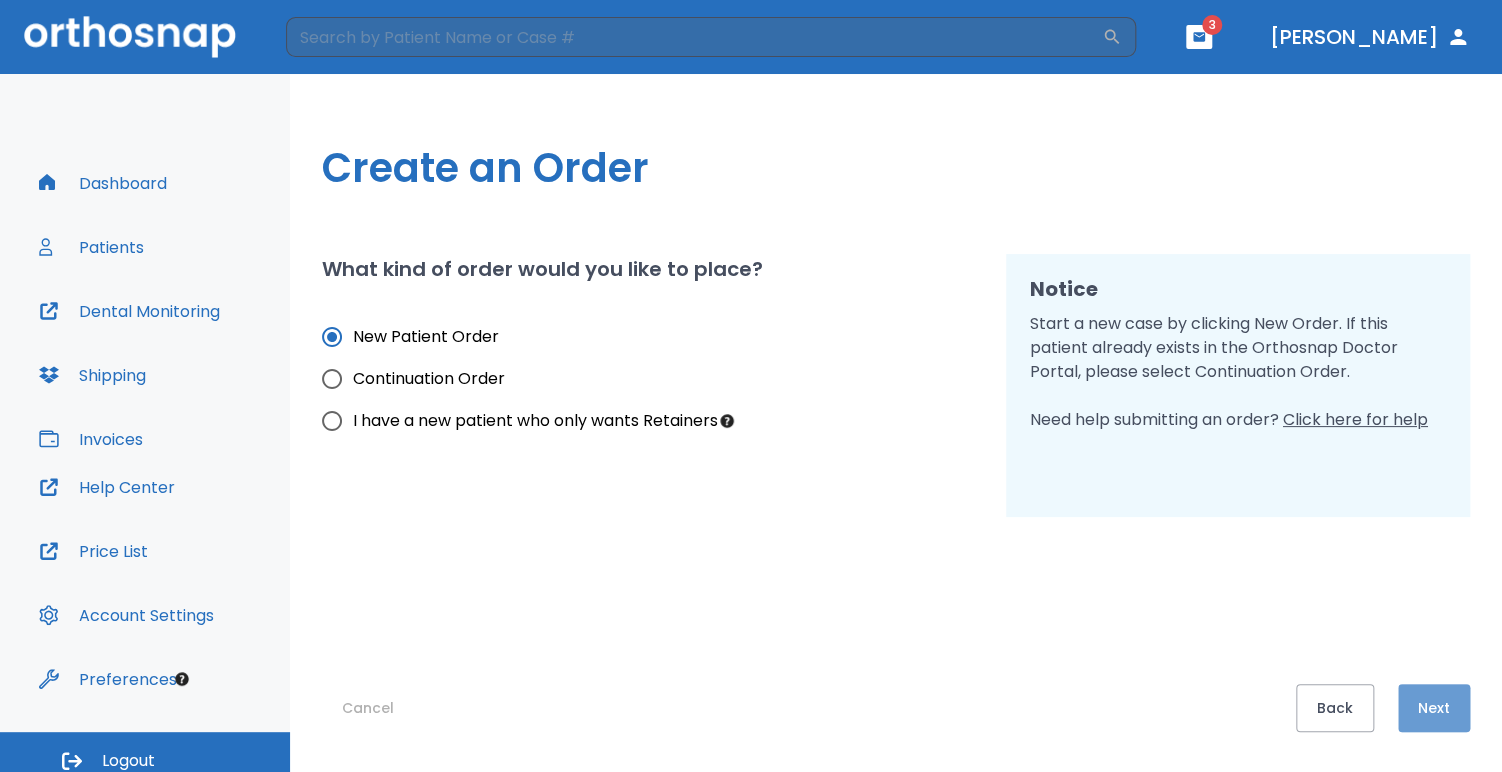 click on "Next" at bounding box center (1434, 708) 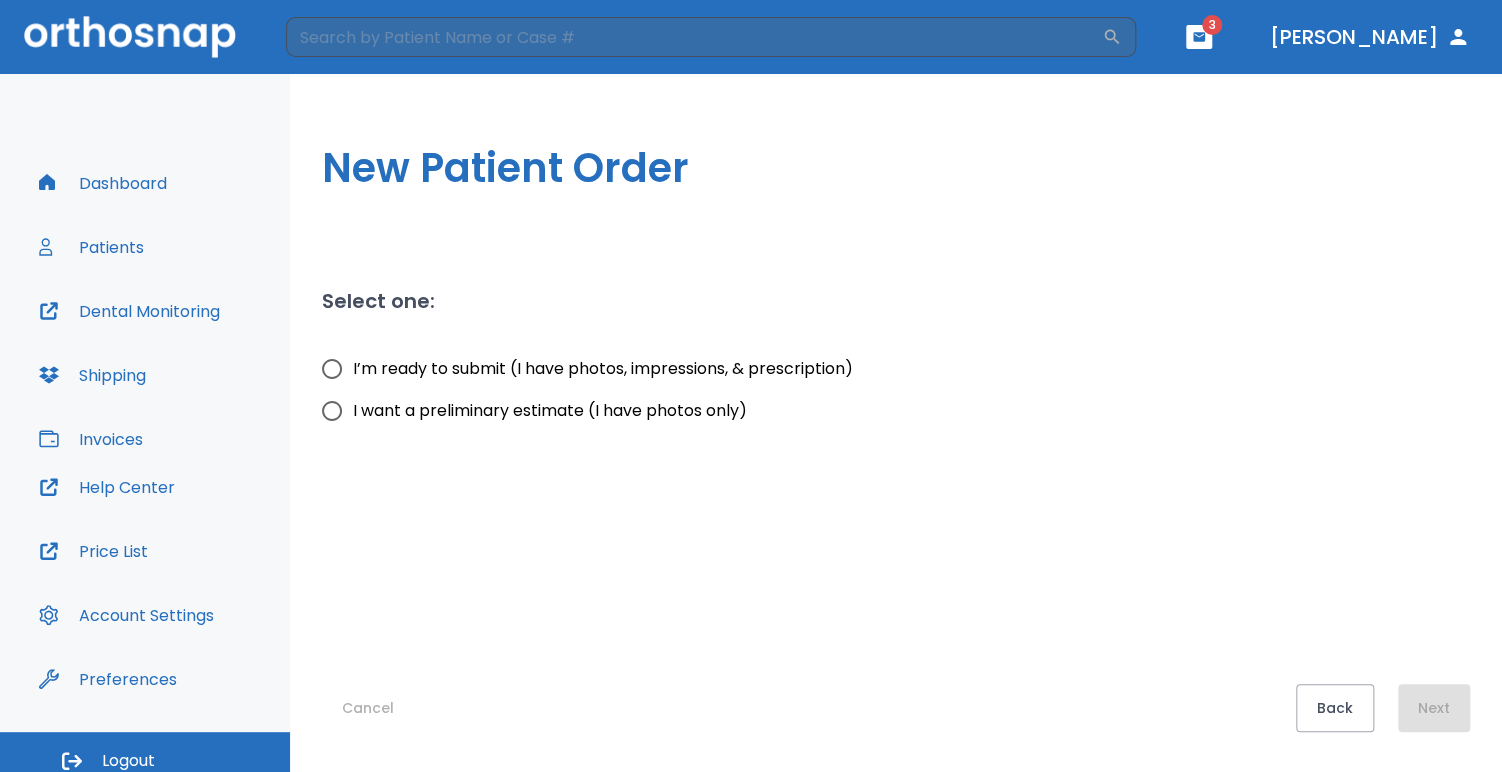 click on "I’m ready to submit (I have photos, impressions, & prescription)" at bounding box center (332, 369) 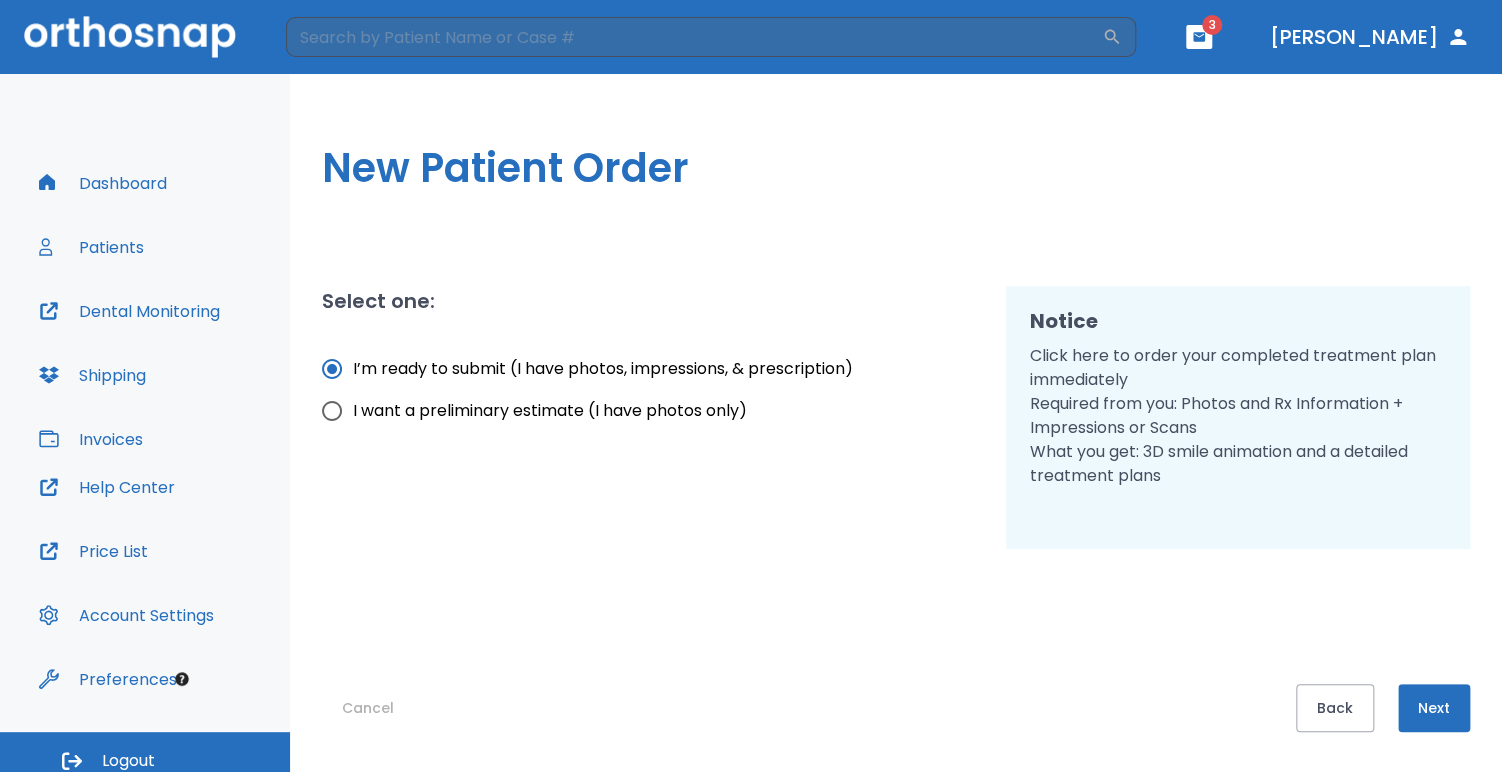 click on "Next" at bounding box center (1434, 708) 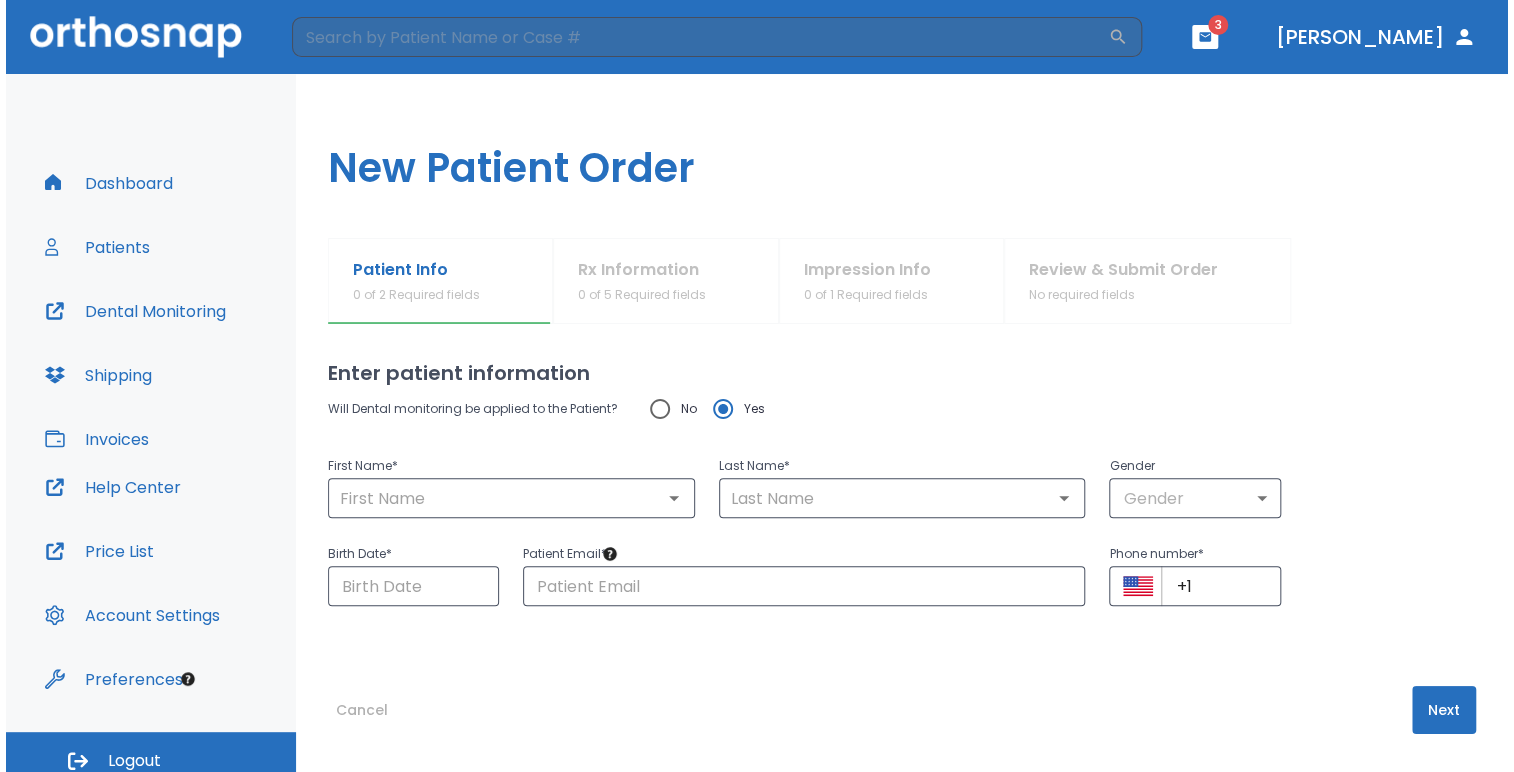 scroll, scrollTop: 8, scrollLeft: 0, axis: vertical 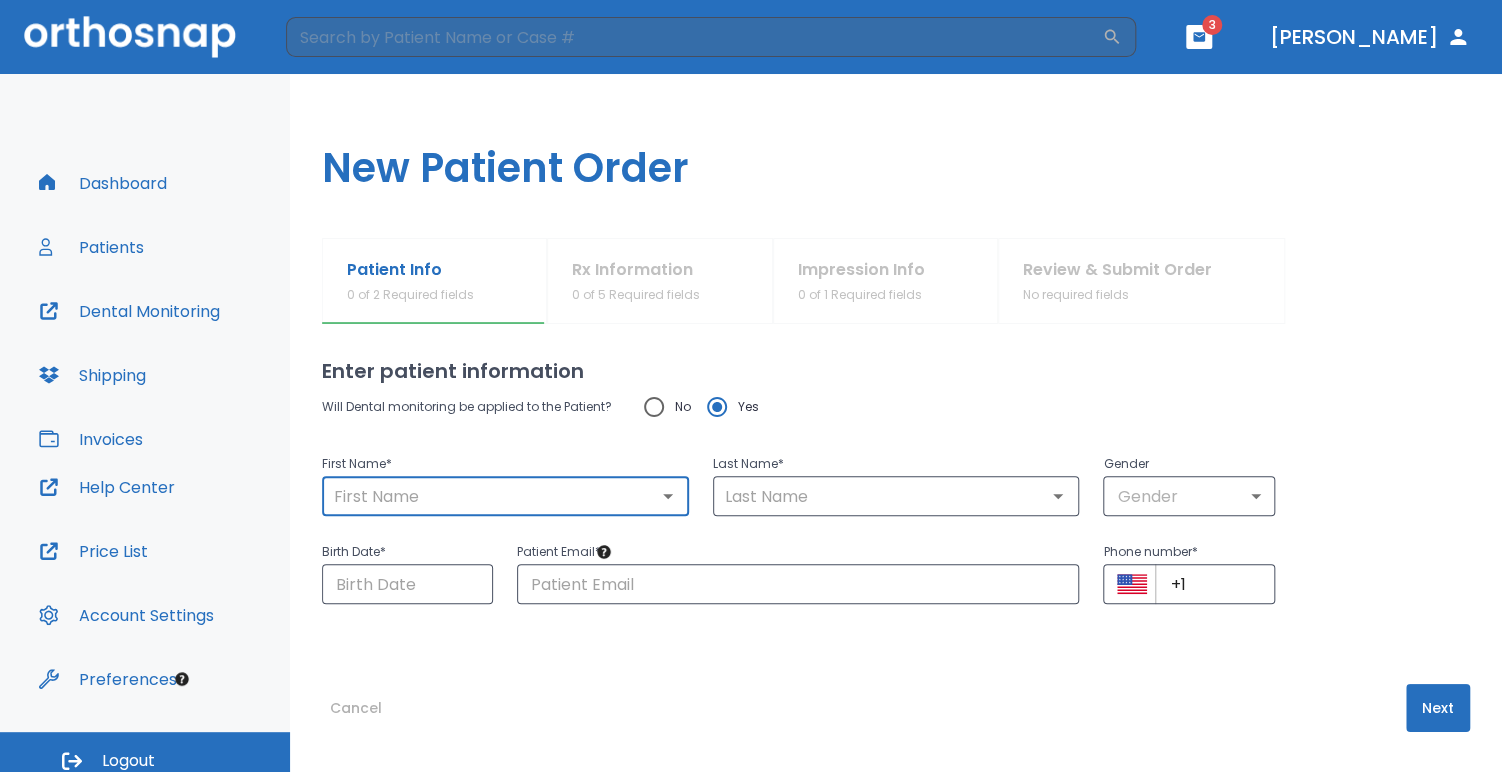 click at bounding box center [505, 496] 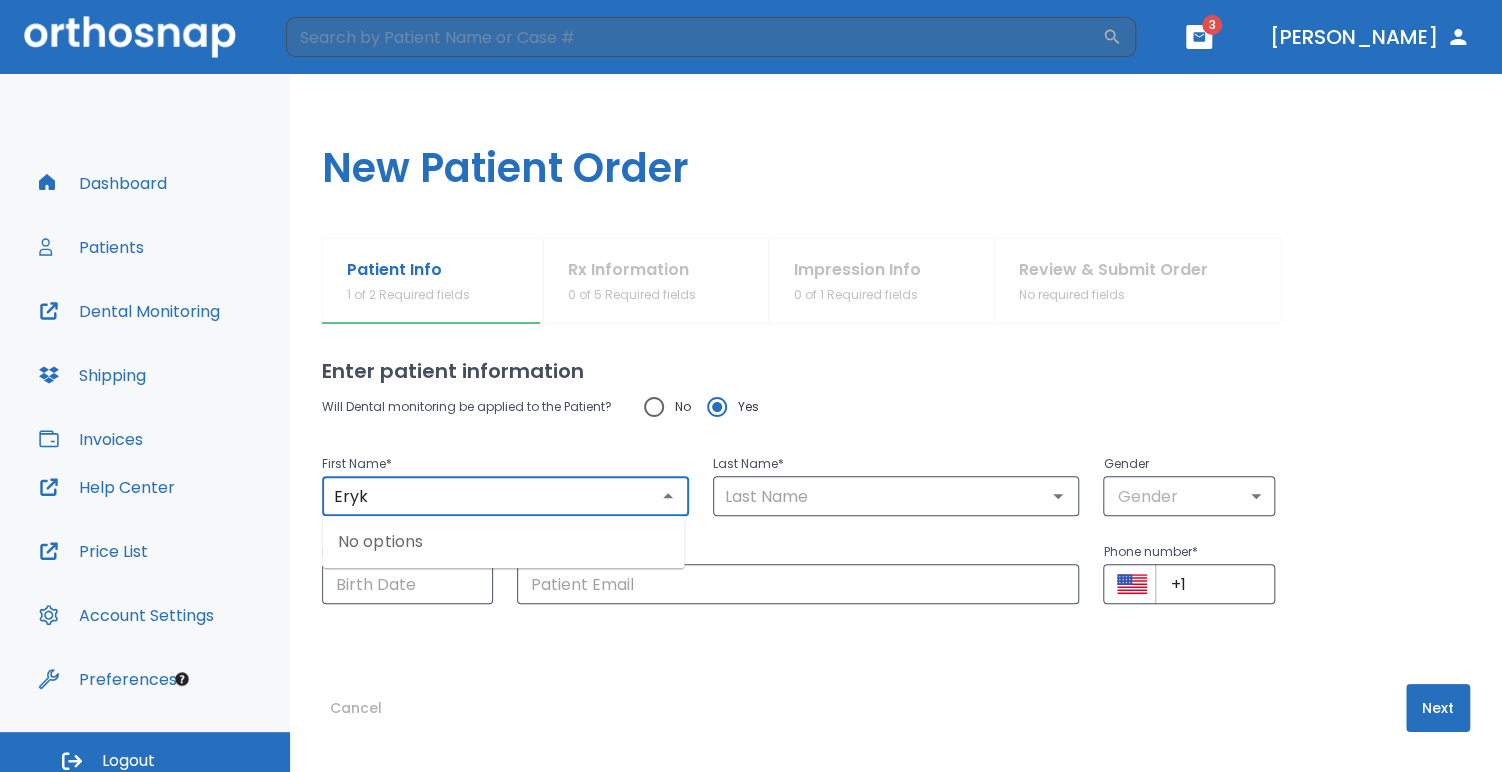 type on "Eryk" 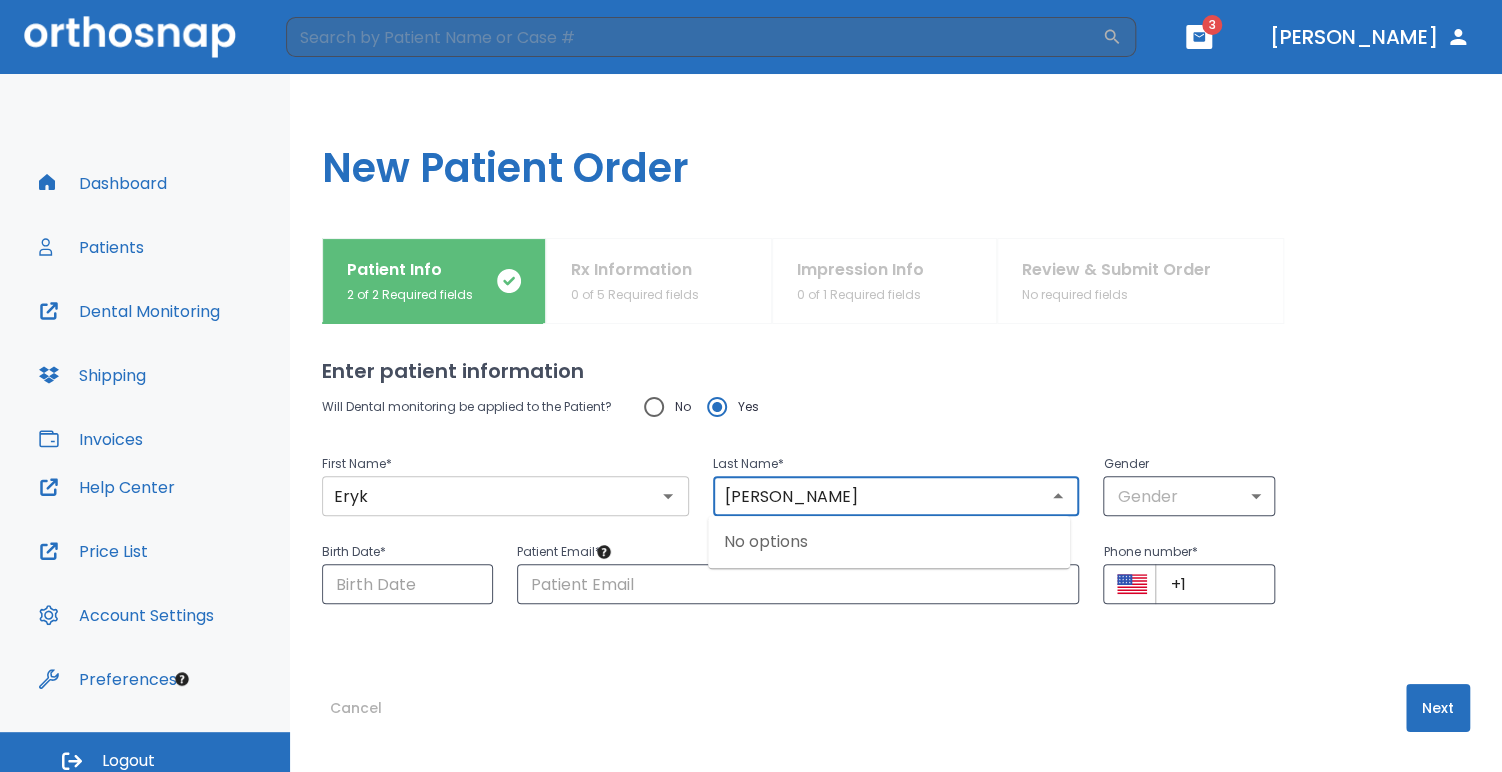 type on "Tluczek" 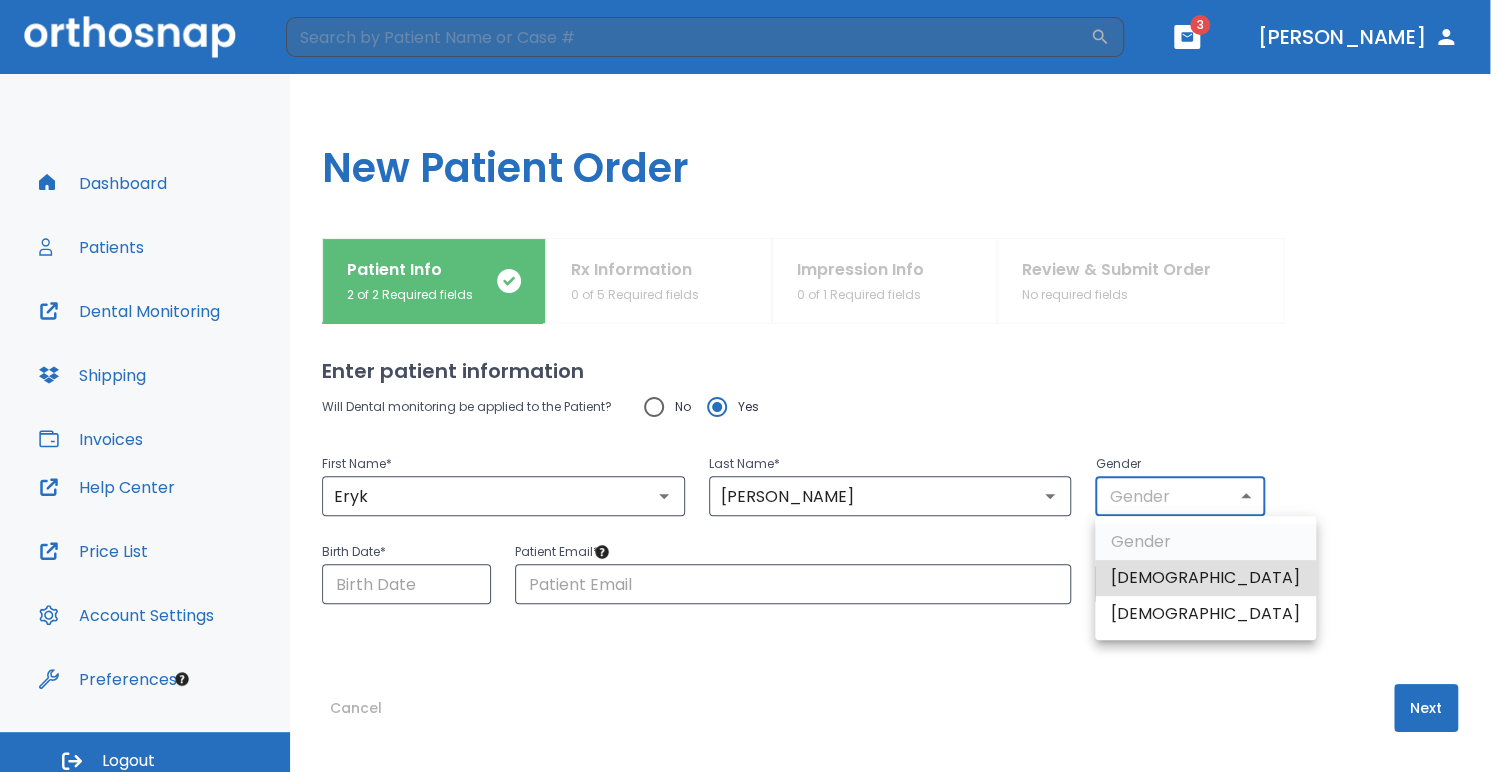 click on "​ 3 Dr. Casellas Dashboard Patients Dental Monitoring Shipping Invoices Help Center Price List Account Settings Preferences Logout Uploading files and placing your order. One moment, please. New Patient Order Patient Info 2 of 2 Required fields Rx Information 0 of 5 Required fields Impression Info 0 of 1 Required fields Review & Submit Order No required fields Enter patient information Will Dental monitoring be applied to the Patient? No Yes First Name * Eryk ​ Last Name * Tluczek ​ Gender Gender ​ Birth Date * ​ Patient Email * ​ Phone number * ​ +1 ​ Cancel Next Gender Male Female" at bounding box center [751, 386] 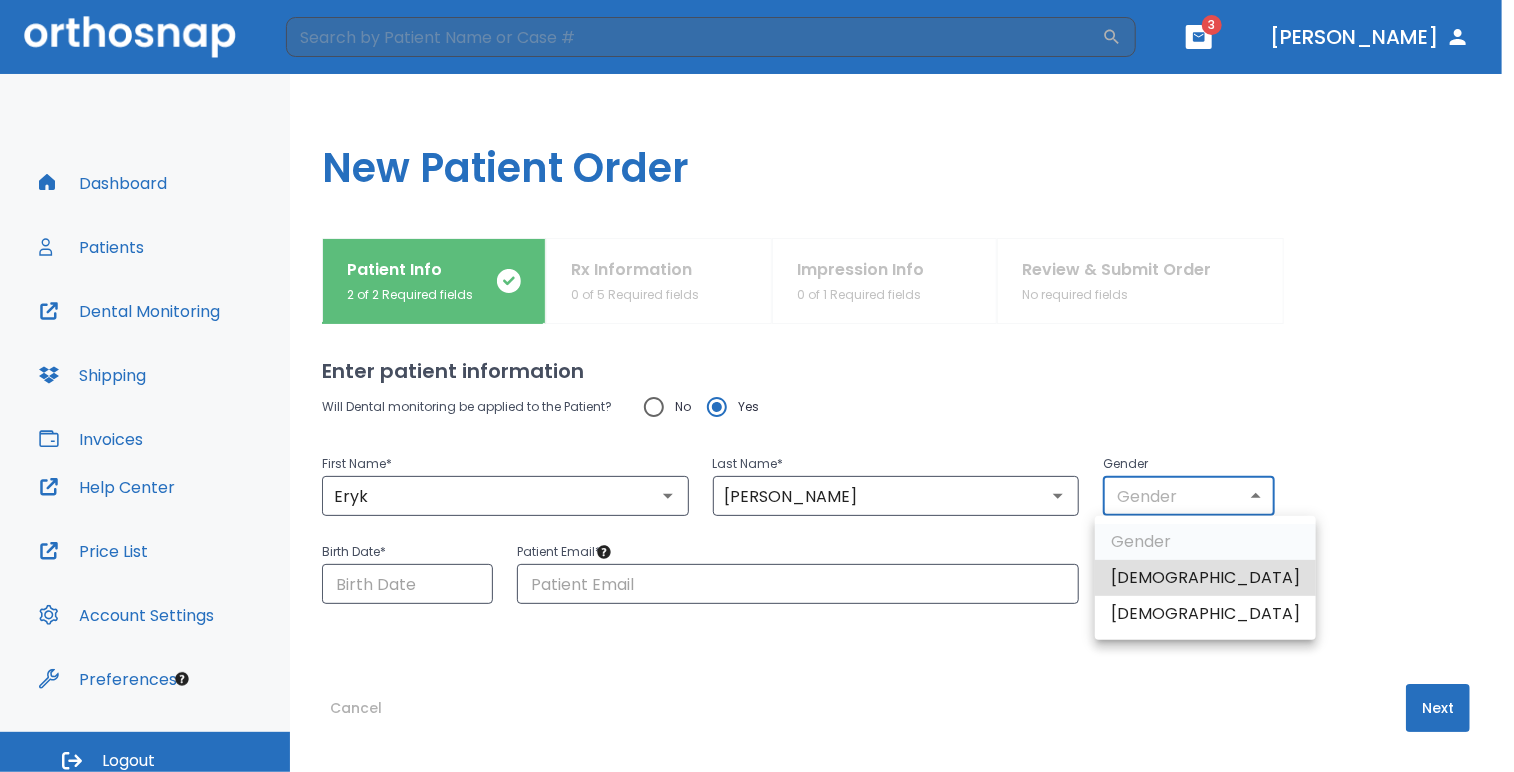 click on "Male" at bounding box center (1205, 578) 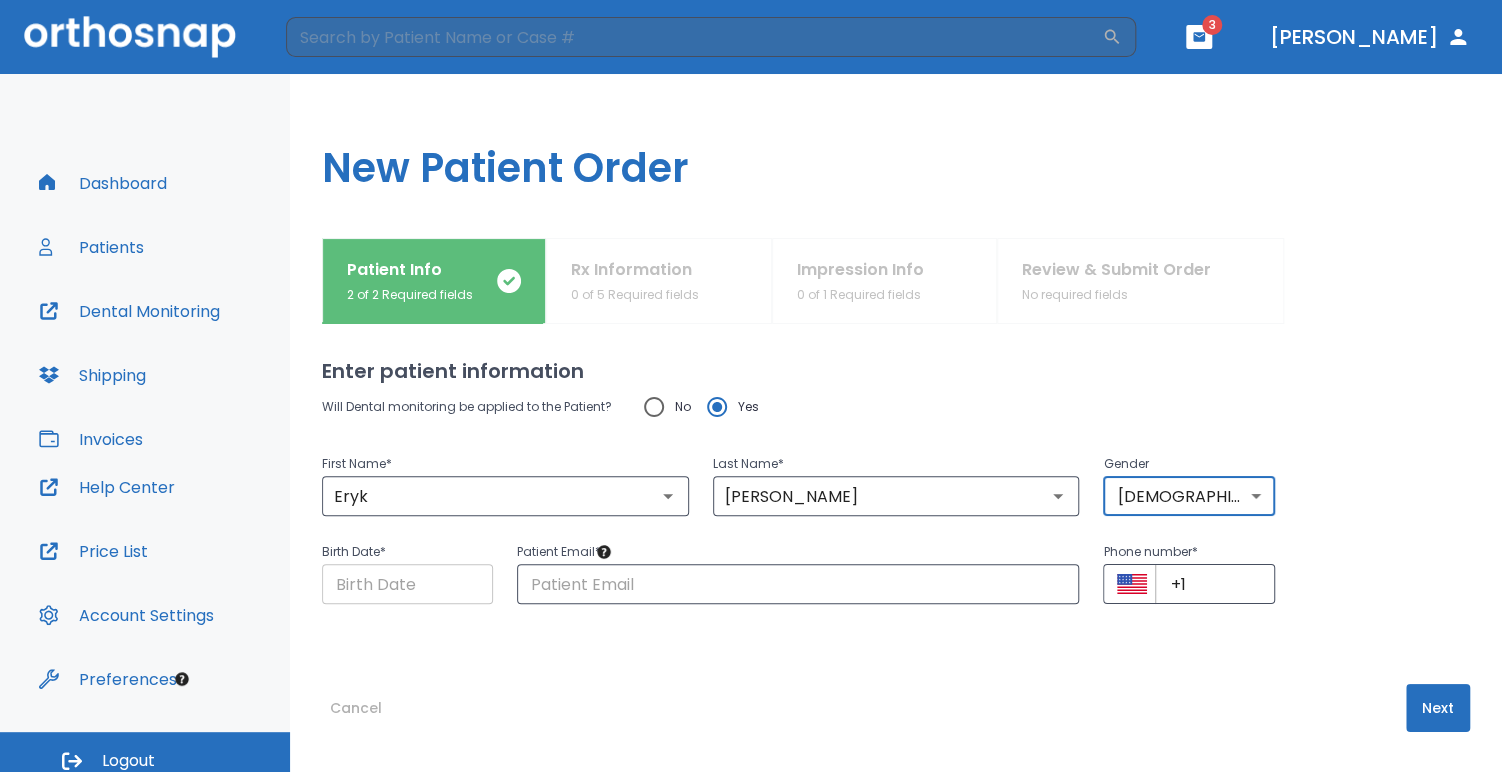 click at bounding box center (407, 584) 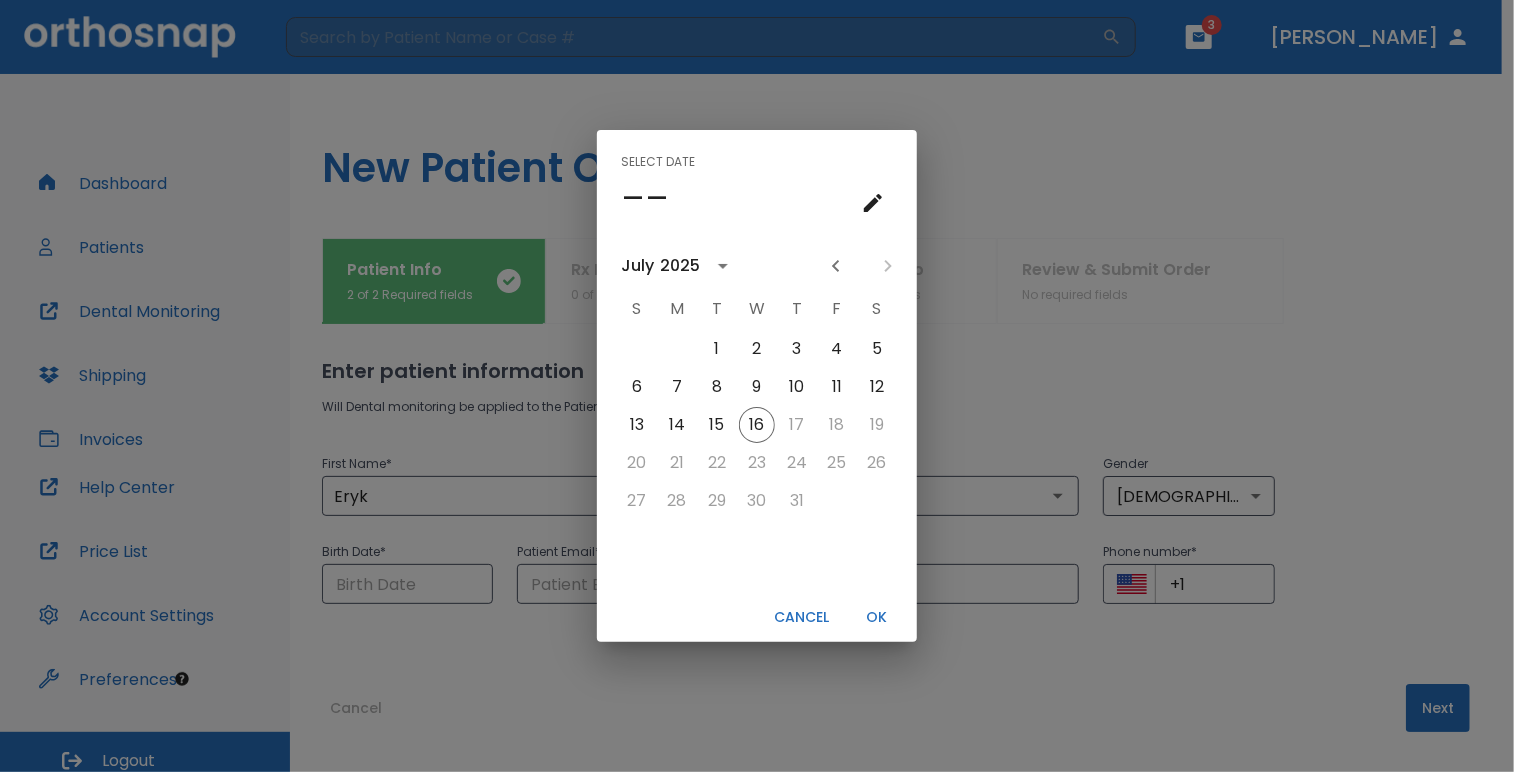 click on "Select date –– July 2025 S M T W T F S 1 2 3 4 5 6 7 8 9 10 11 12 13 14 15 16 17 18 19 20 21 22 23 24 25 26 27 28 29 30 31 Cancel OK" at bounding box center (757, 386) 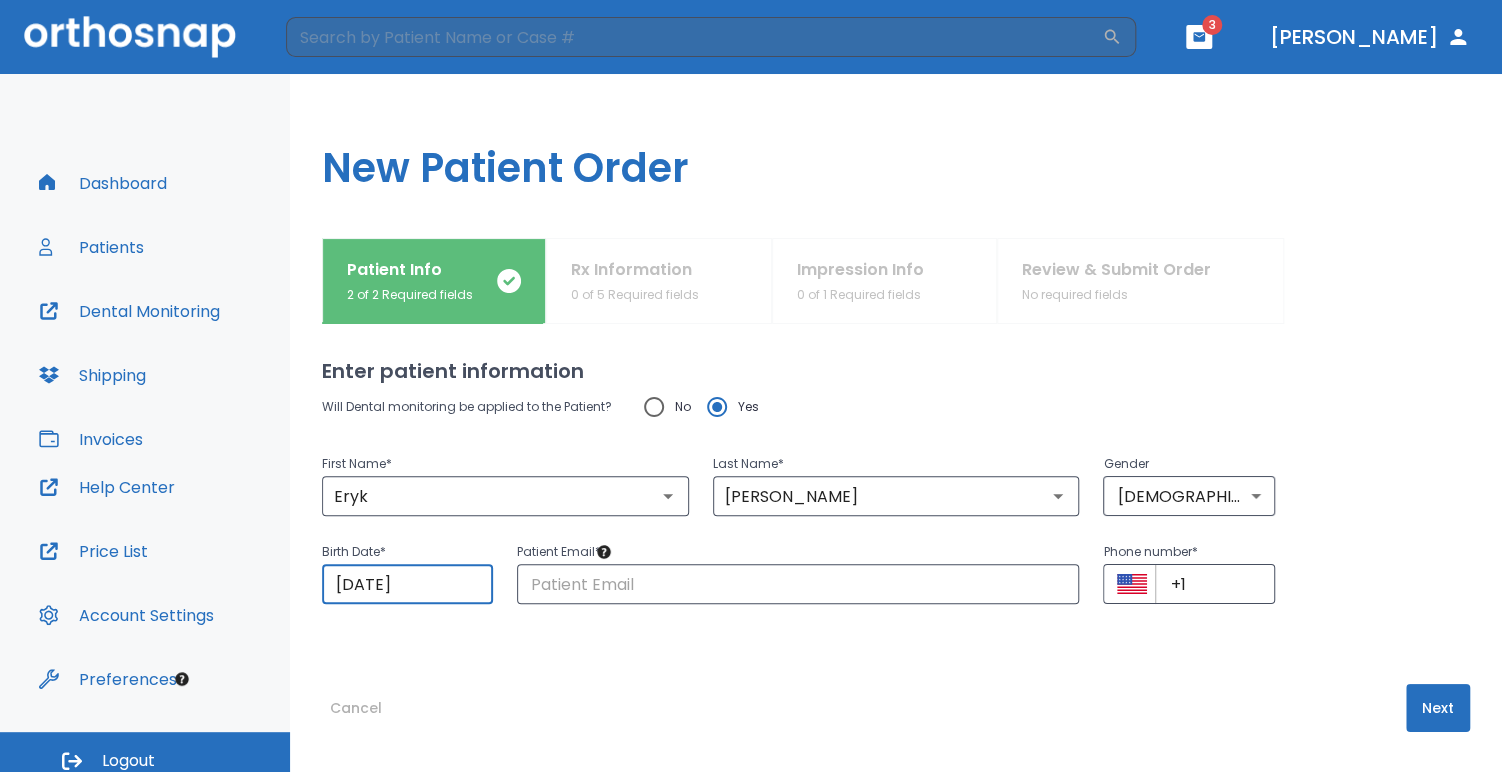 click on "07/16/2025" at bounding box center (407, 584) 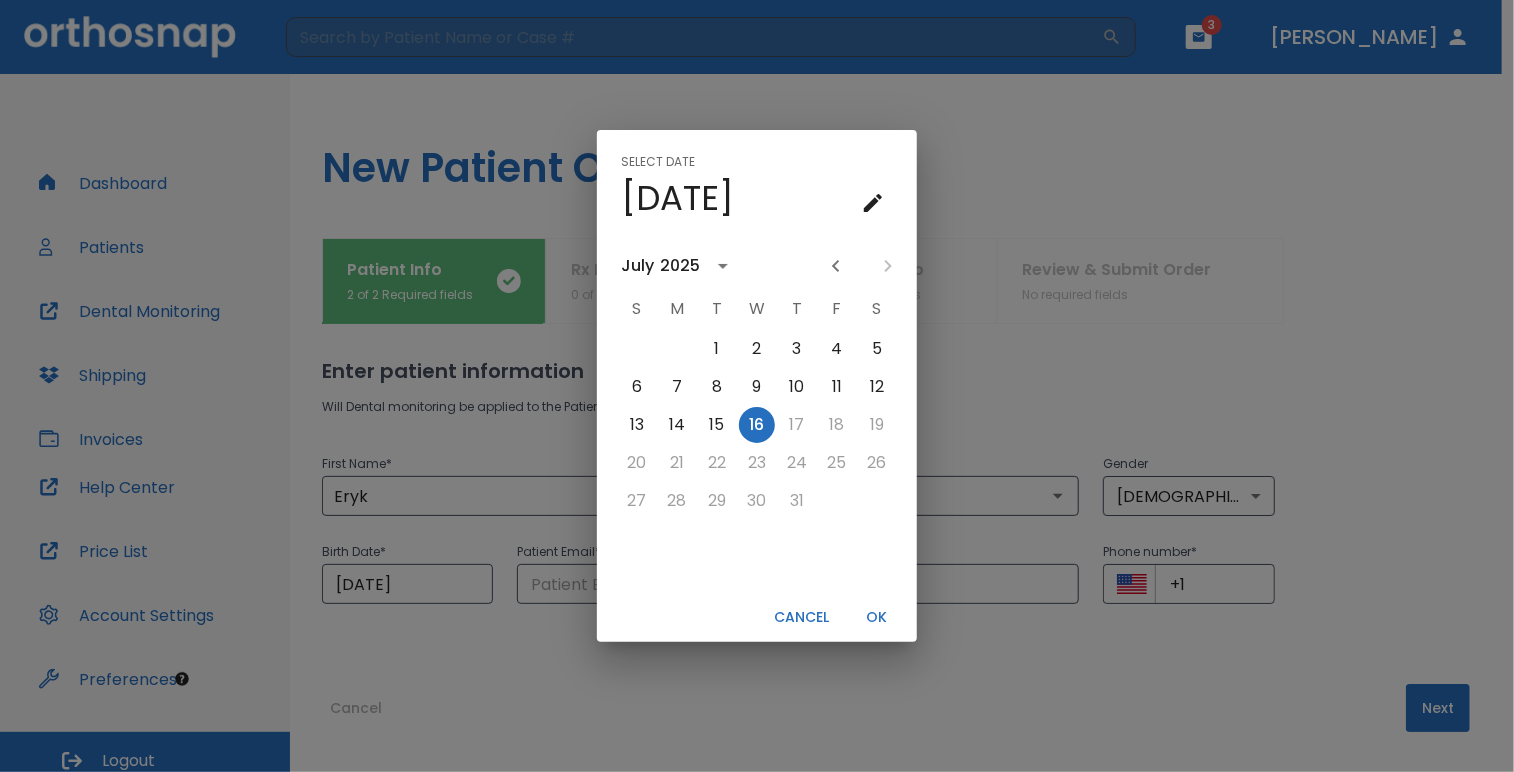 click 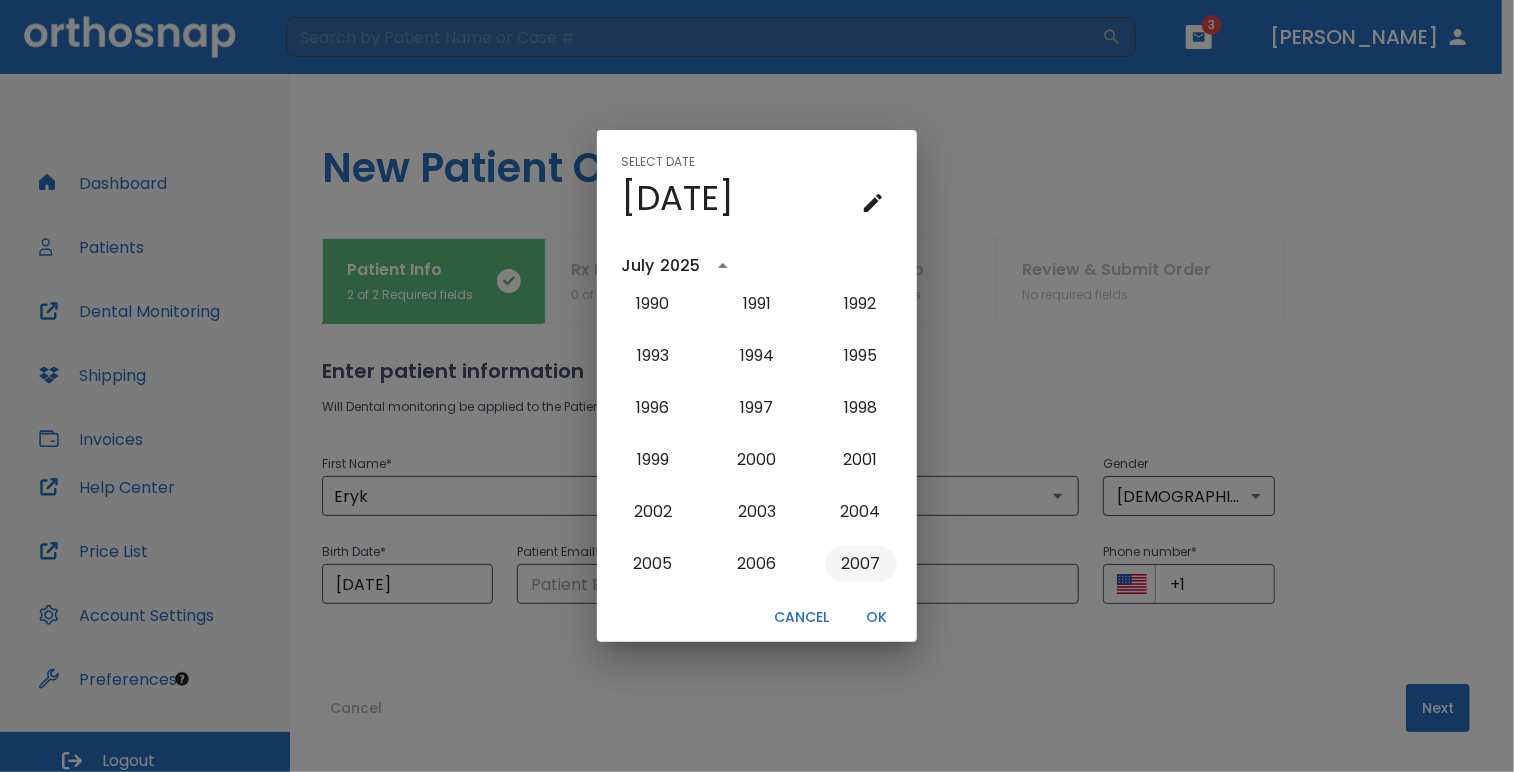 scroll, scrollTop: 1406, scrollLeft: 0, axis: vertical 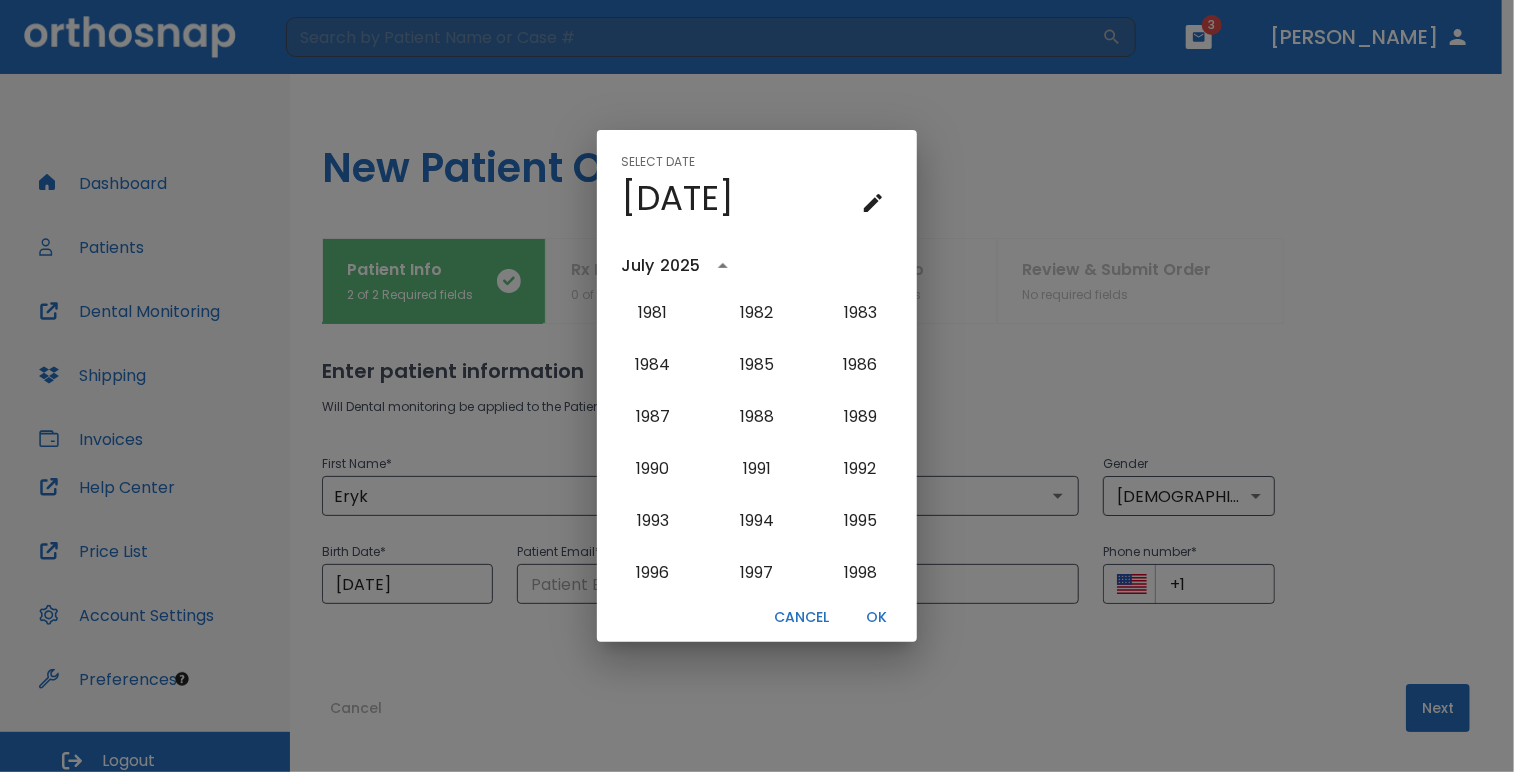 click 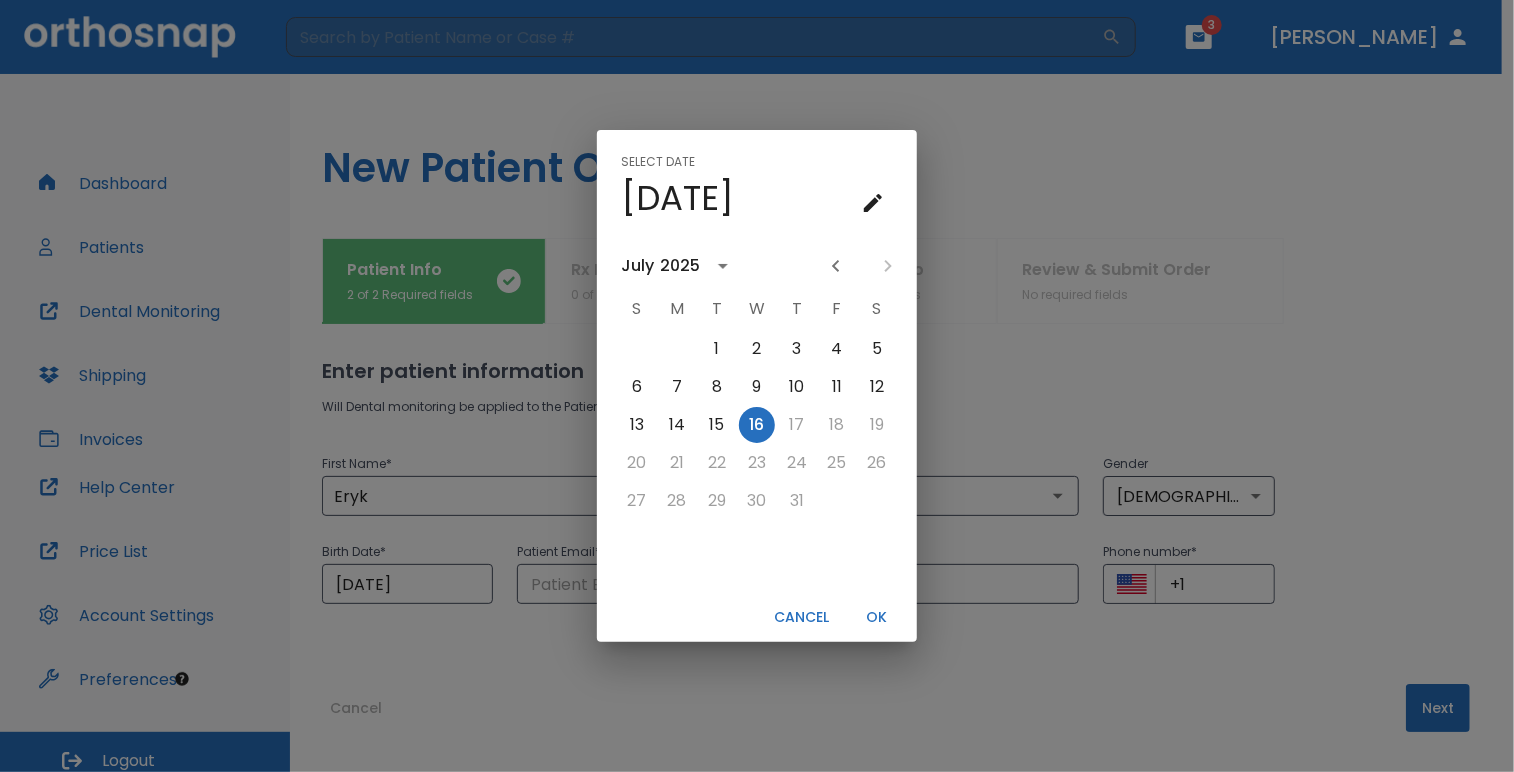 scroll, scrollTop: 0, scrollLeft: 0, axis: both 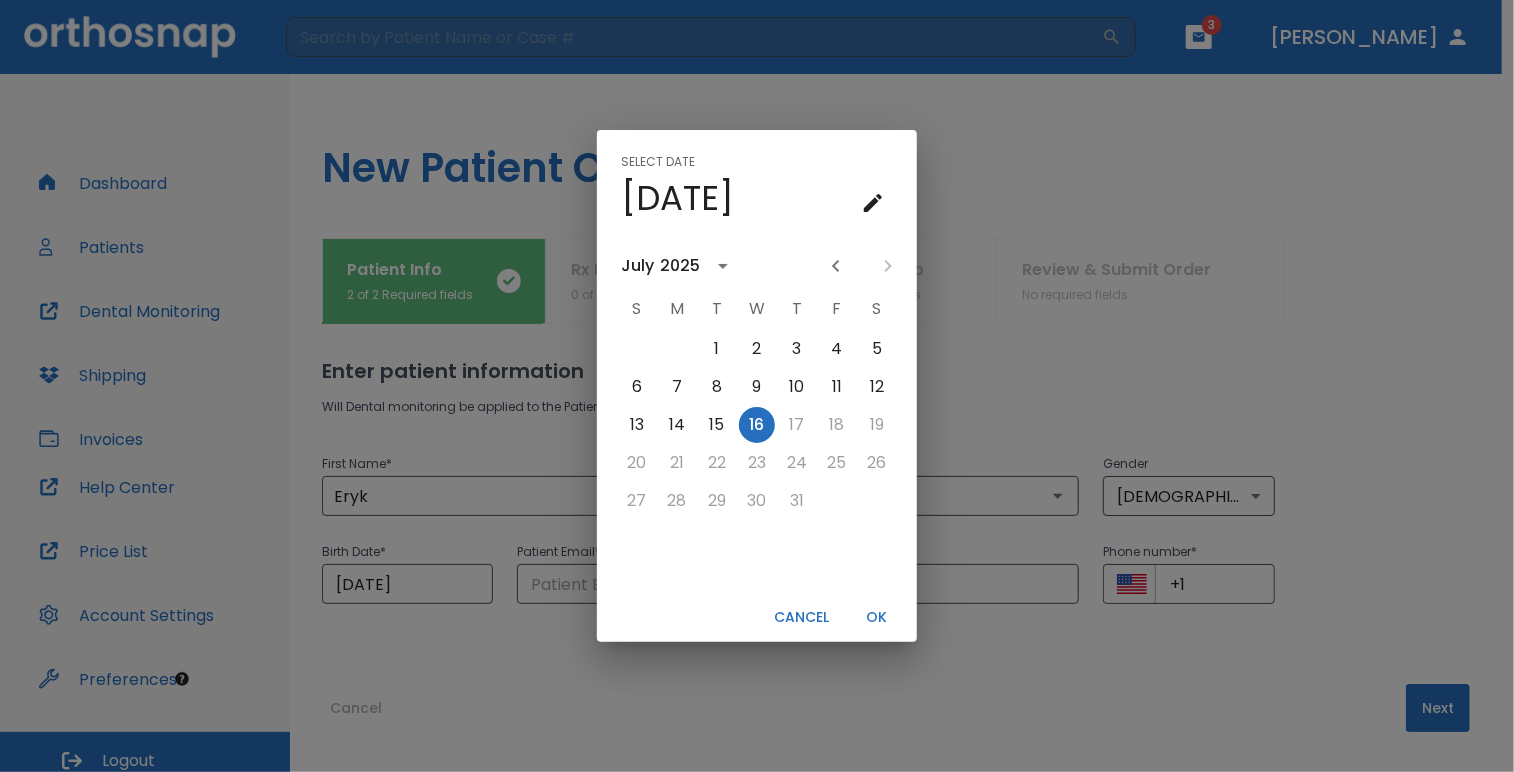 click on "2025" at bounding box center [680, 266] 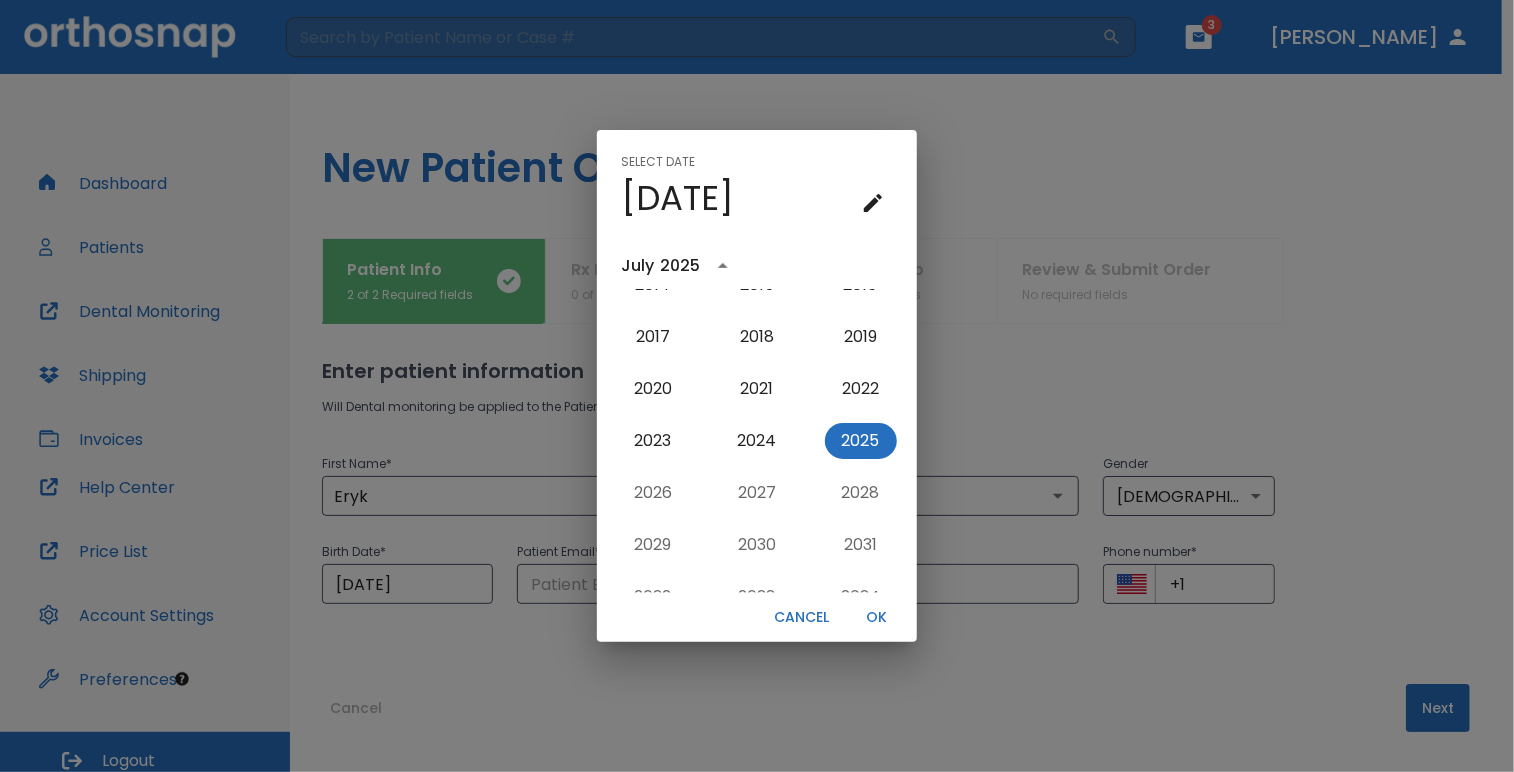 click on "July" at bounding box center (637, 266) 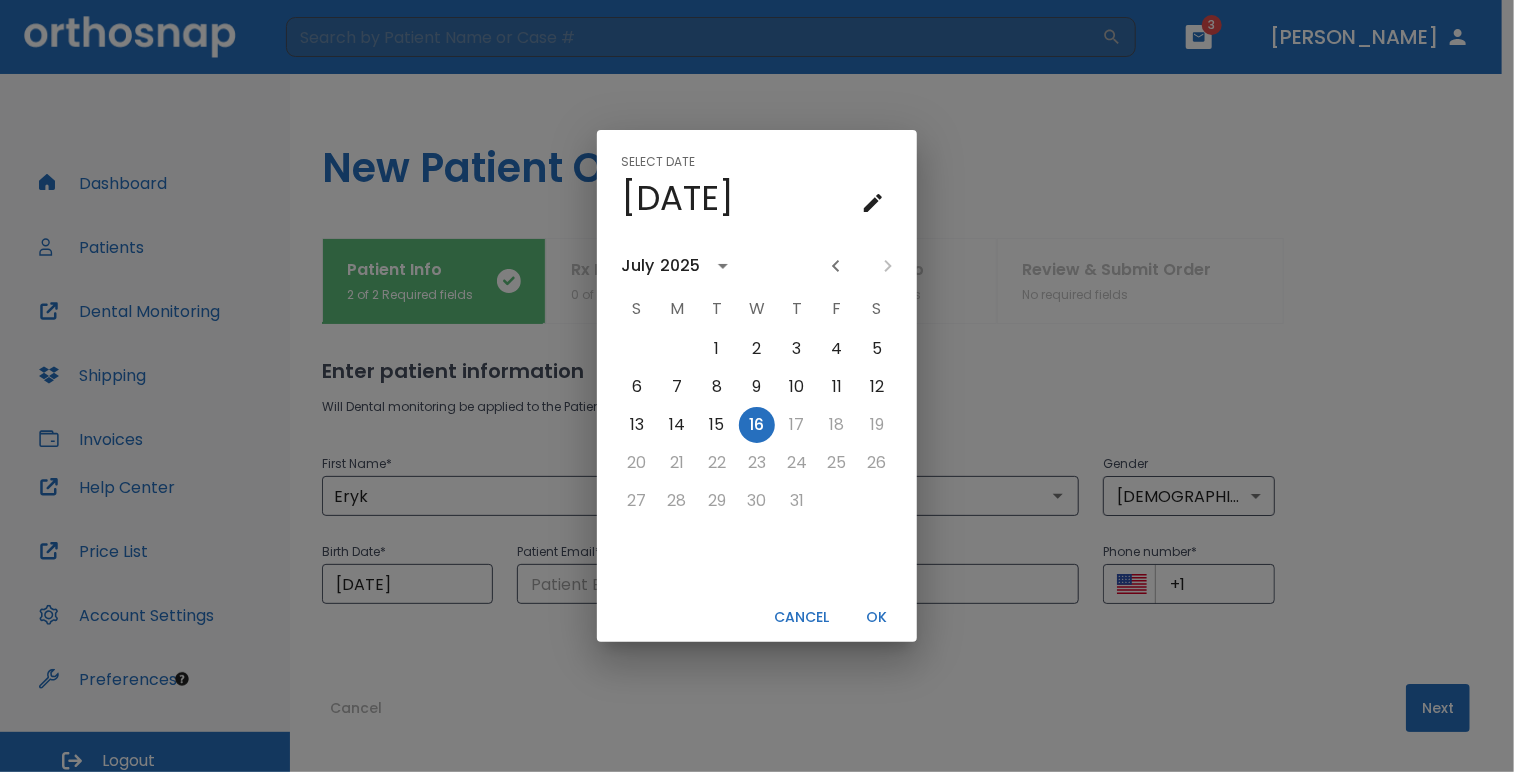 click on "July" at bounding box center [637, 266] 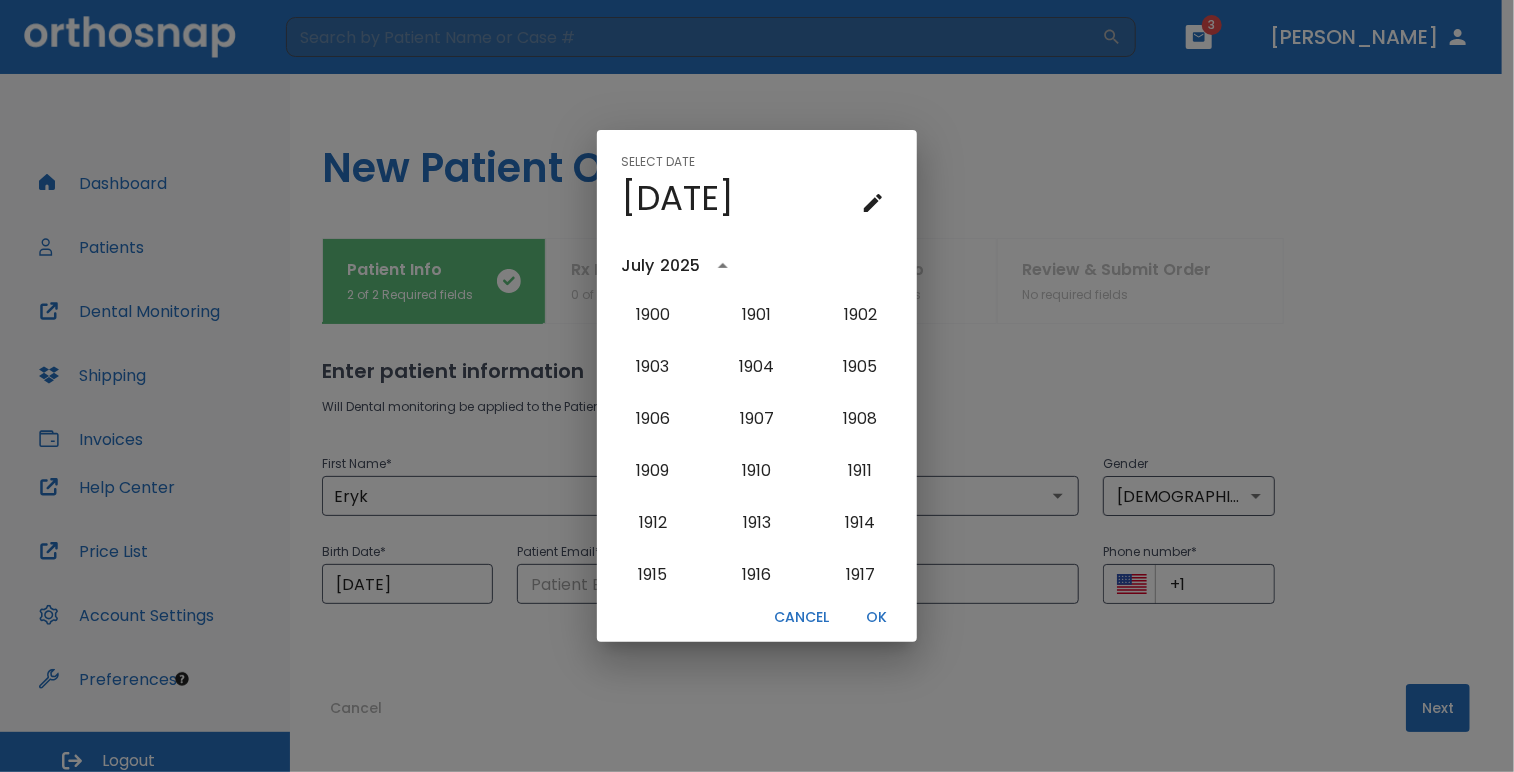 scroll, scrollTop: 2006, scrollLeft: 0, axis: vertical 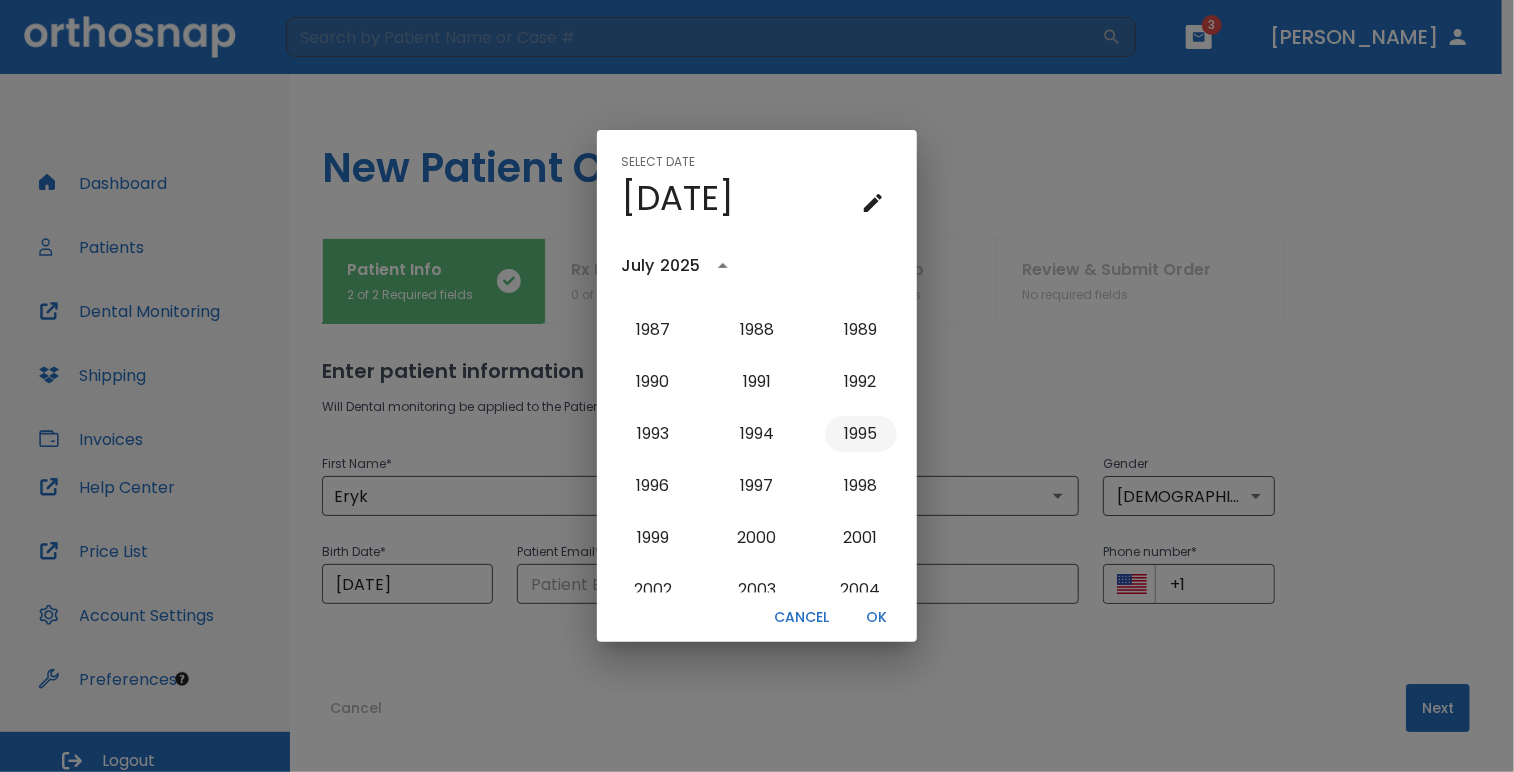 click on "1995" at bounding box center [861, 434] 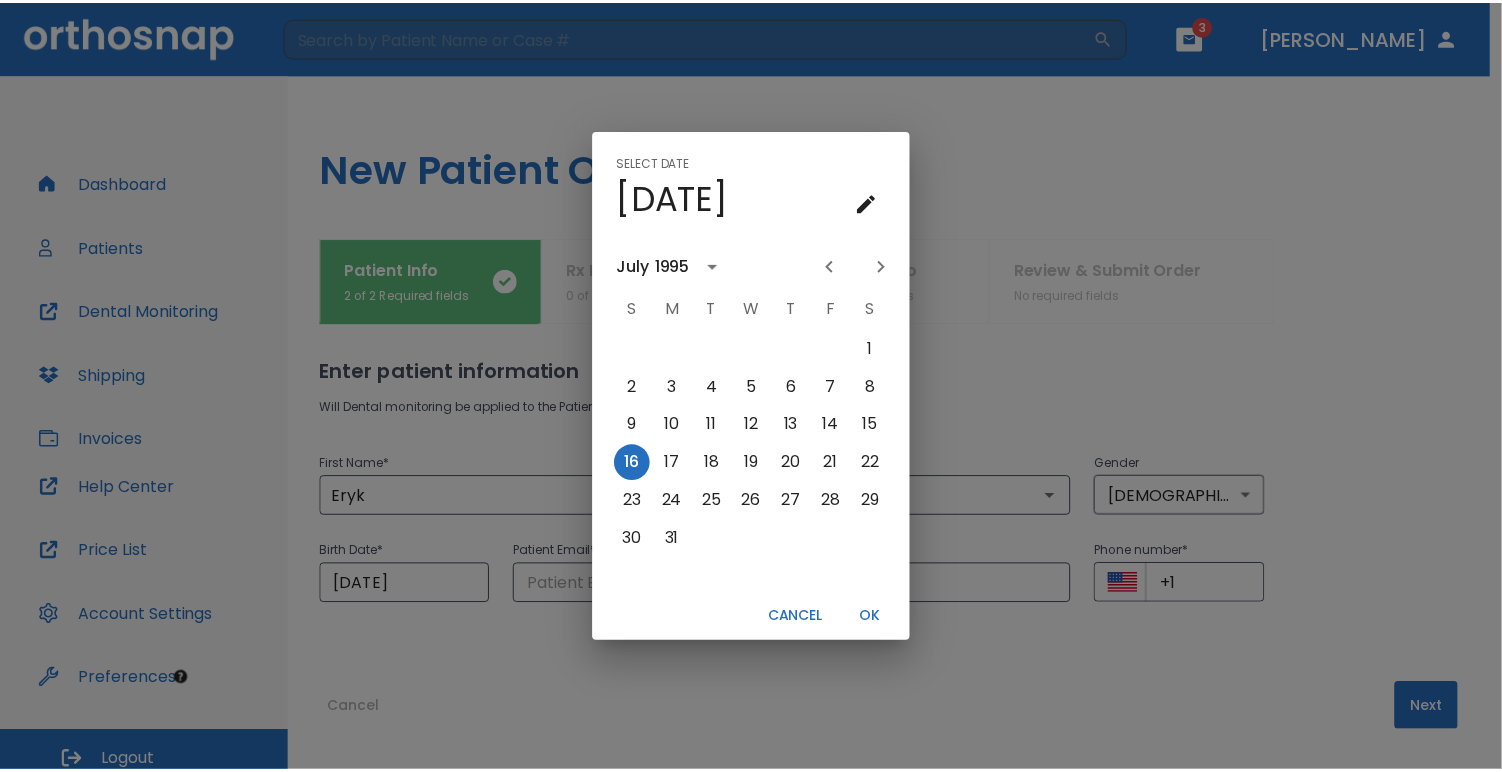 scroll, scrollTop: 0, scrollLeft: 0, axis: both 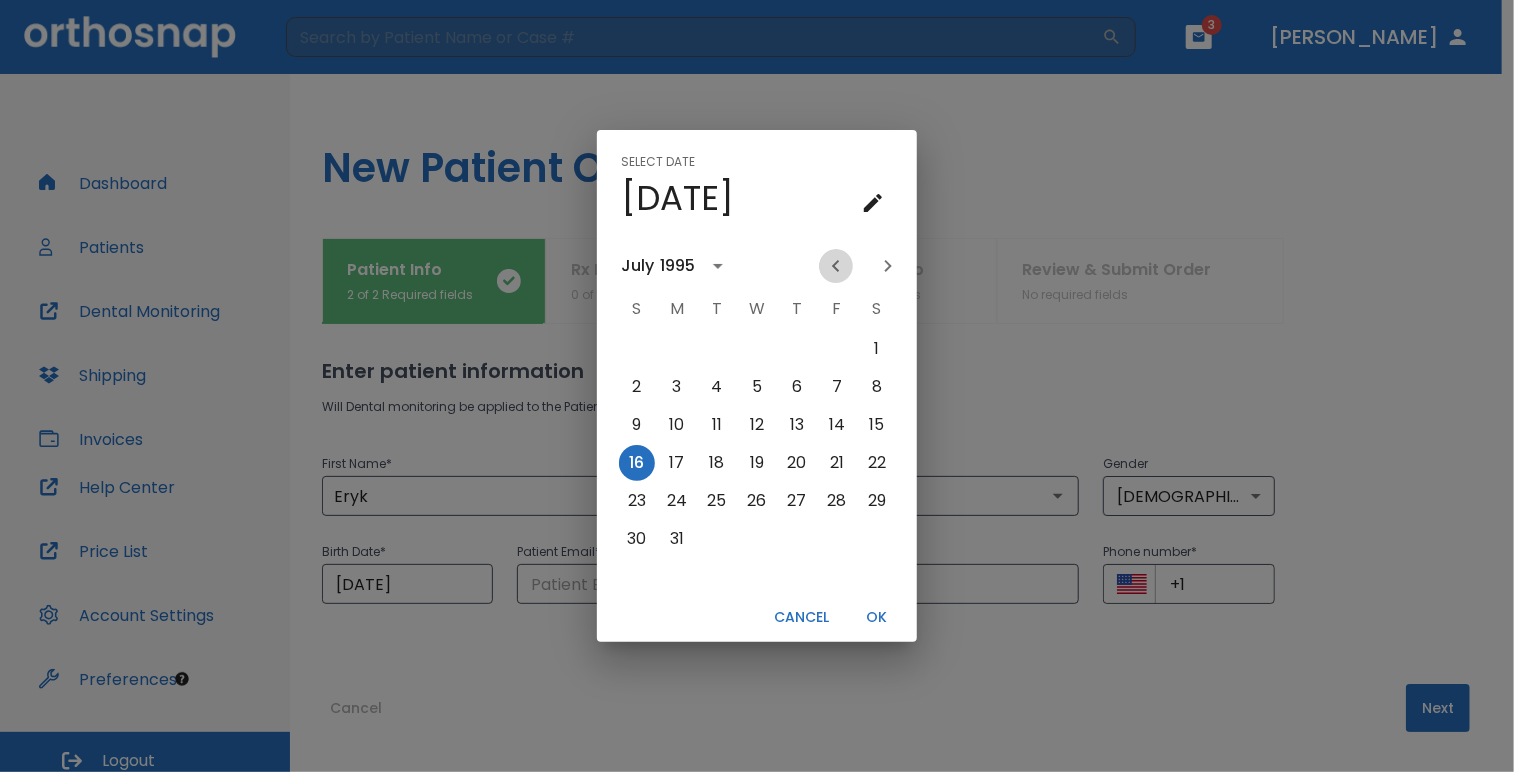click 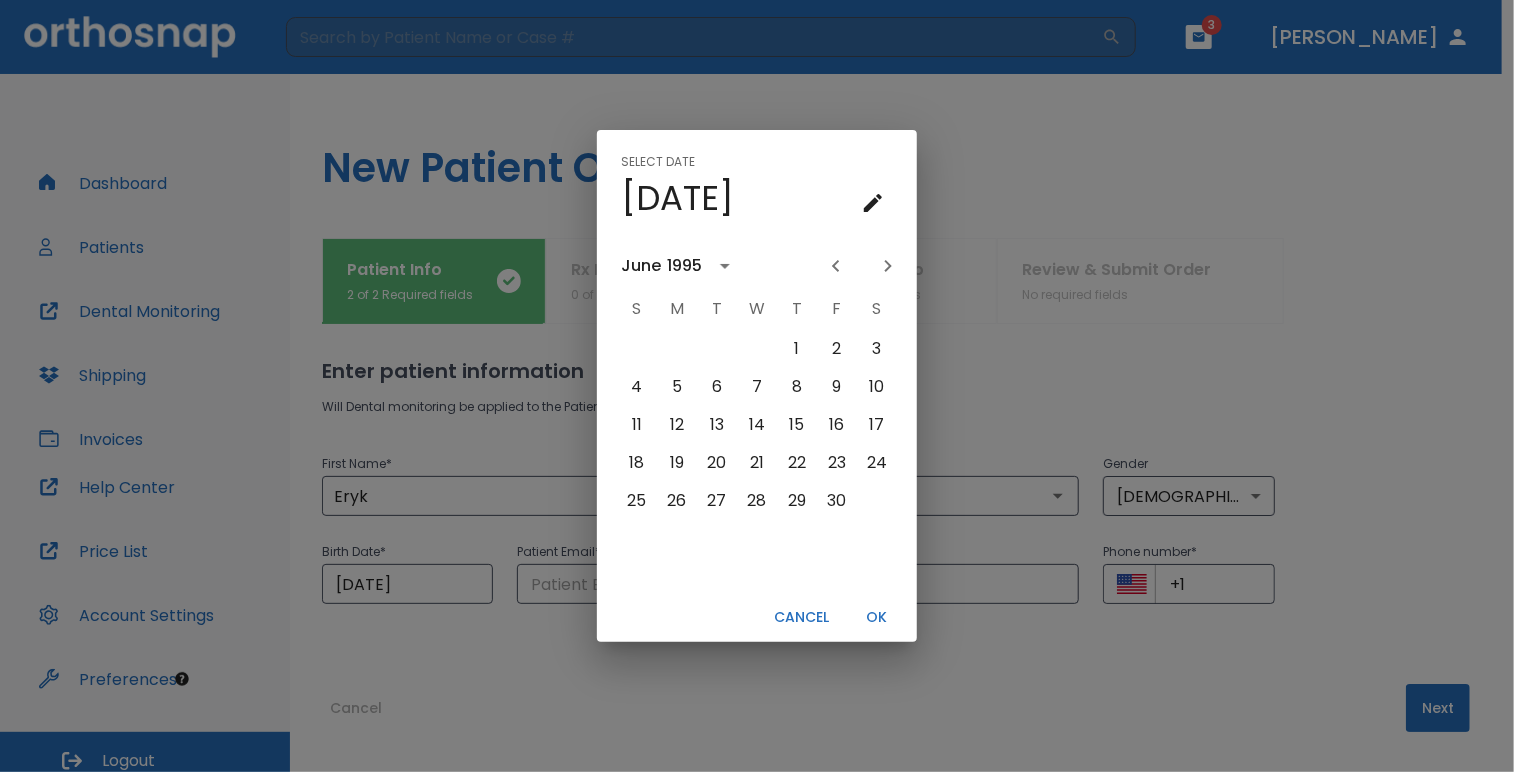 click 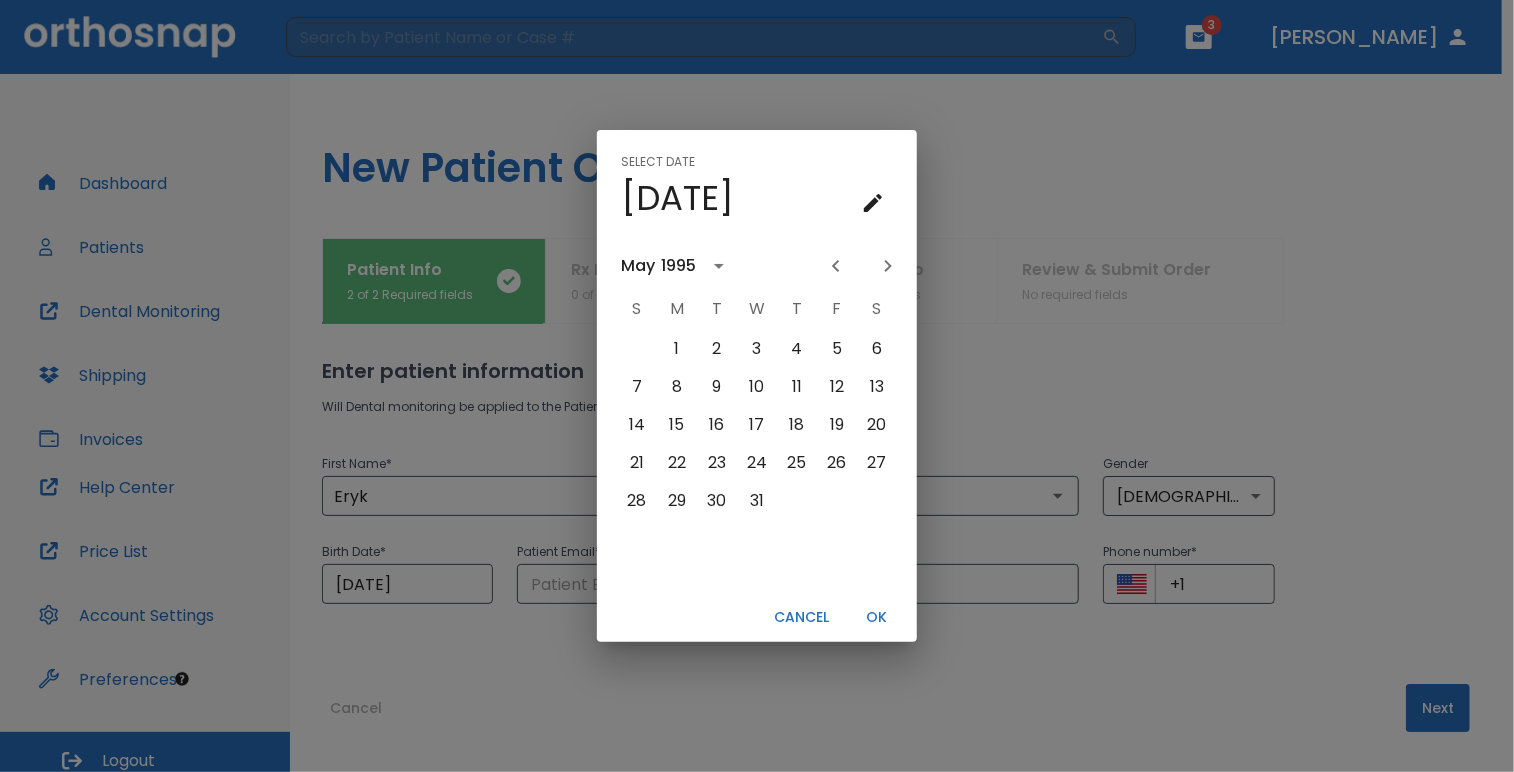 click 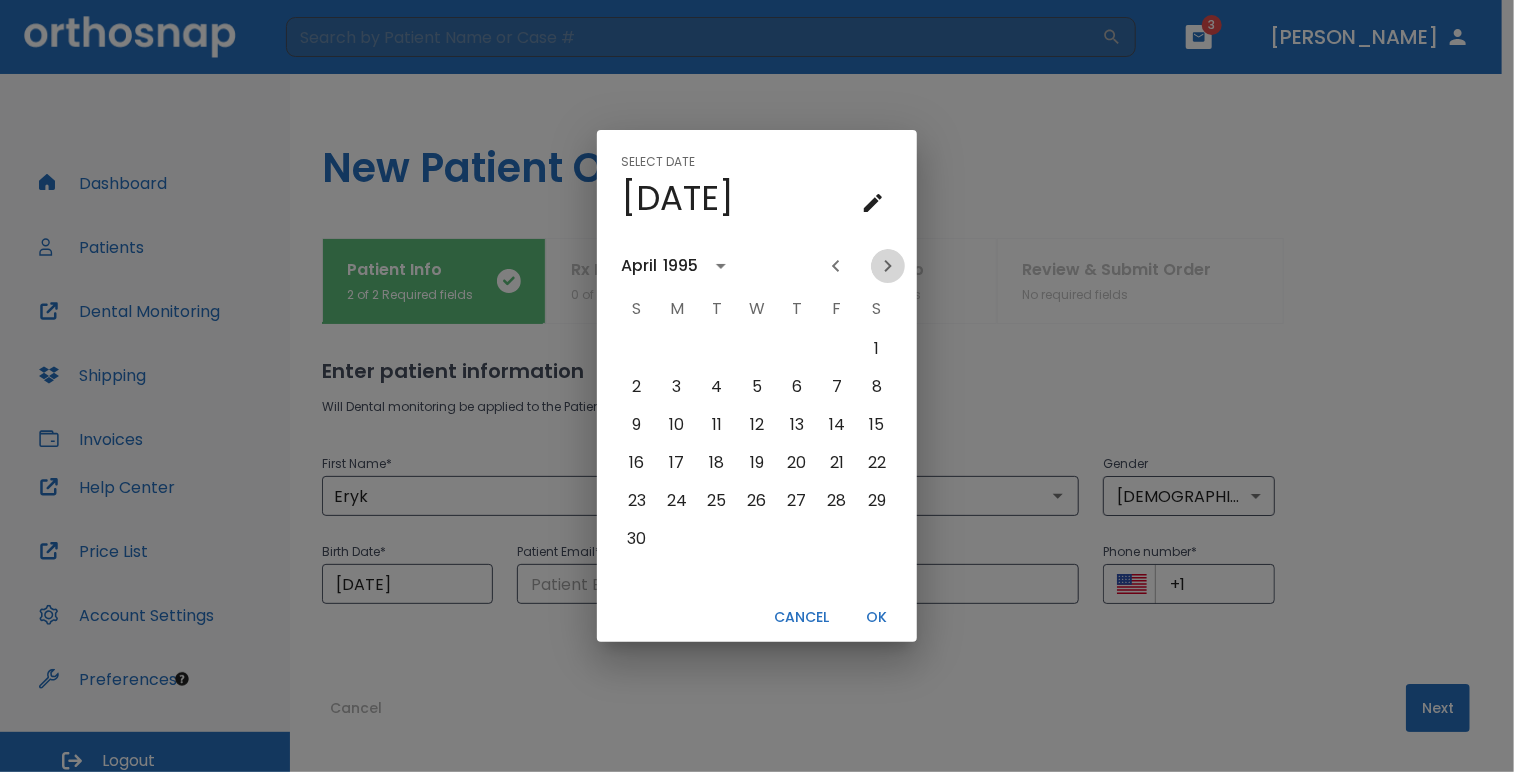click 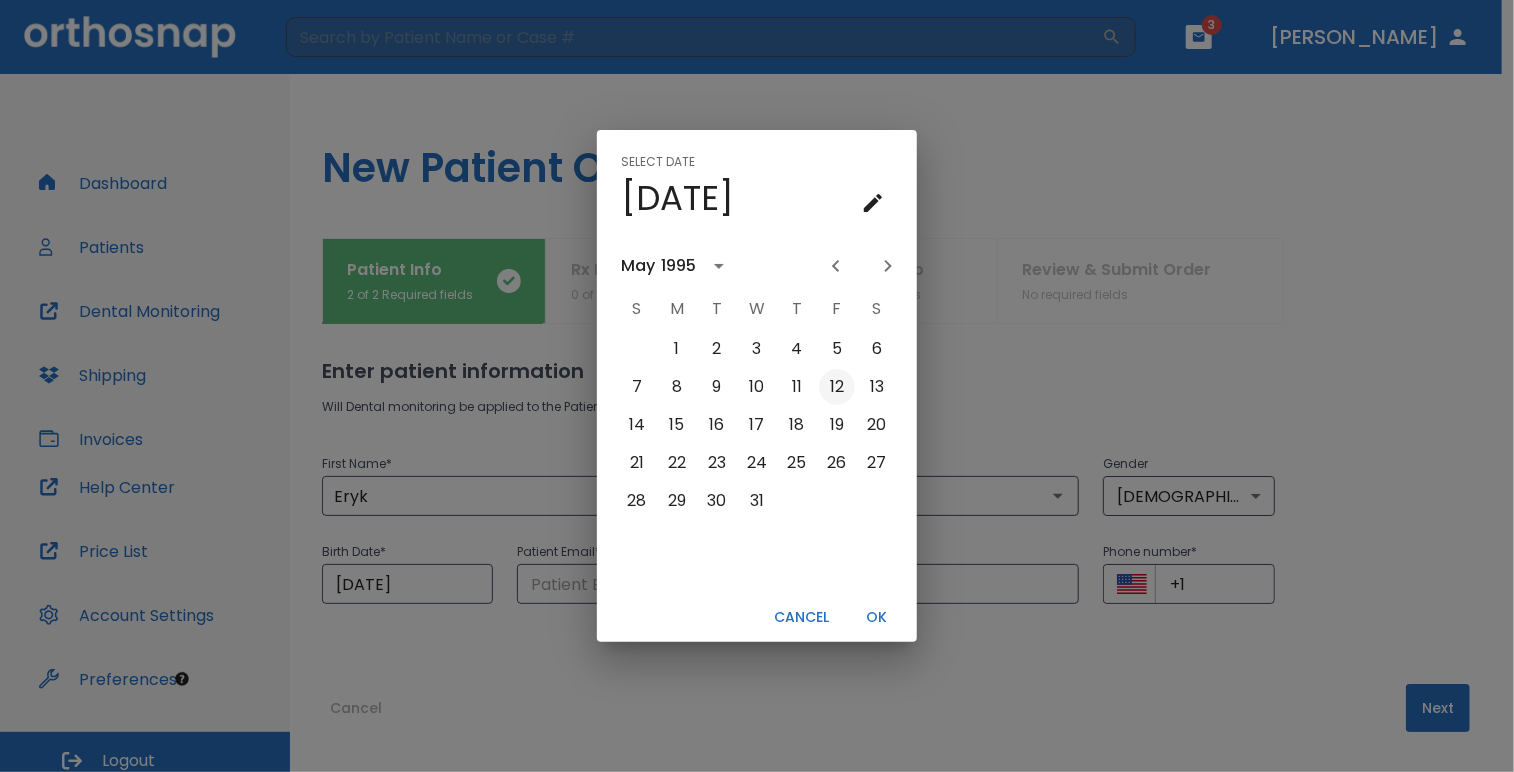 click on "12" at bounding box center (837, 387) 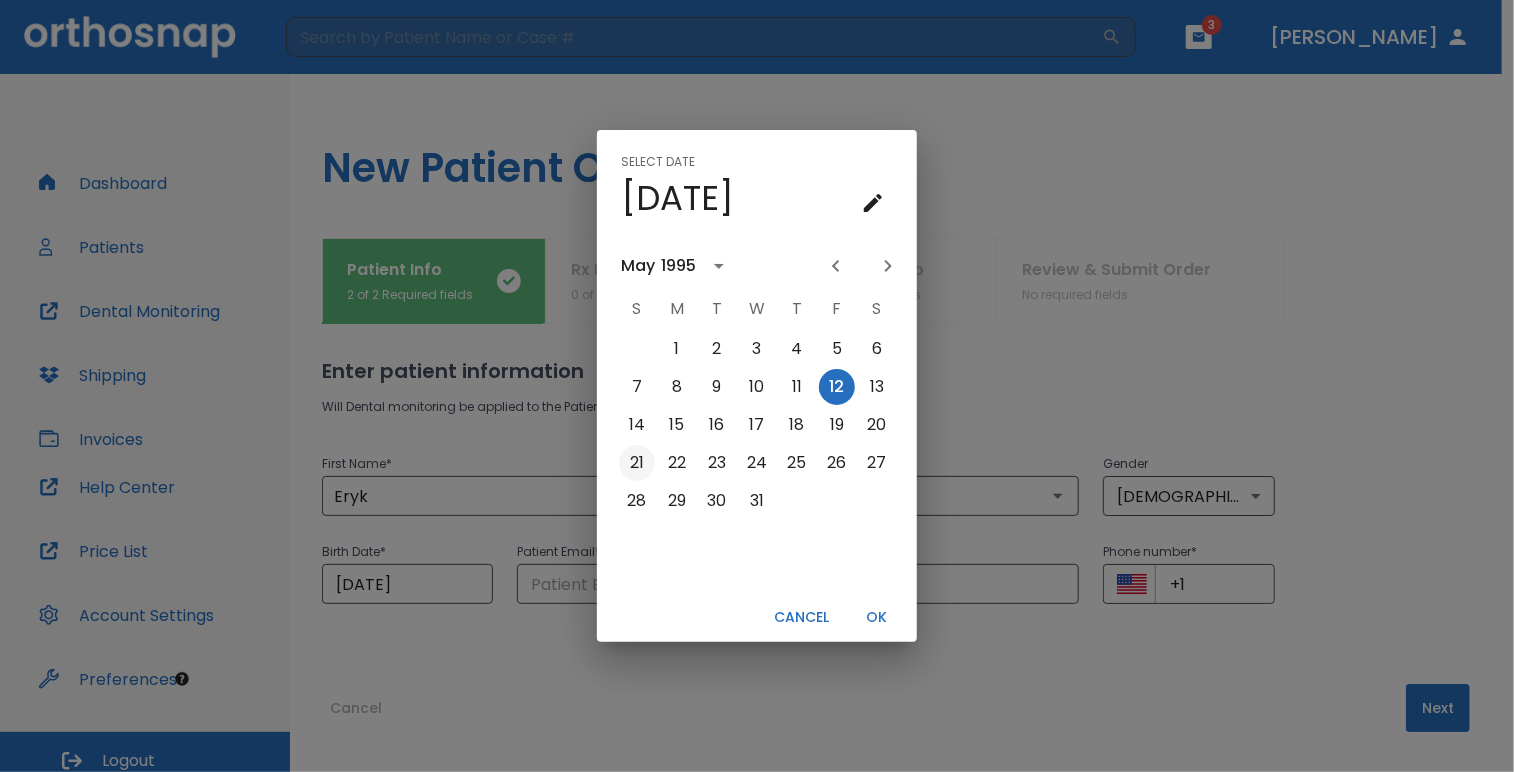click on "21" at bounding box center (637, 463) 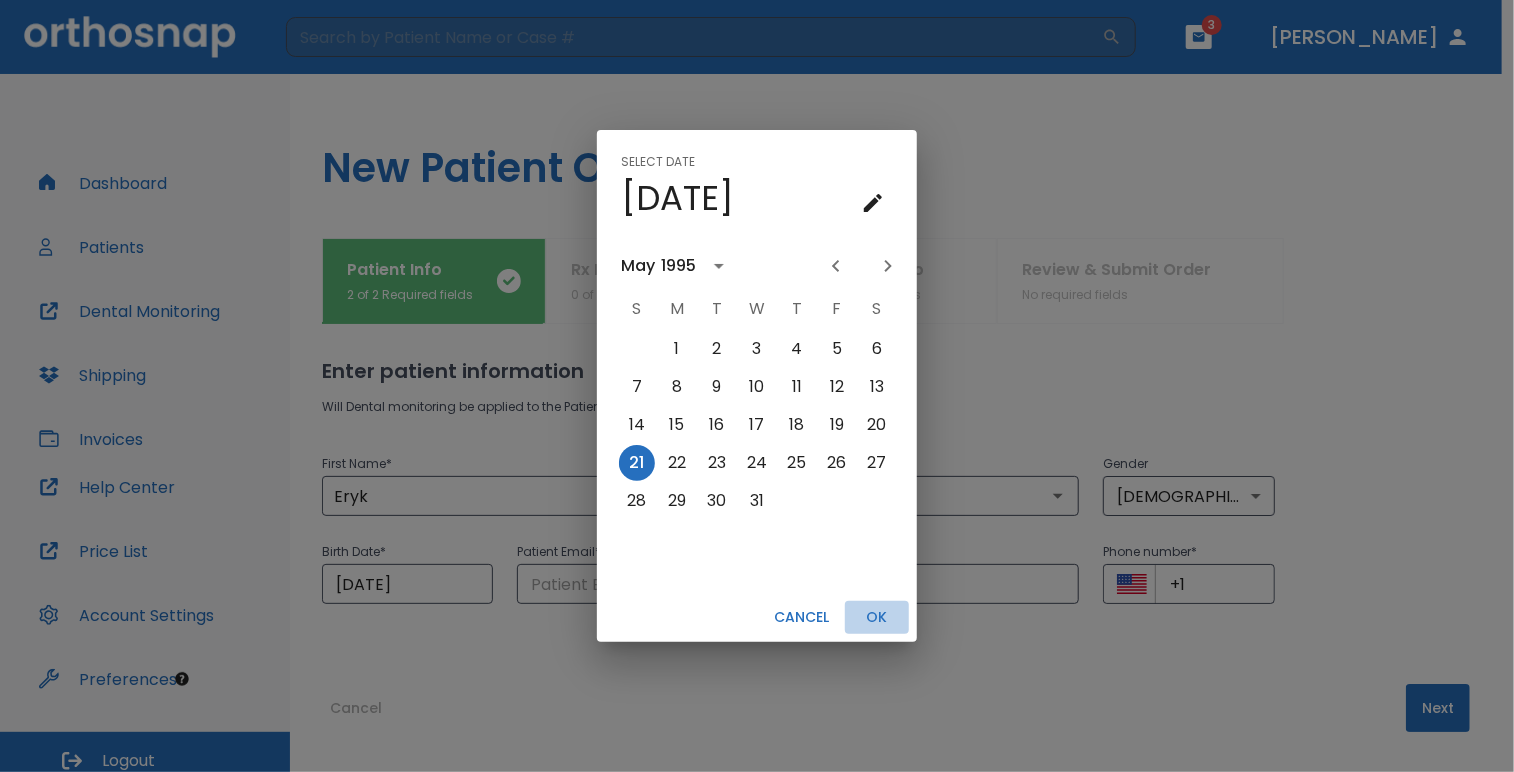 click on "OK" at bounding box center (877, 617) 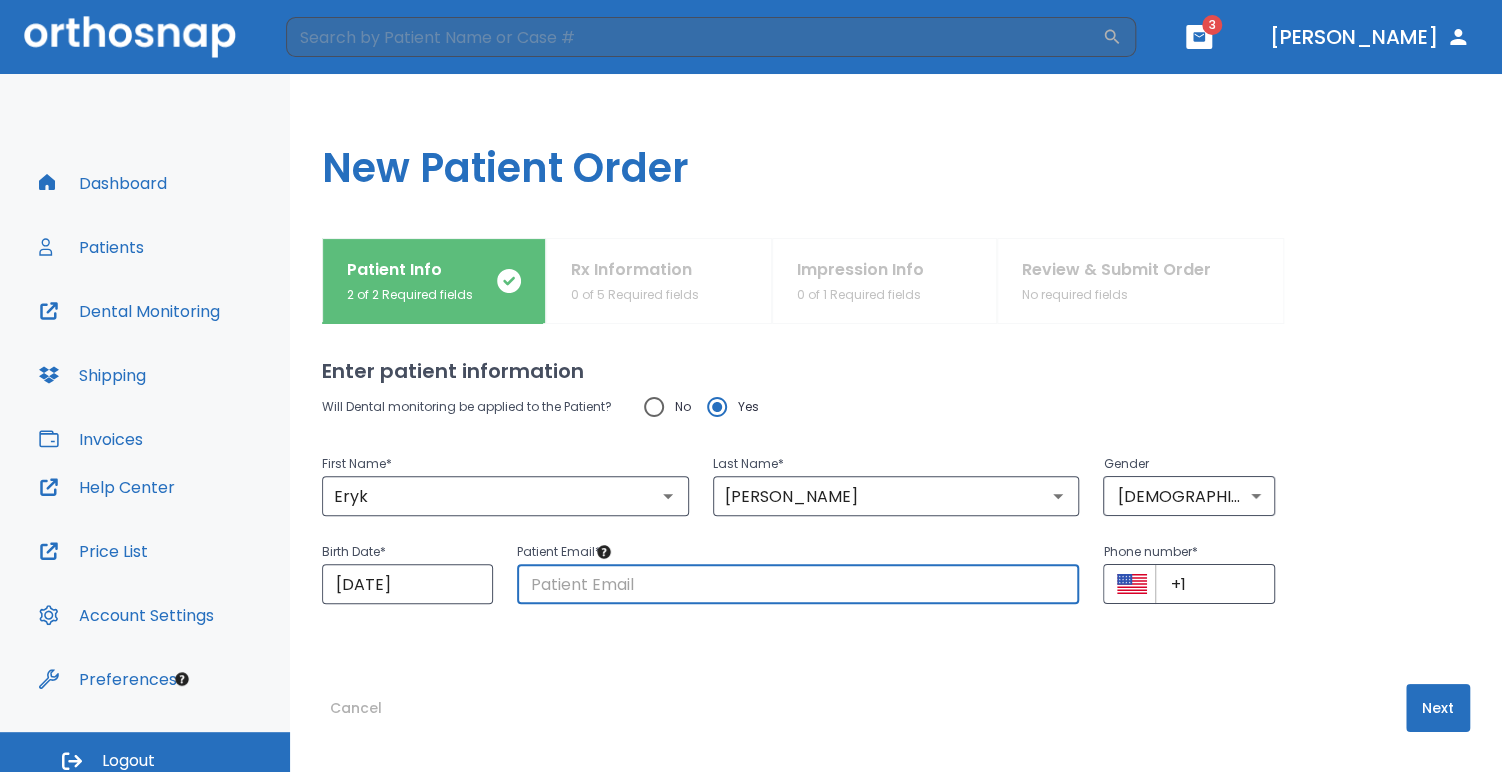 click at bounding box center [798, 584] 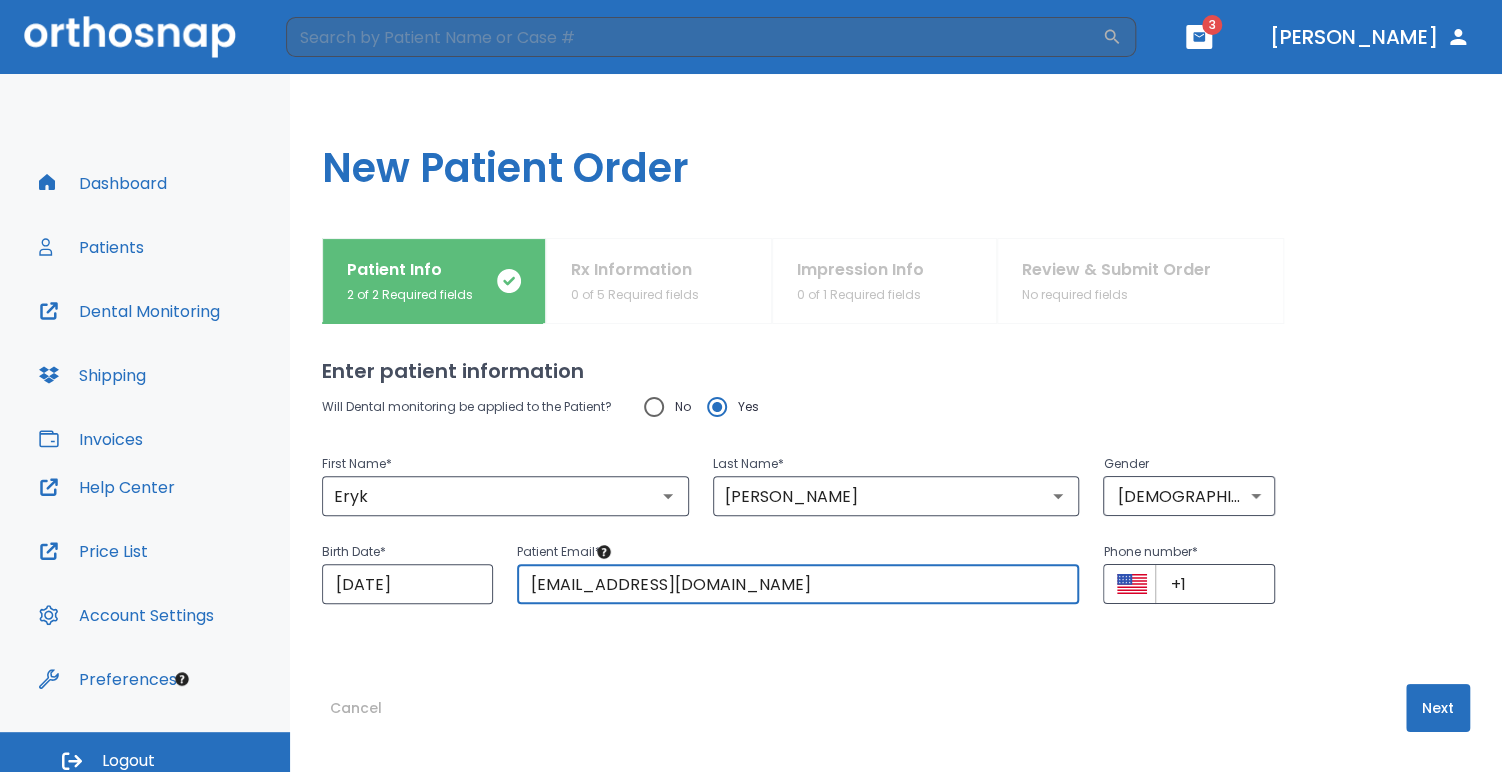 type on "etluczek@neomed.edu" 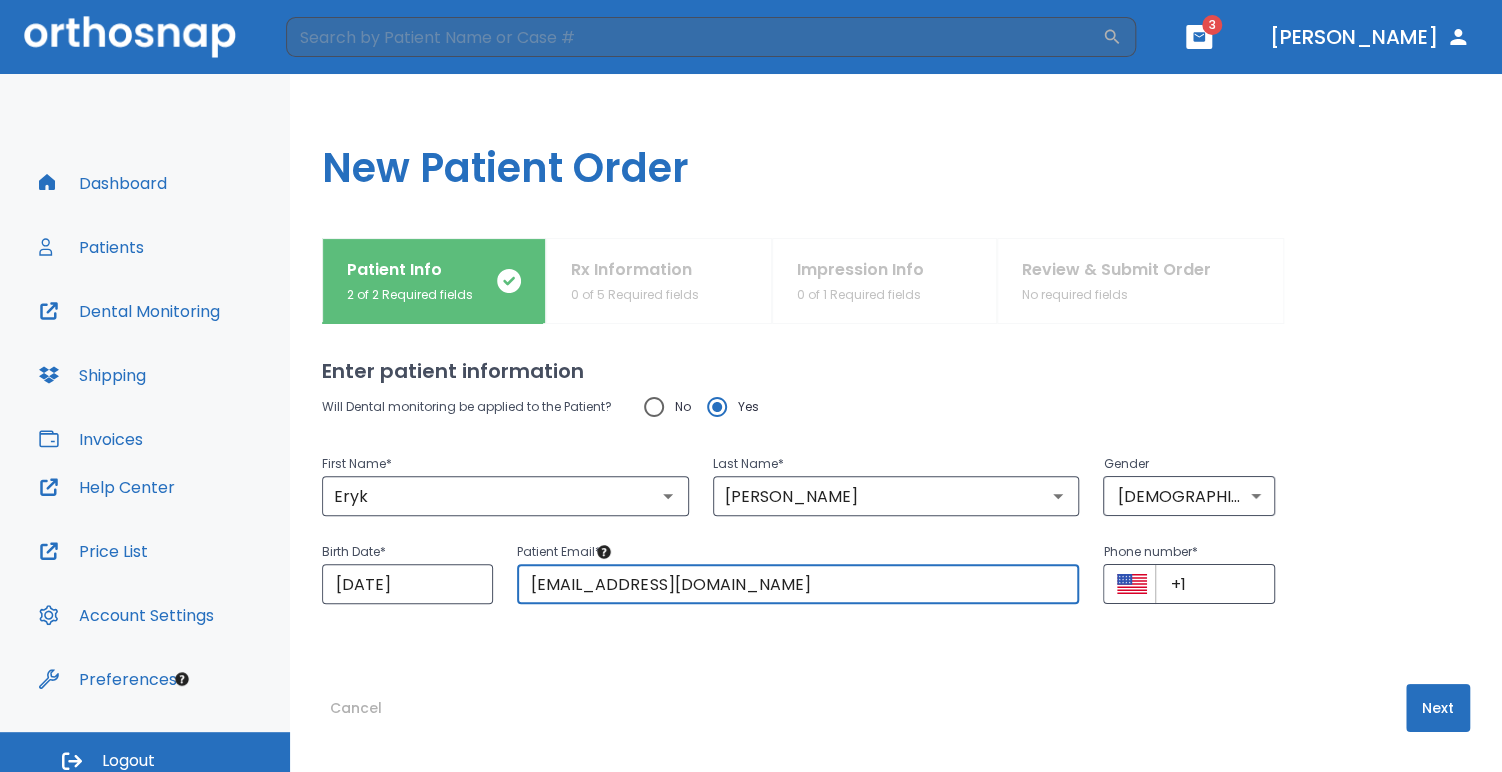 type 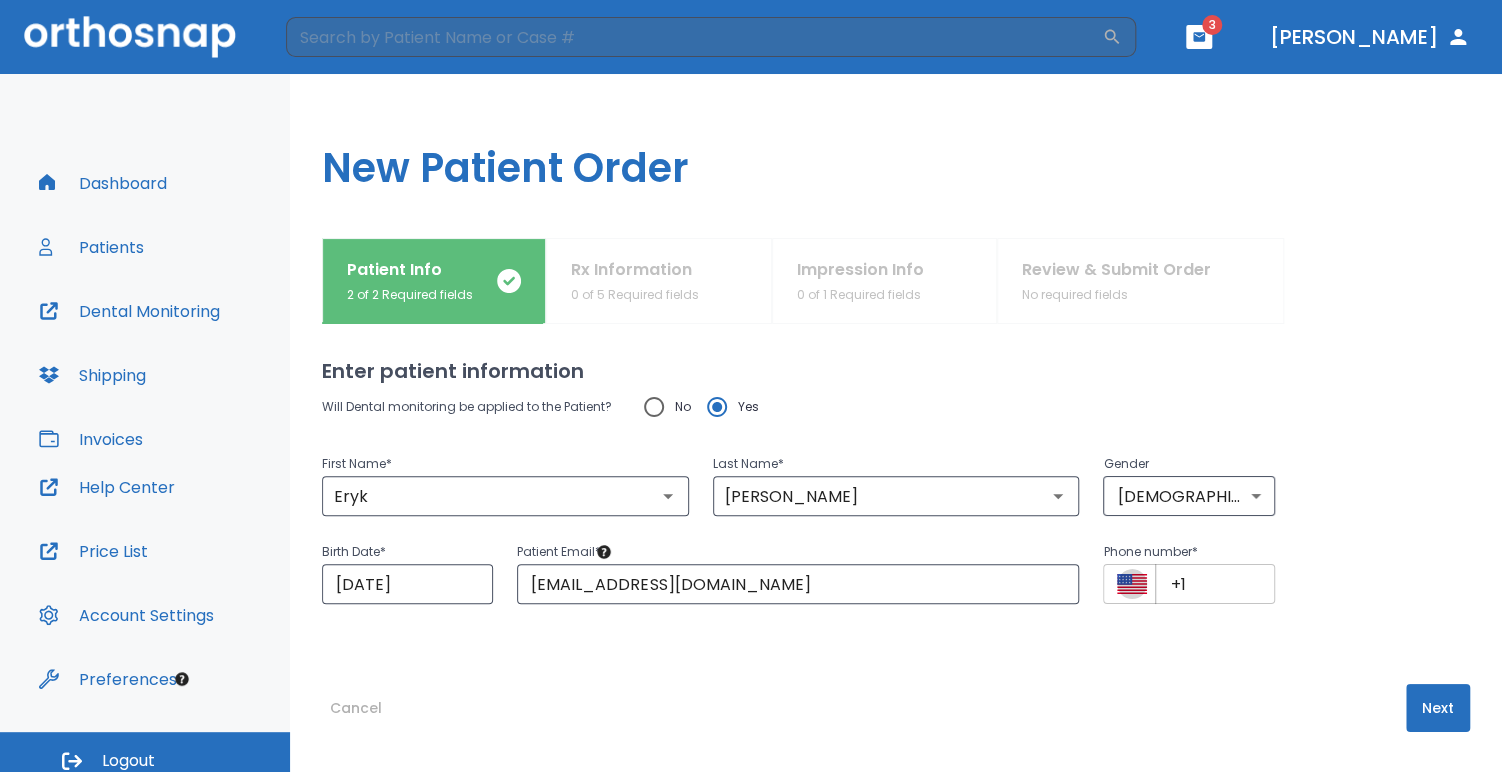 click on "+1" at bounding box center (1214, 584) 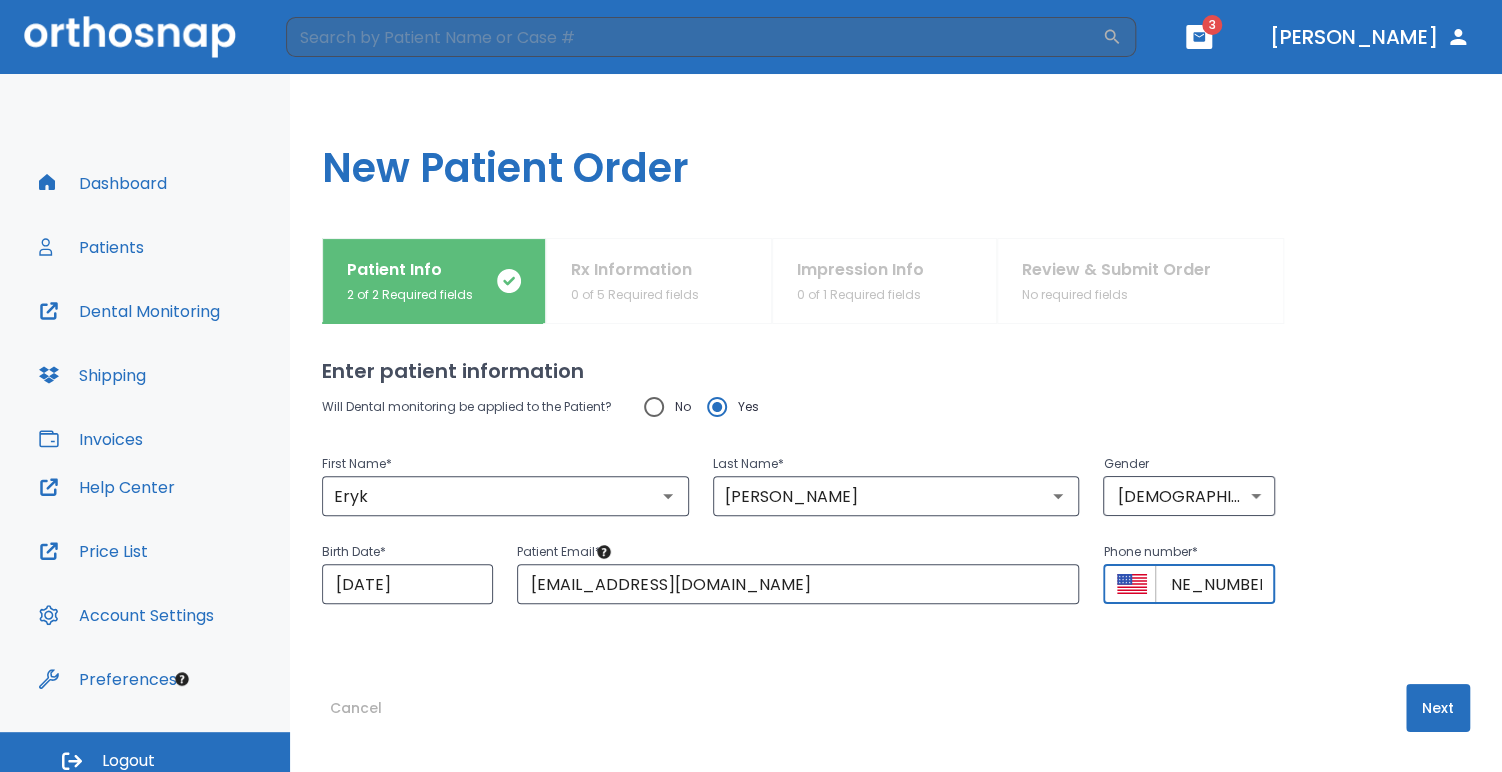 scroll, scrollTop: 0, scrollLeft: 48, axis: horizontal 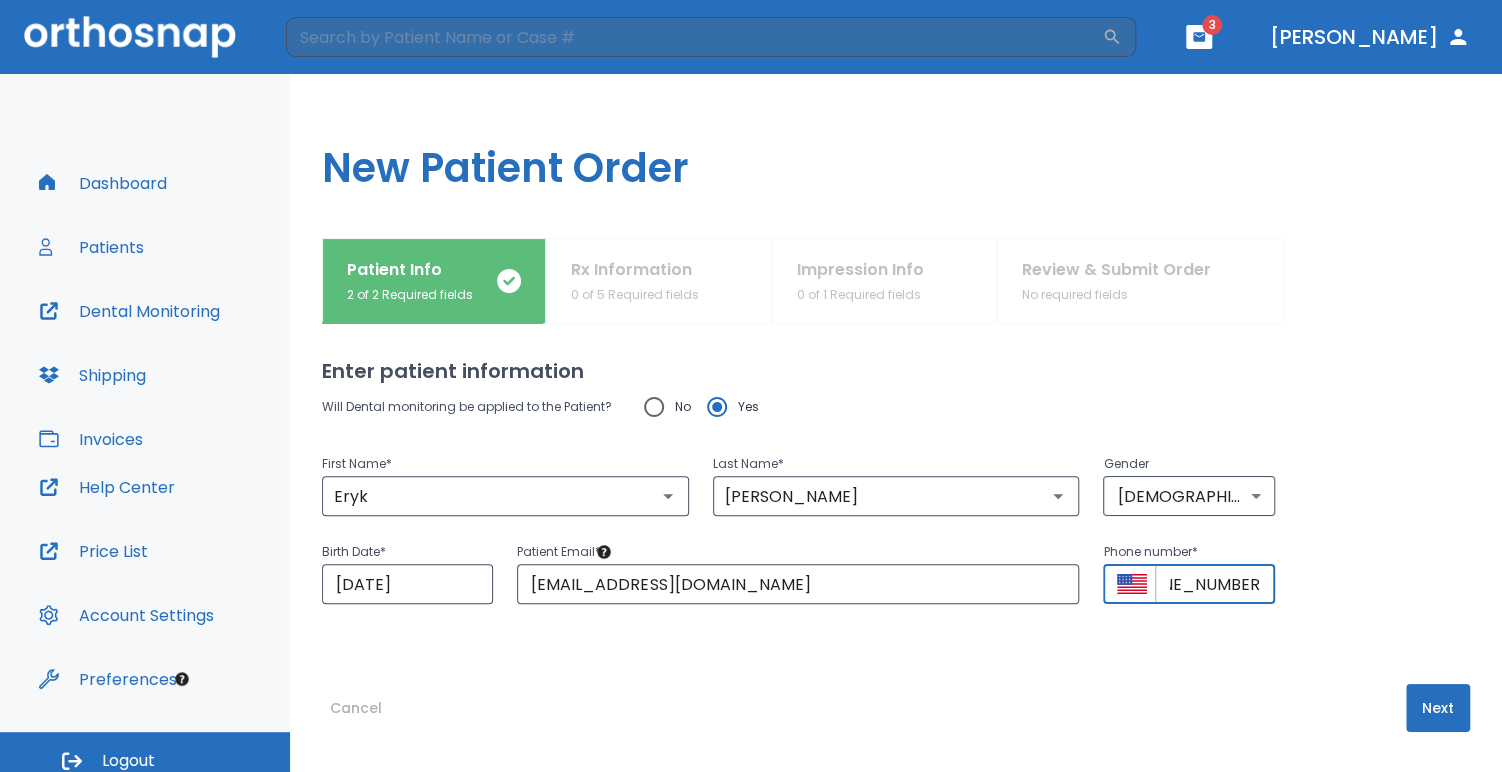 type on "+1 (586) 741-1956" 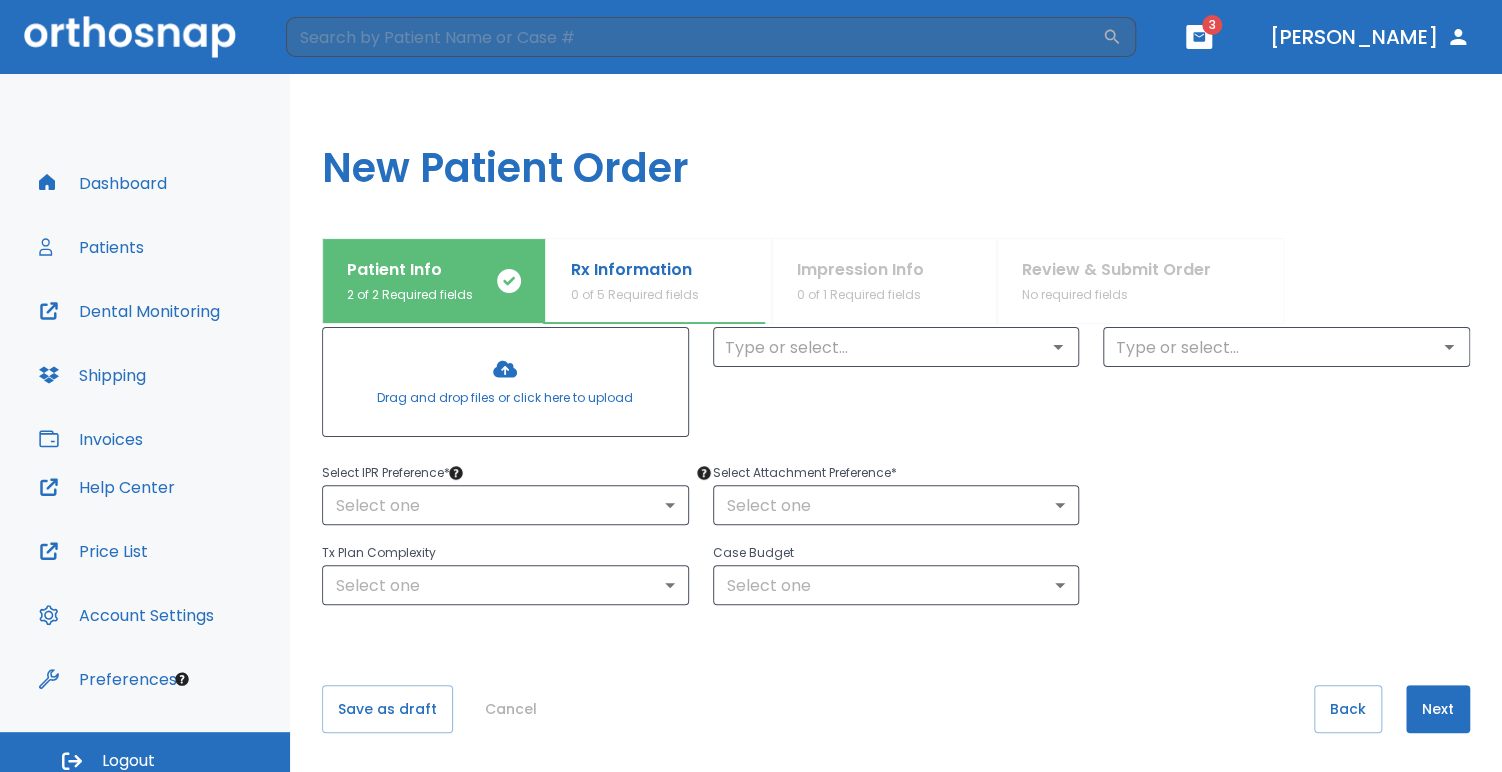 scroll, scrollTop: 149, scrollLeft: 0, axis: vertical 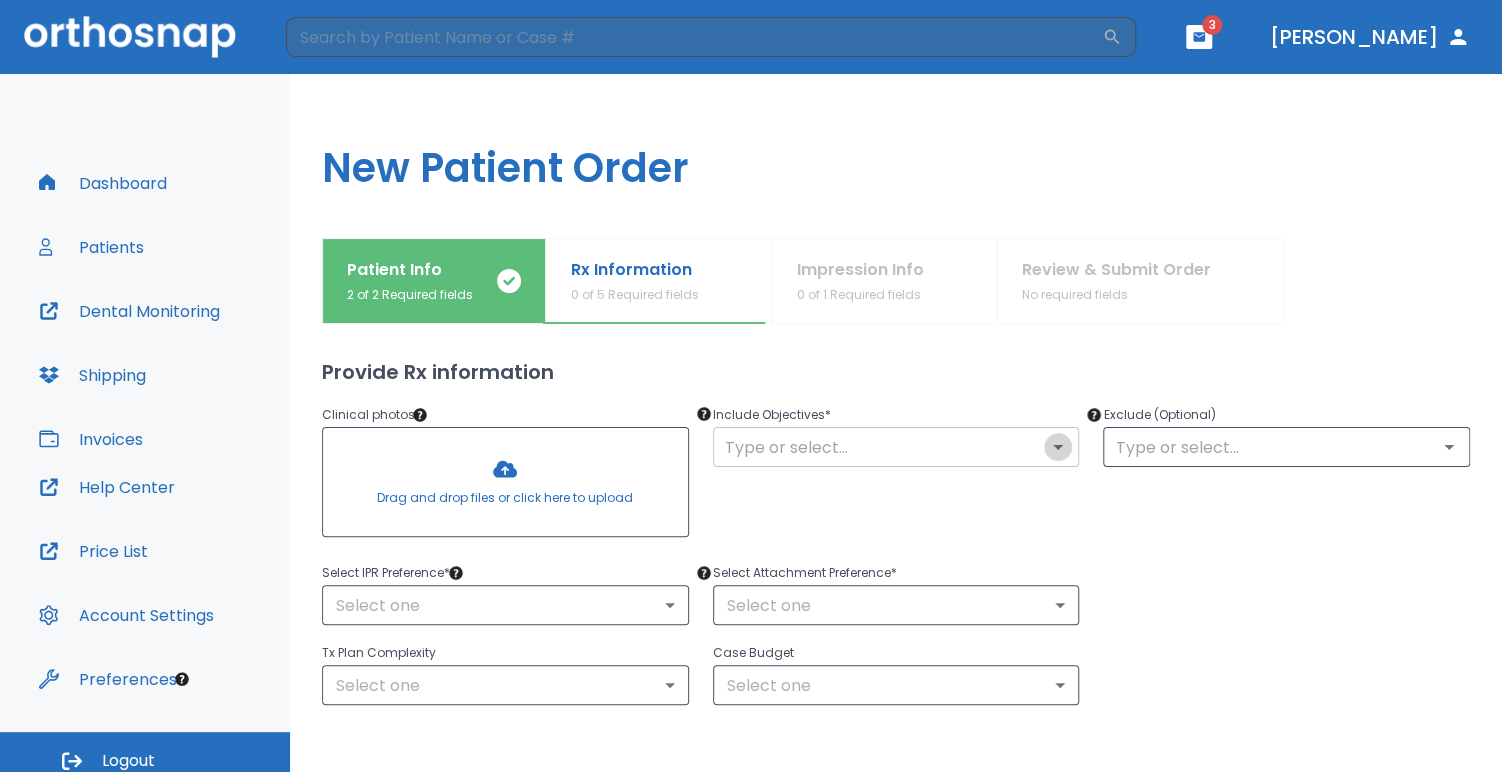 click 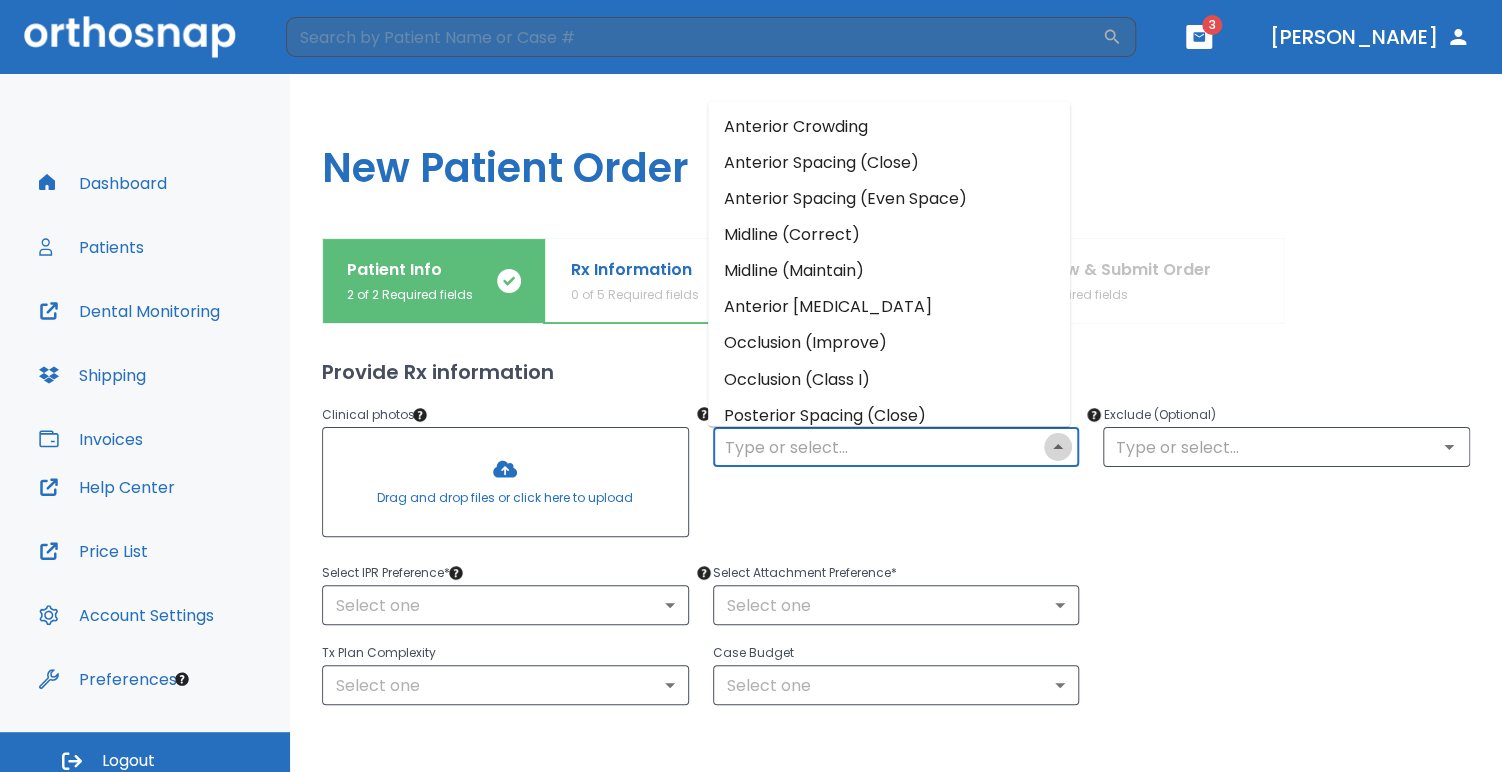 click 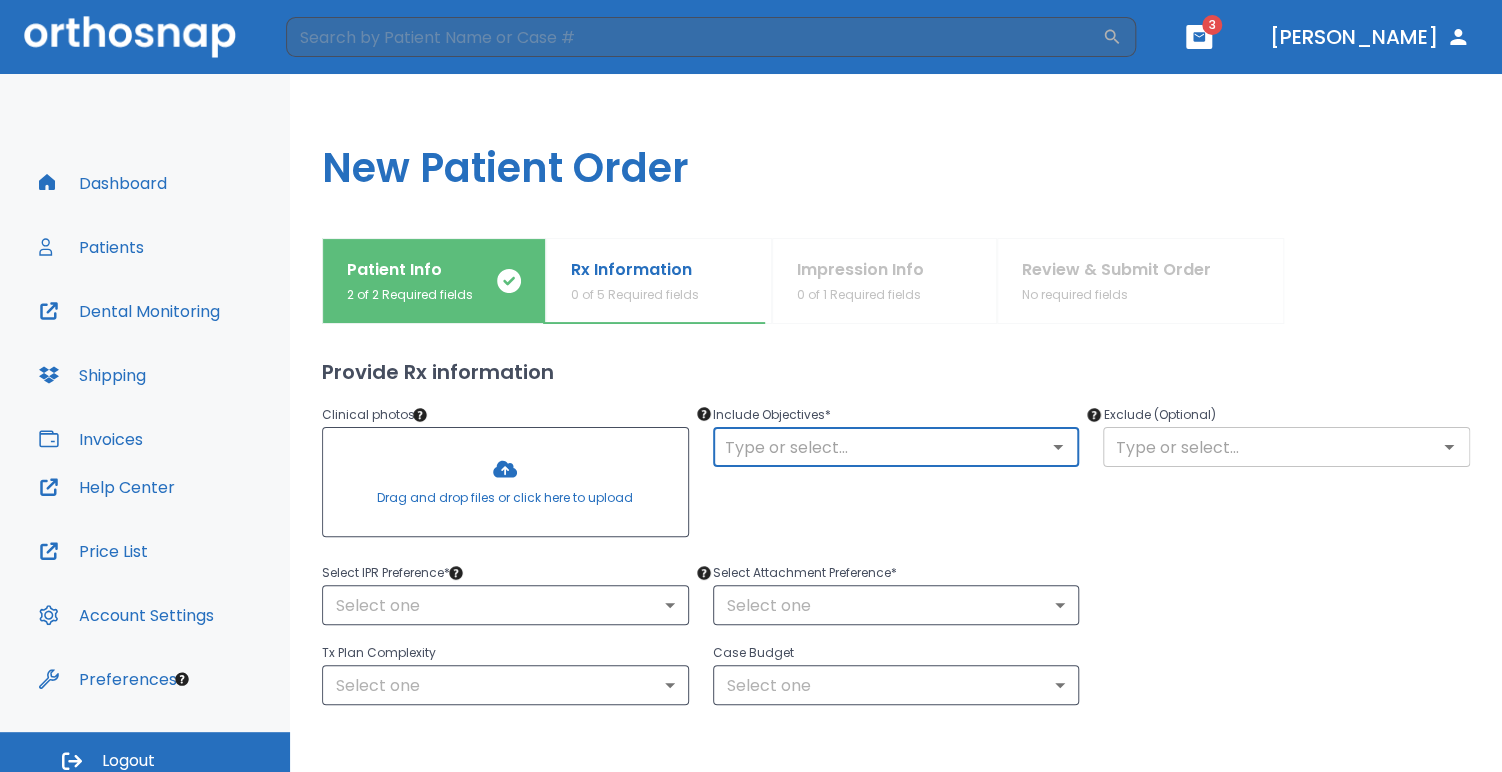 click 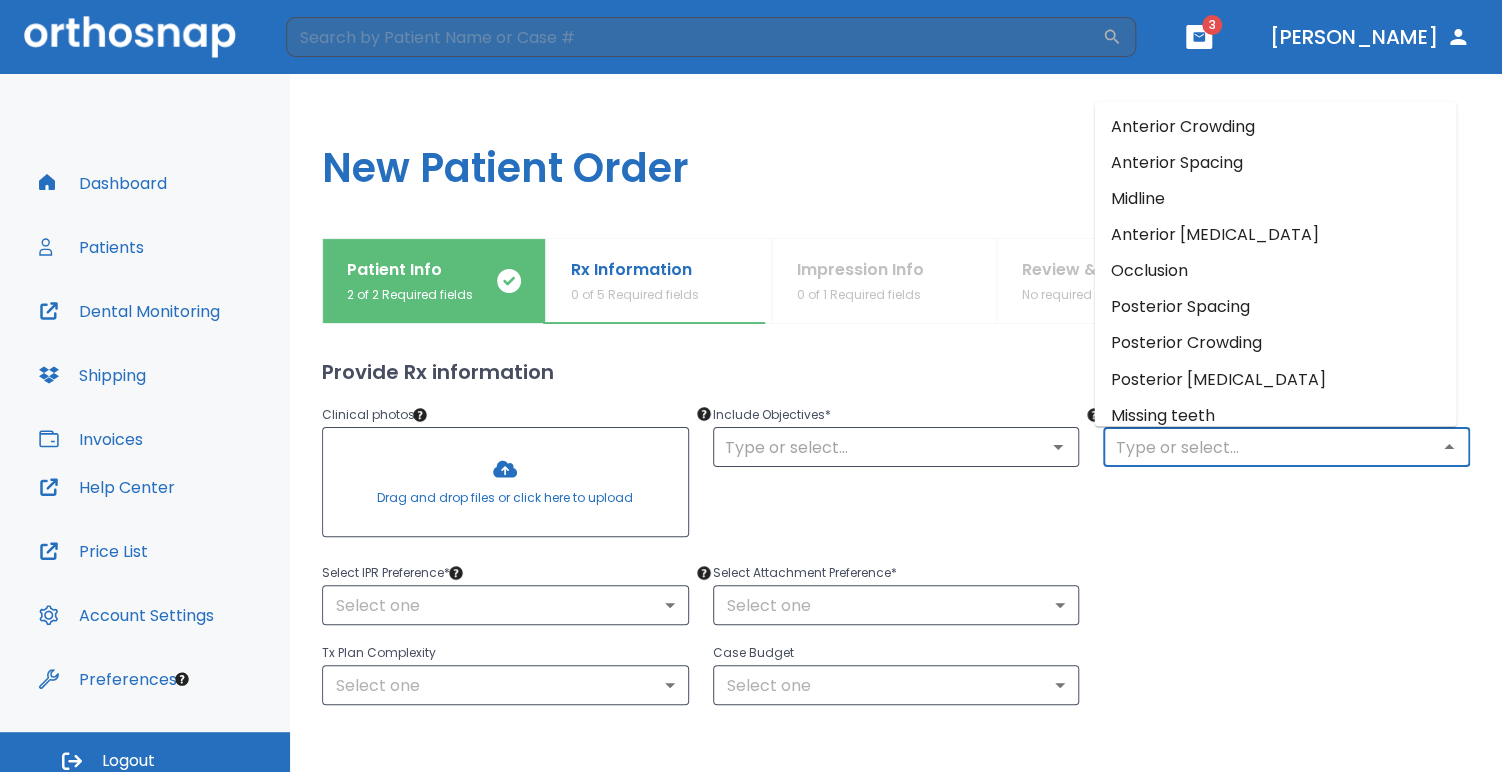 click 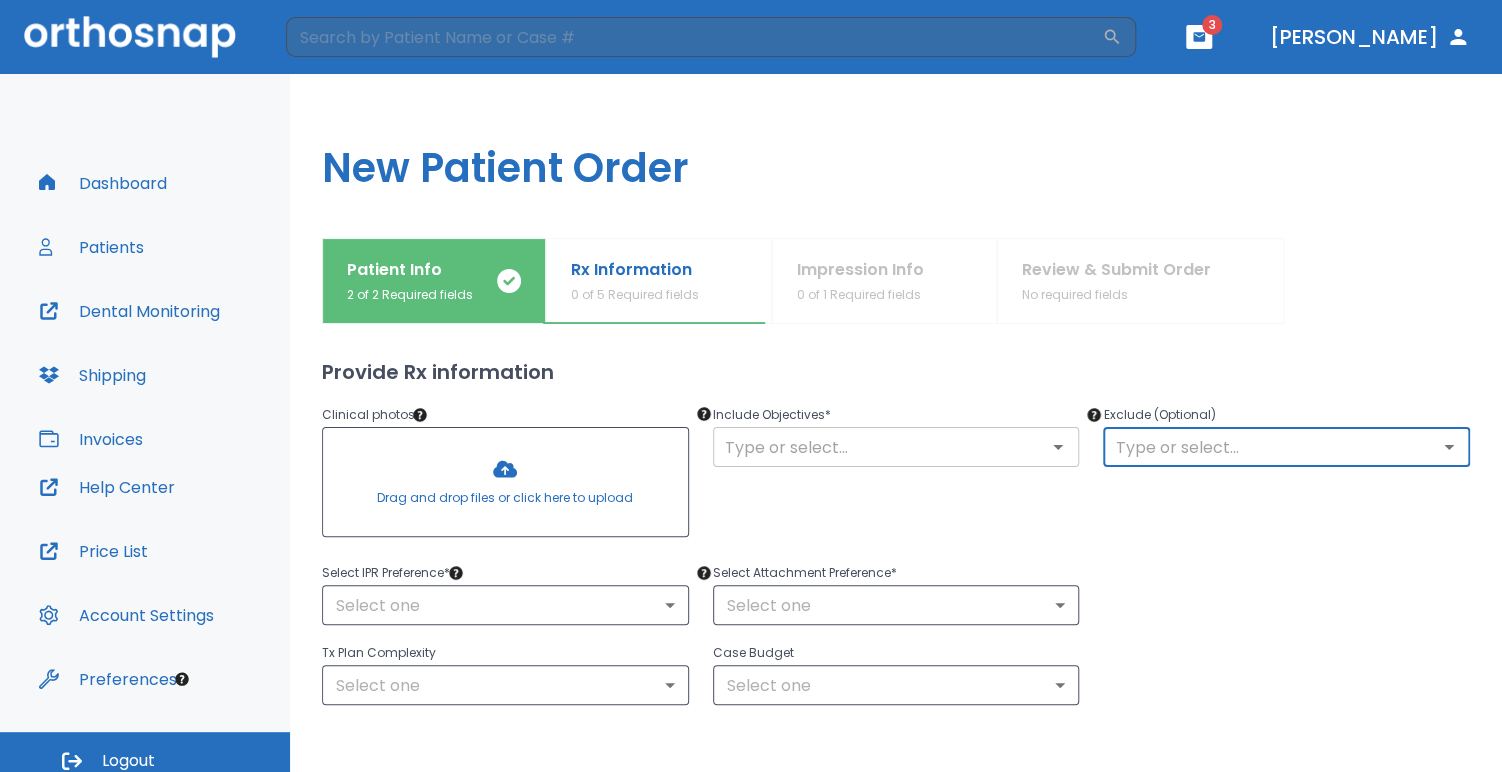 click 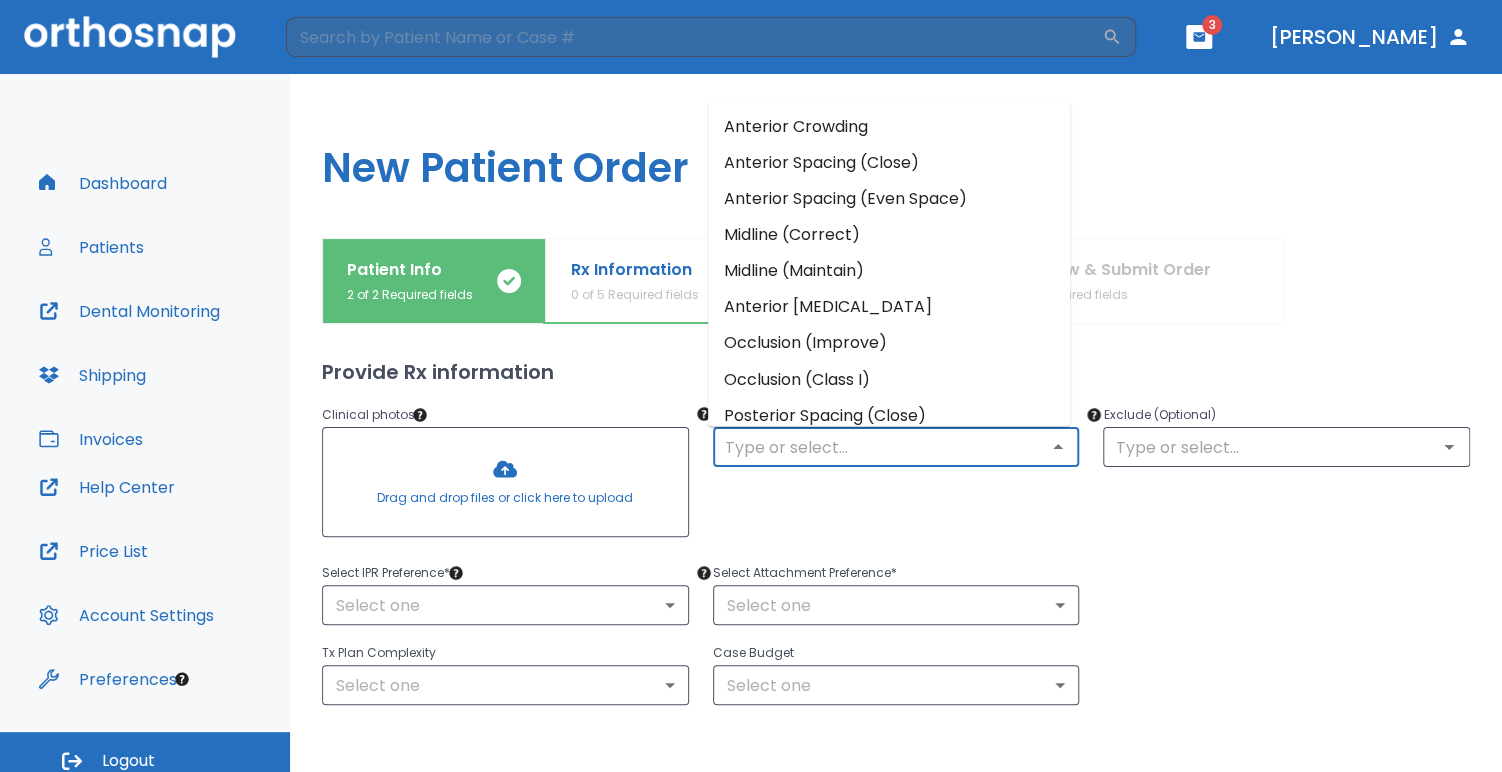 click 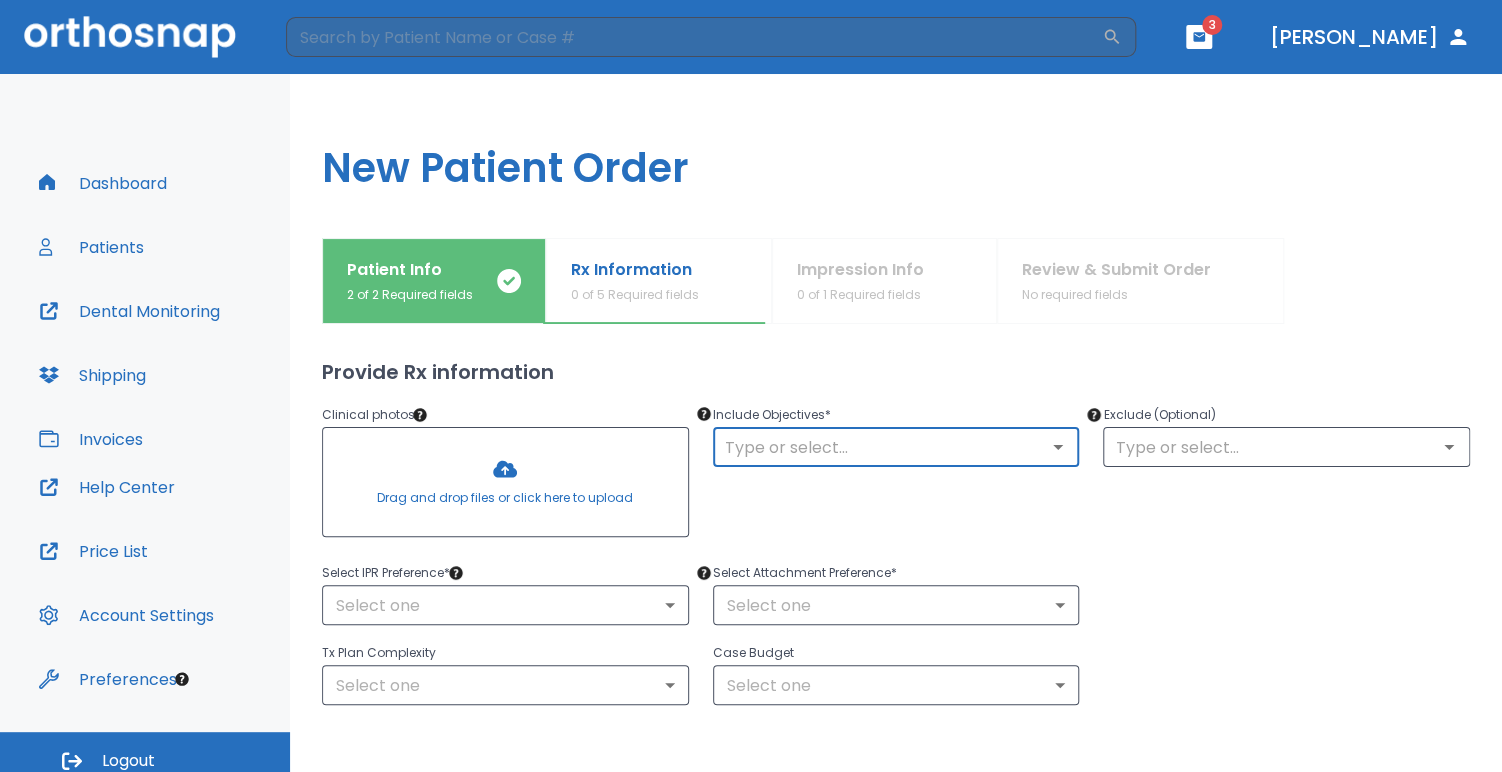 click 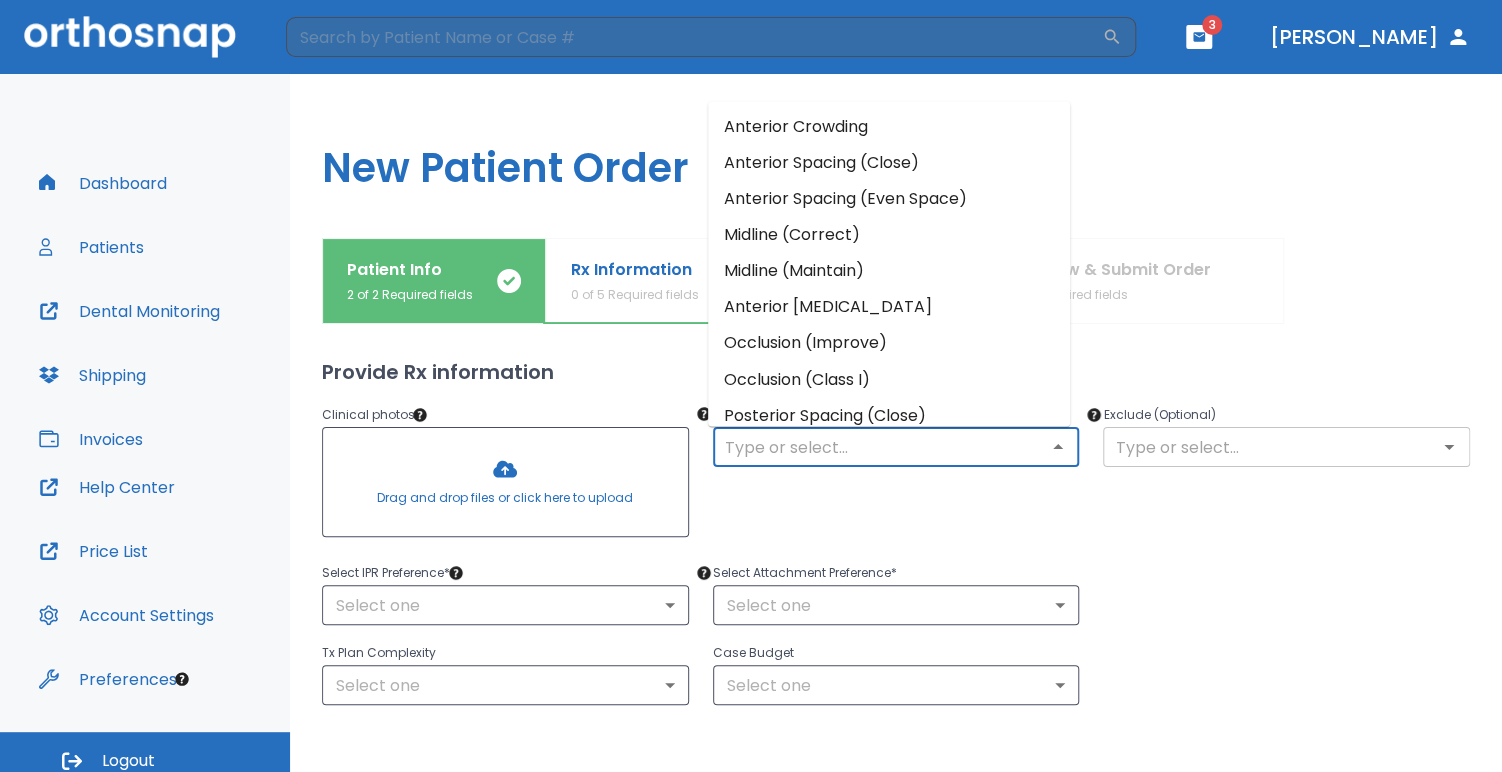click 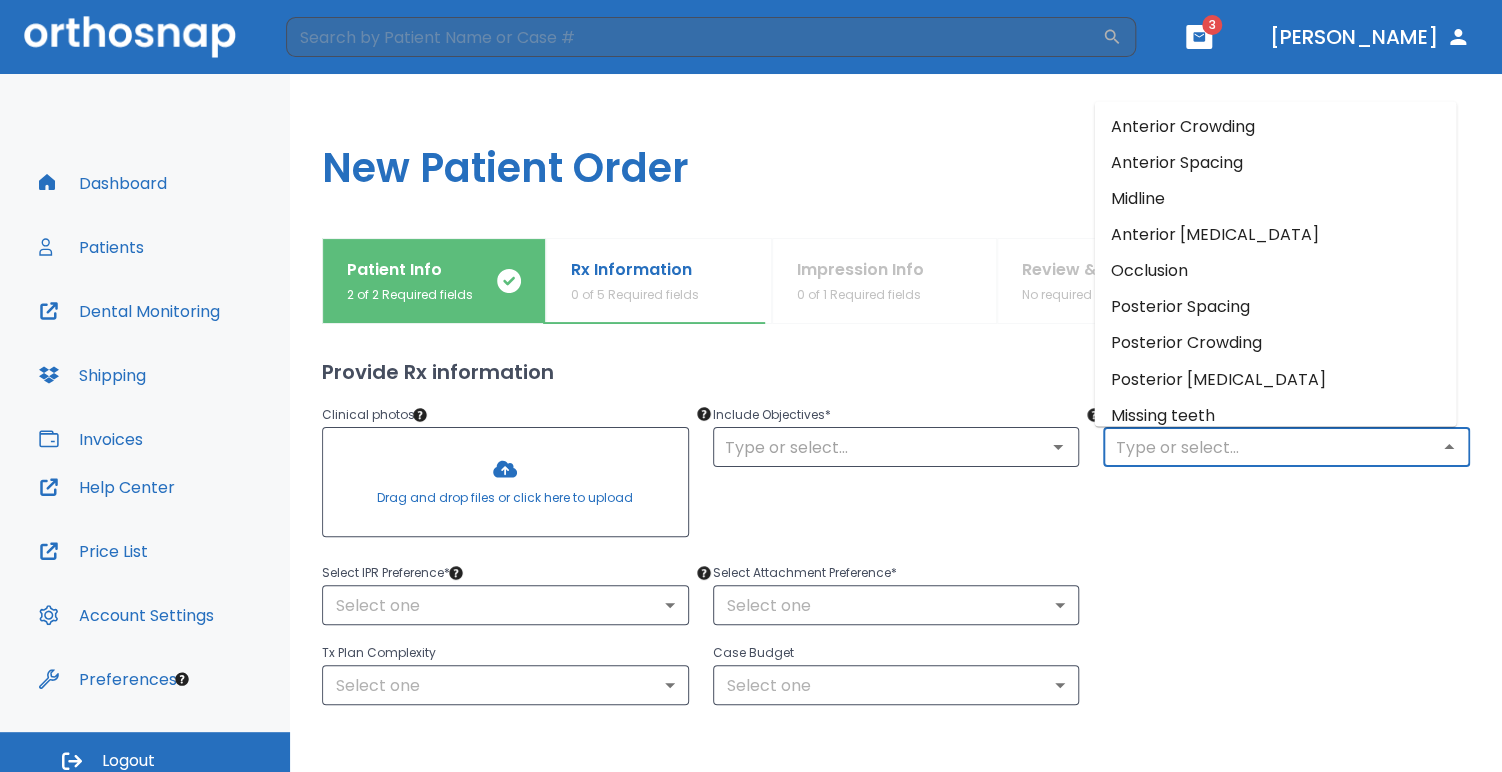 click 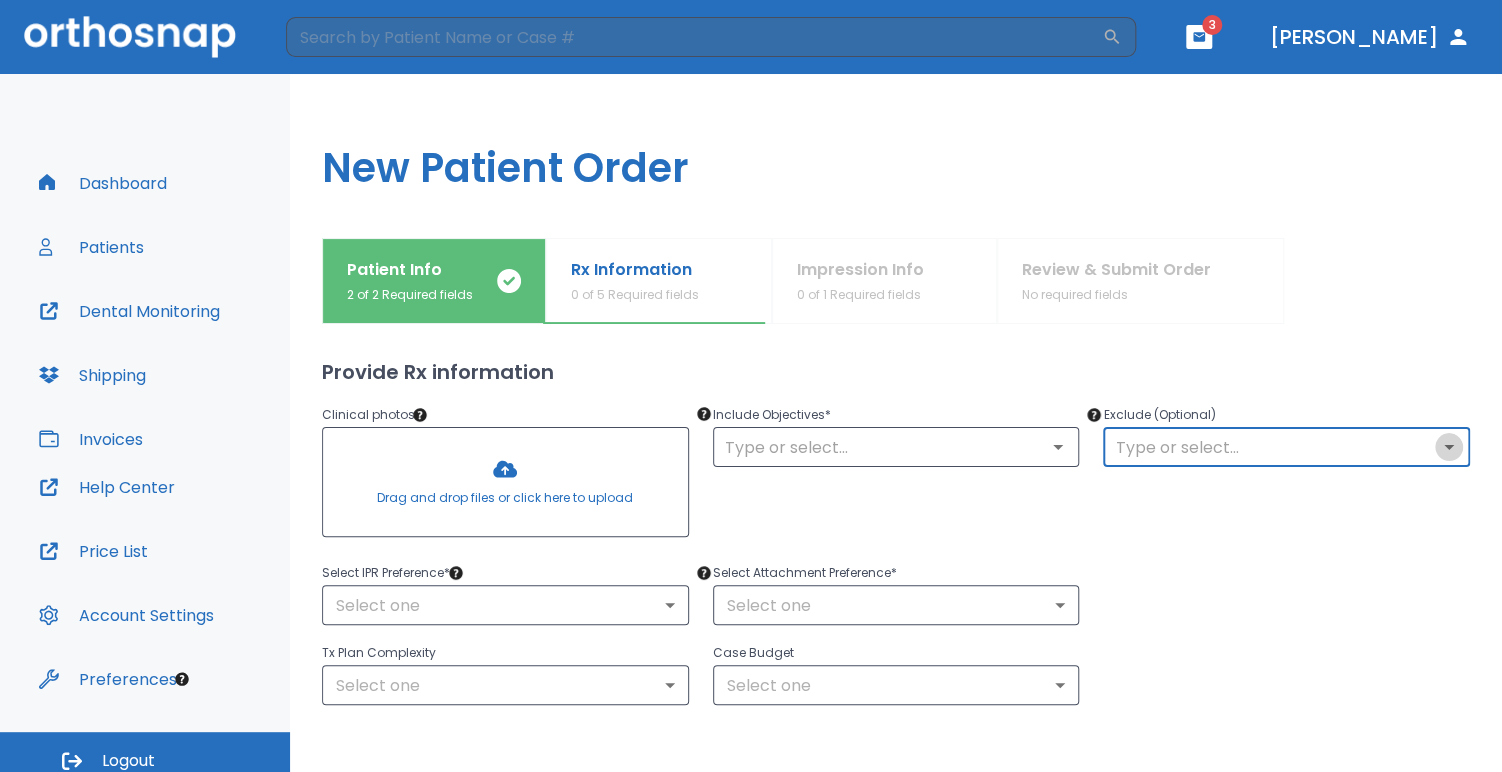 click 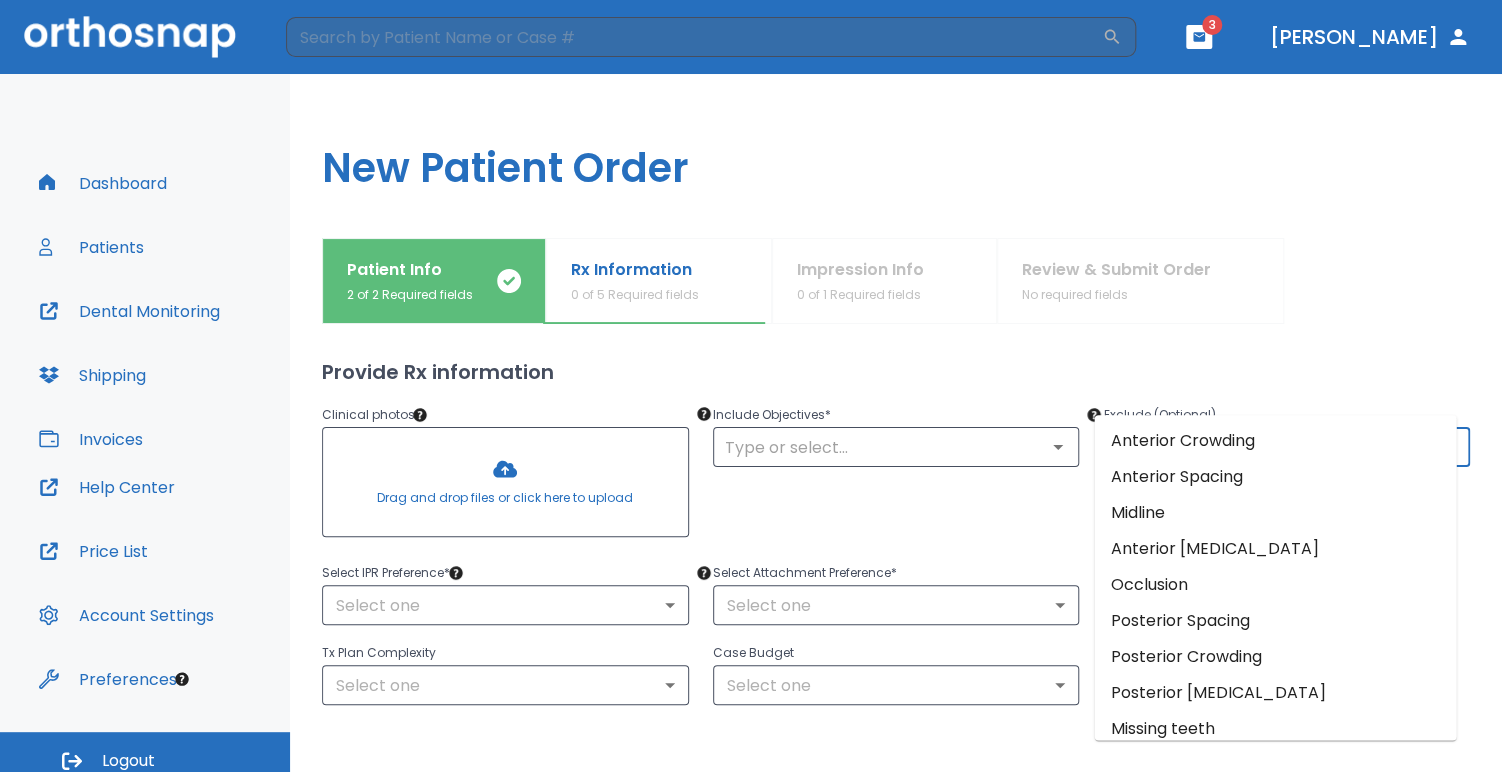 scroll, scrollTop: 249, scrollLeft: 0, axis: vertical 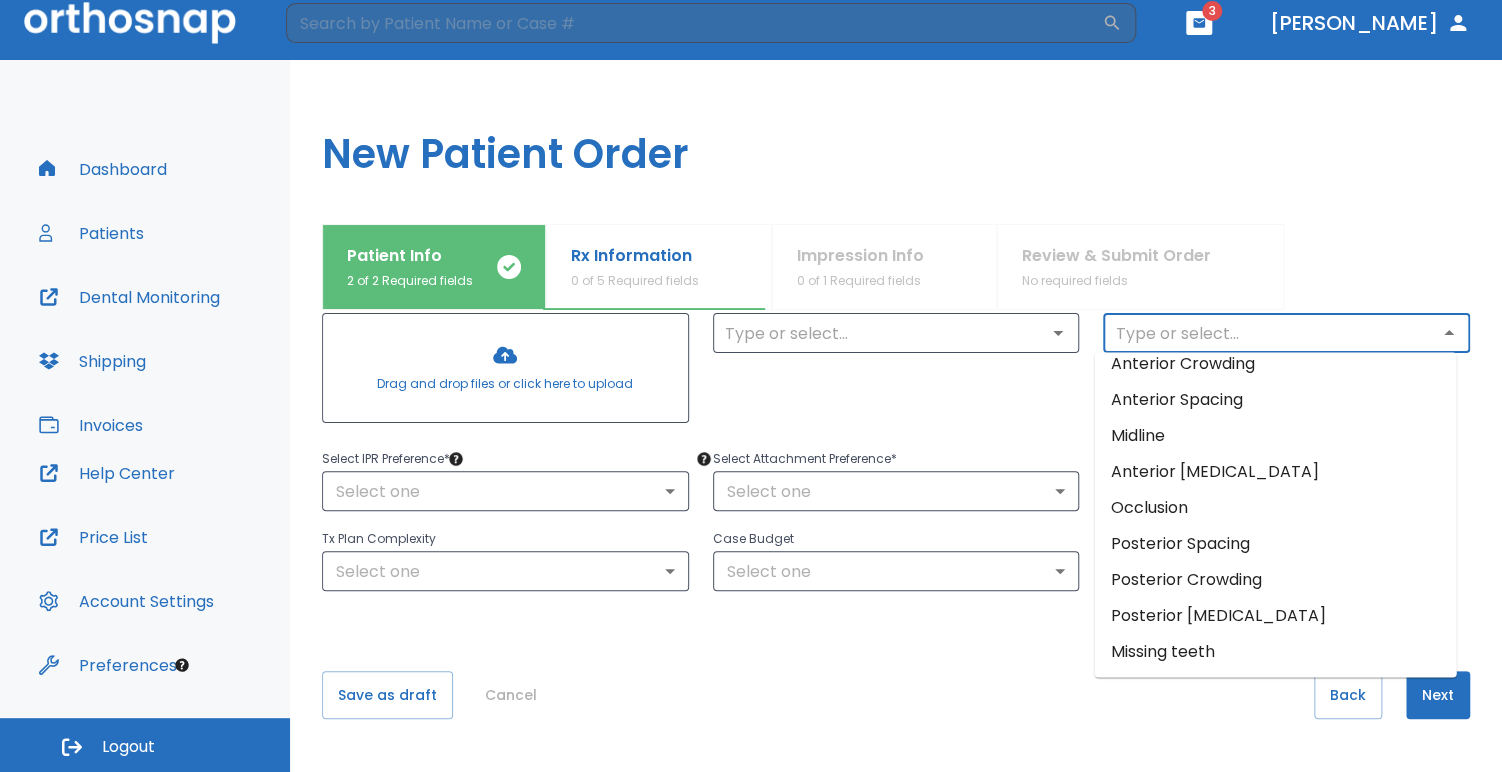 click on "Include Objectives * ​" at bounding box center (884, 348) 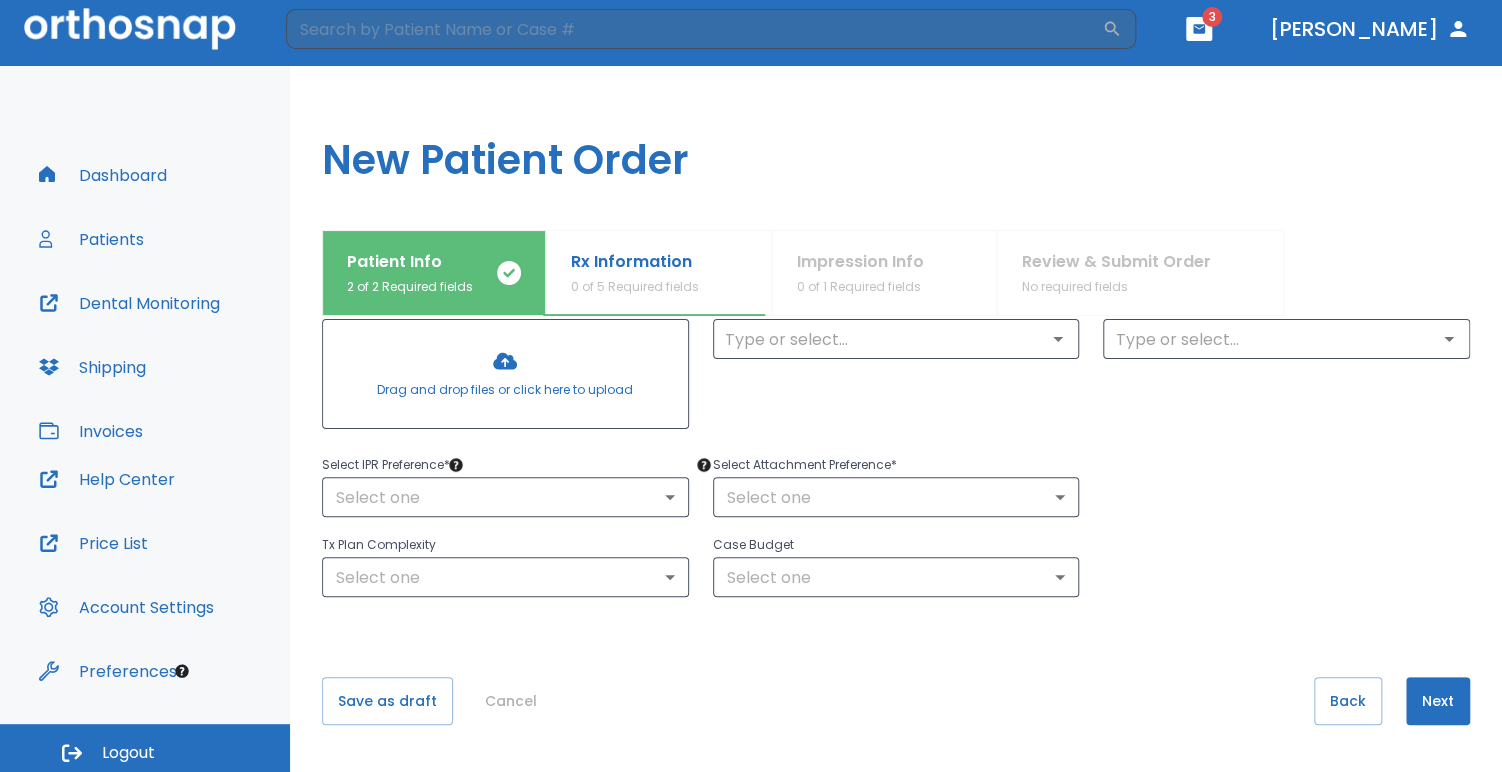 scroll, scrollTop: 0, scrollLeft: 0, axis: both 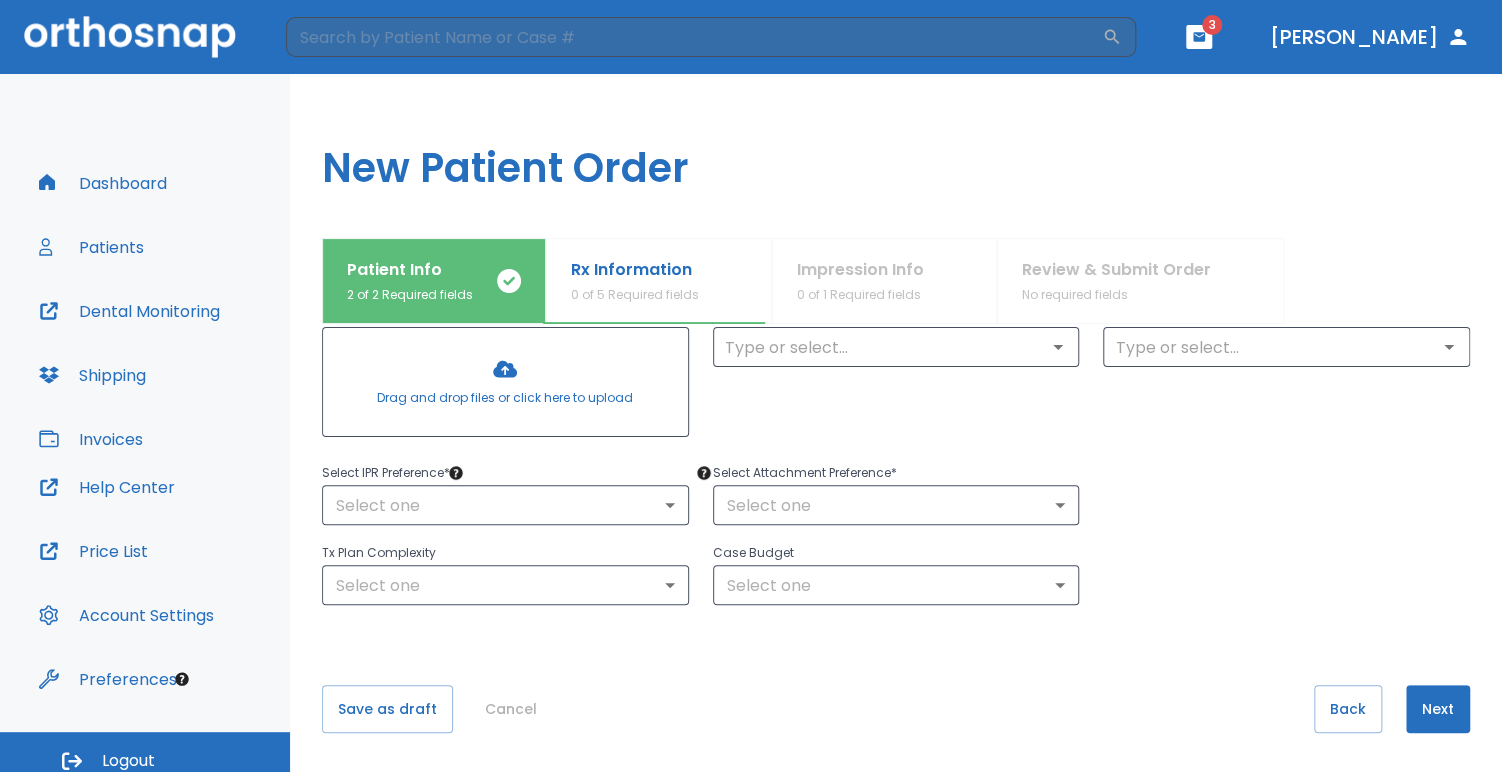 click on "Include Objectives * ​" at bounding box center (884, 362) 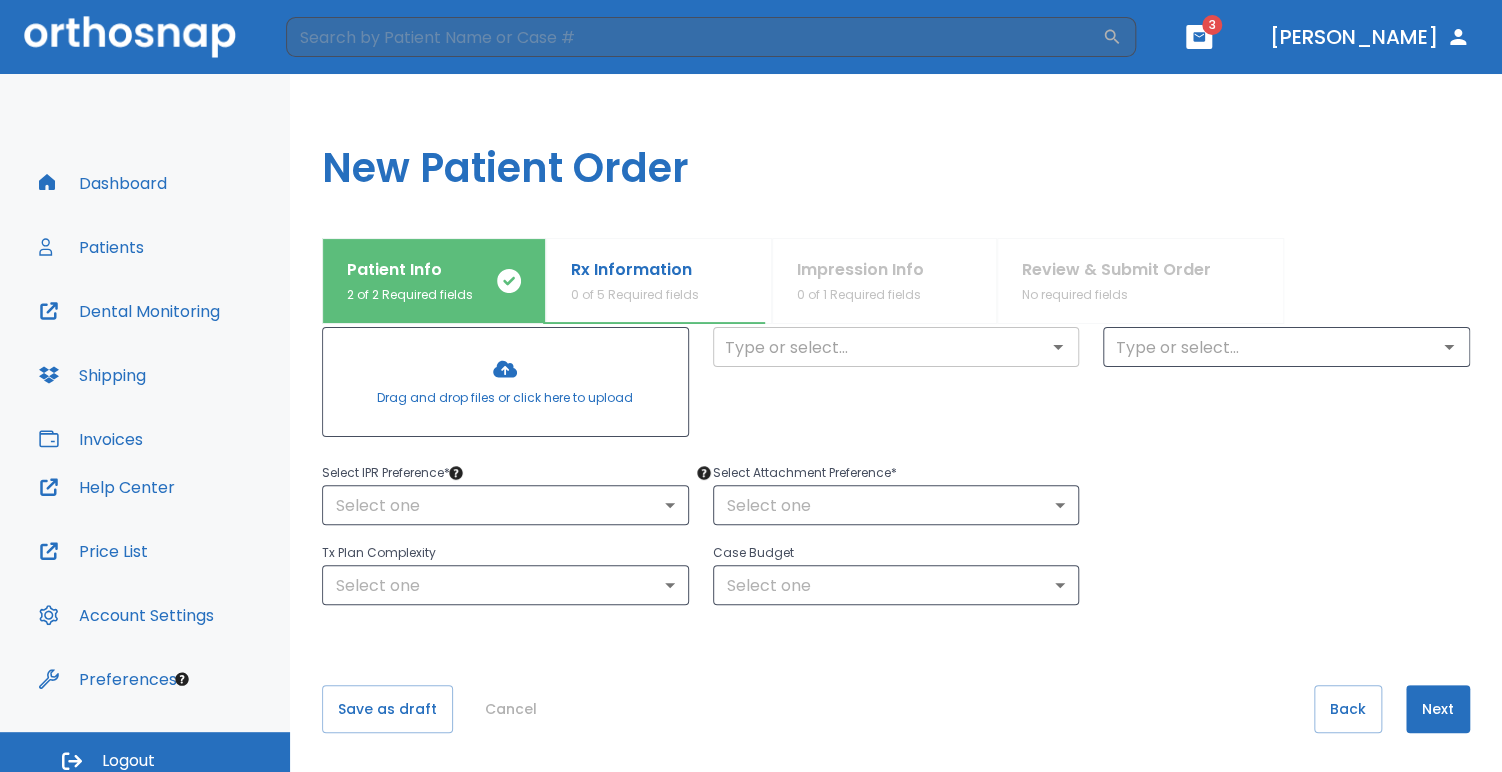 click at bounding box center [896, 347] 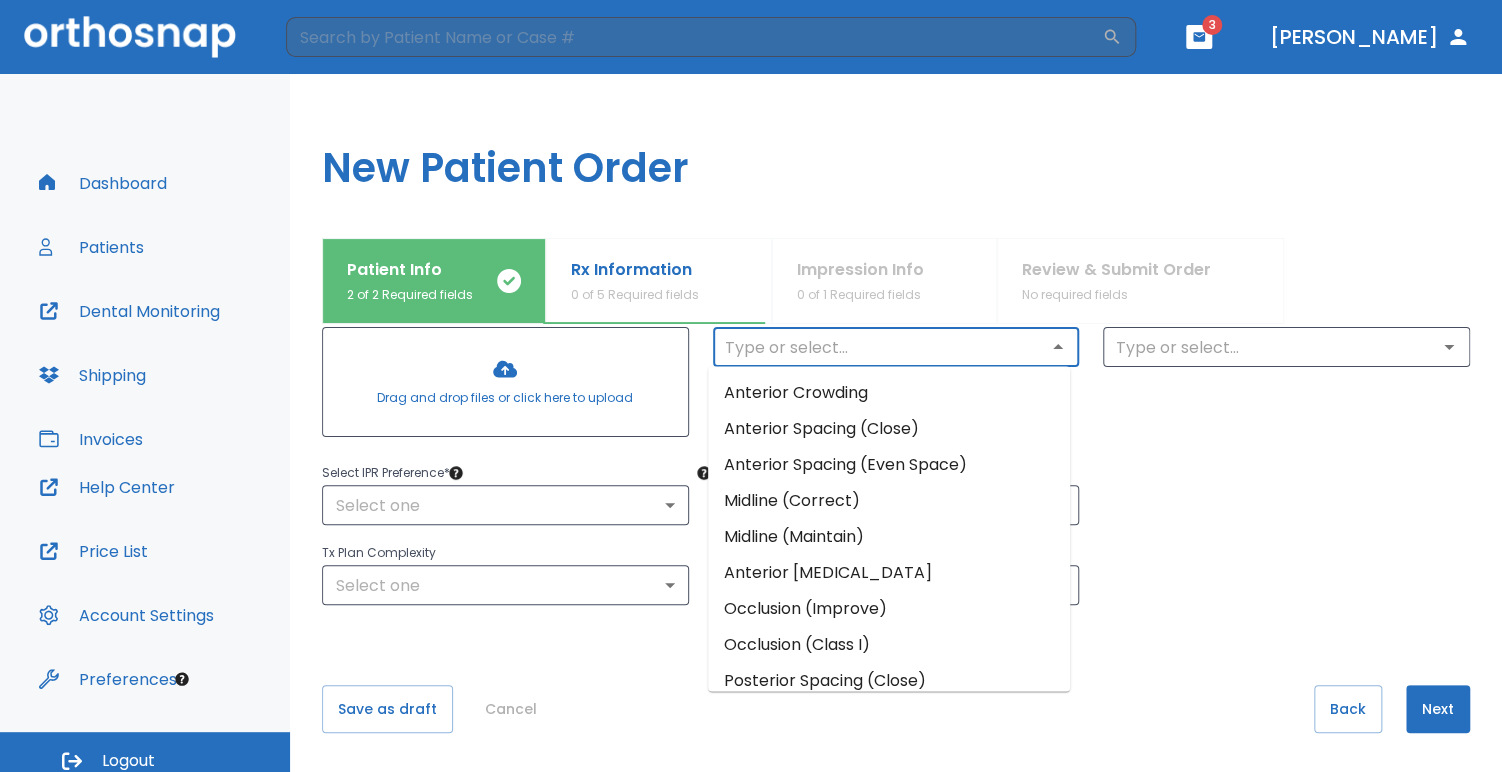 click at bounding box center (896, 347) 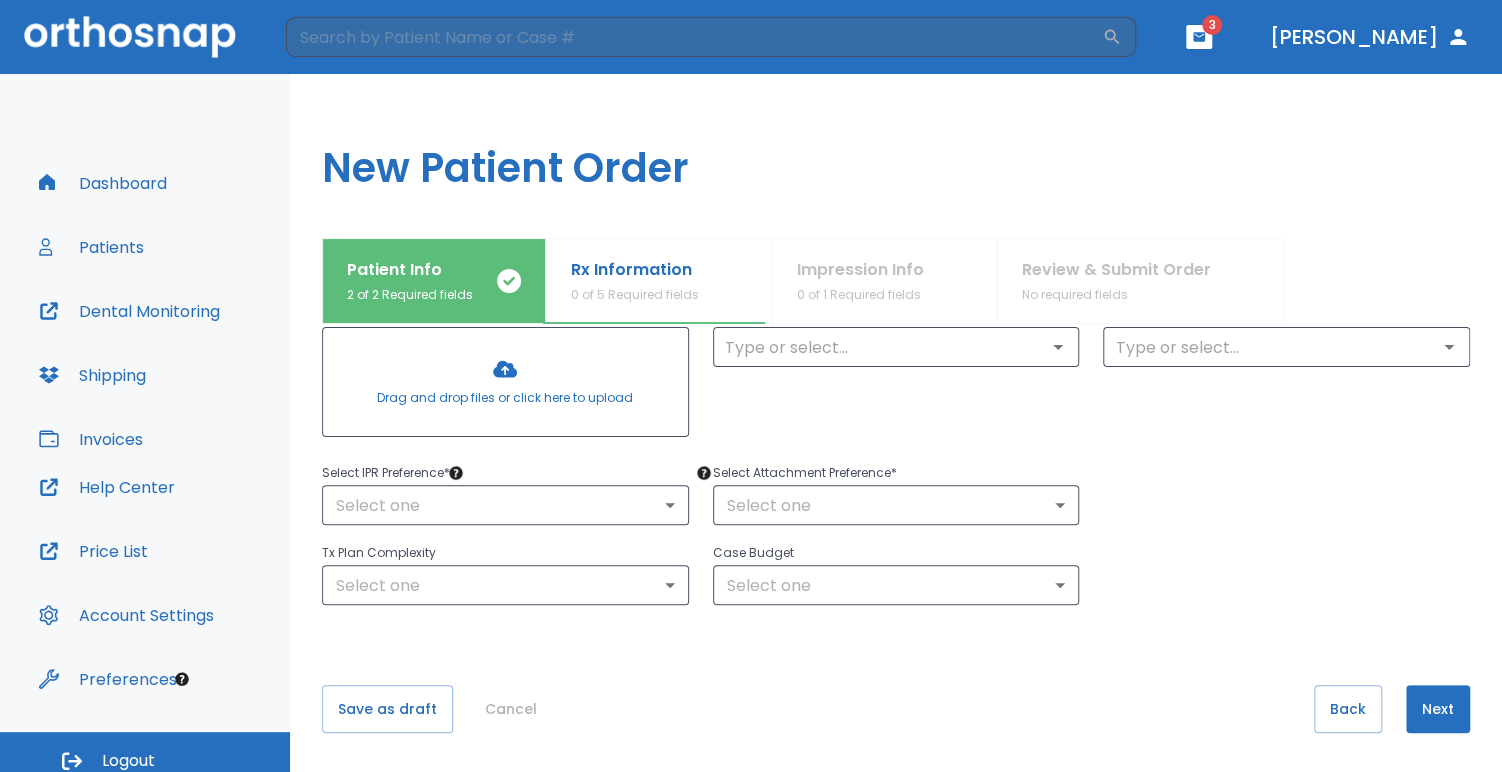 click on "What arches need attention?* Upper Arches Lower Arches Provide Rx information Clinical photos * Drag and drop files or click here to upload Include Objectives * ​ Exclude (Optional) ​ Select IPR Preference * Select one ​ Select Attachment Preference * Select one ​ Tx Plan Complexity Select one ​ Case Budget Select one ​ Save as draft Cancel Back Next" at bounding box center (896, 548) 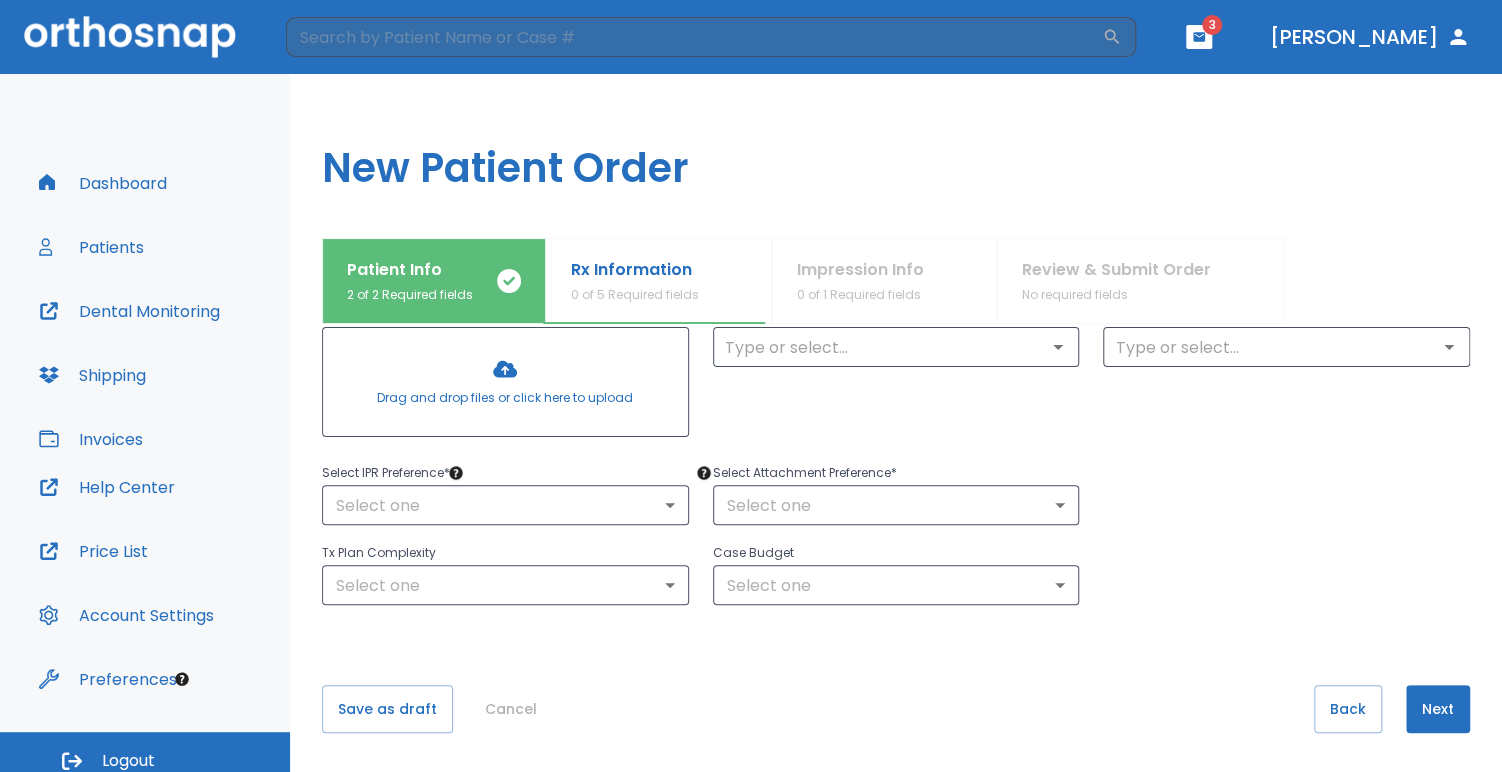 click 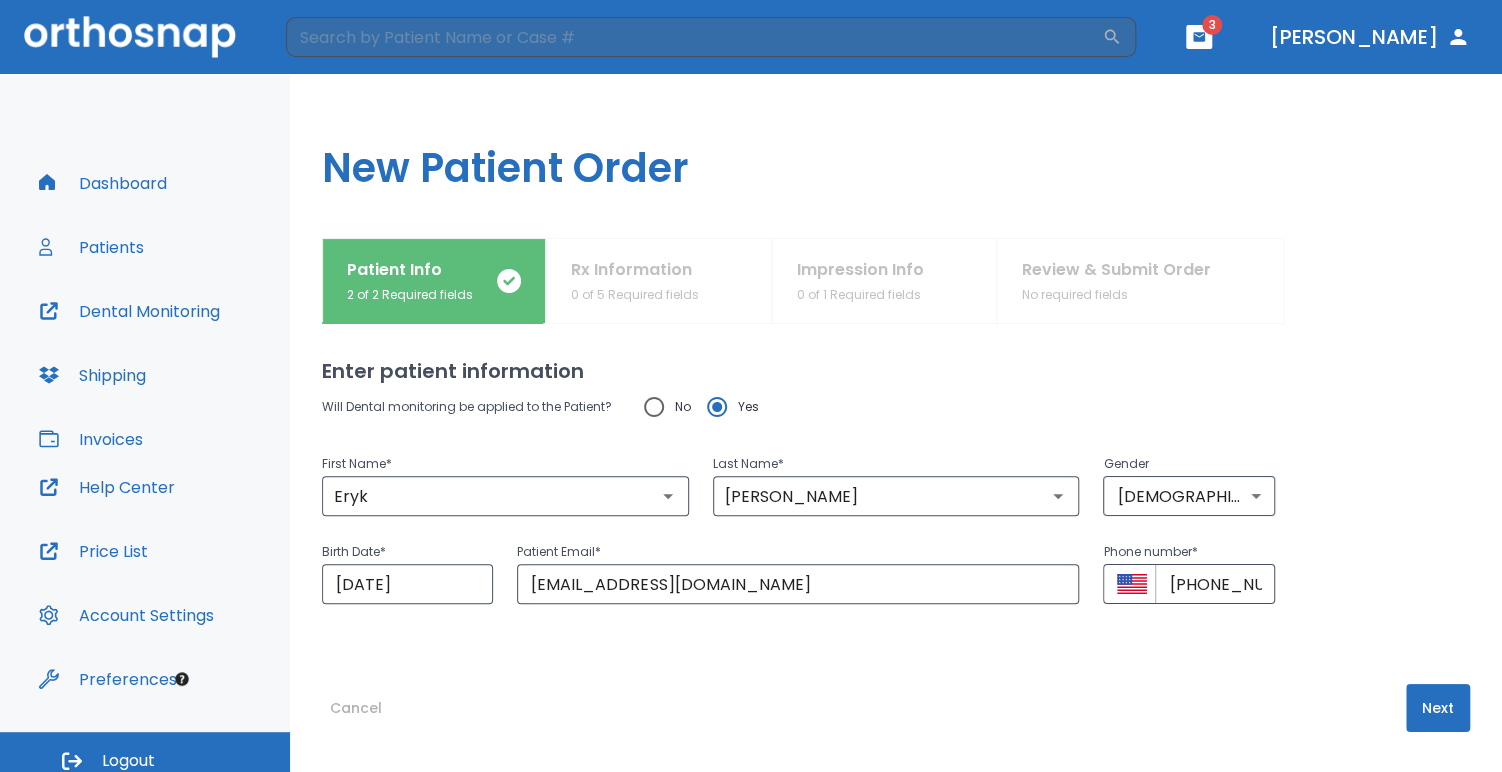 scroll, scrollTop: 8, scrollLeft: 0, axis: vertical 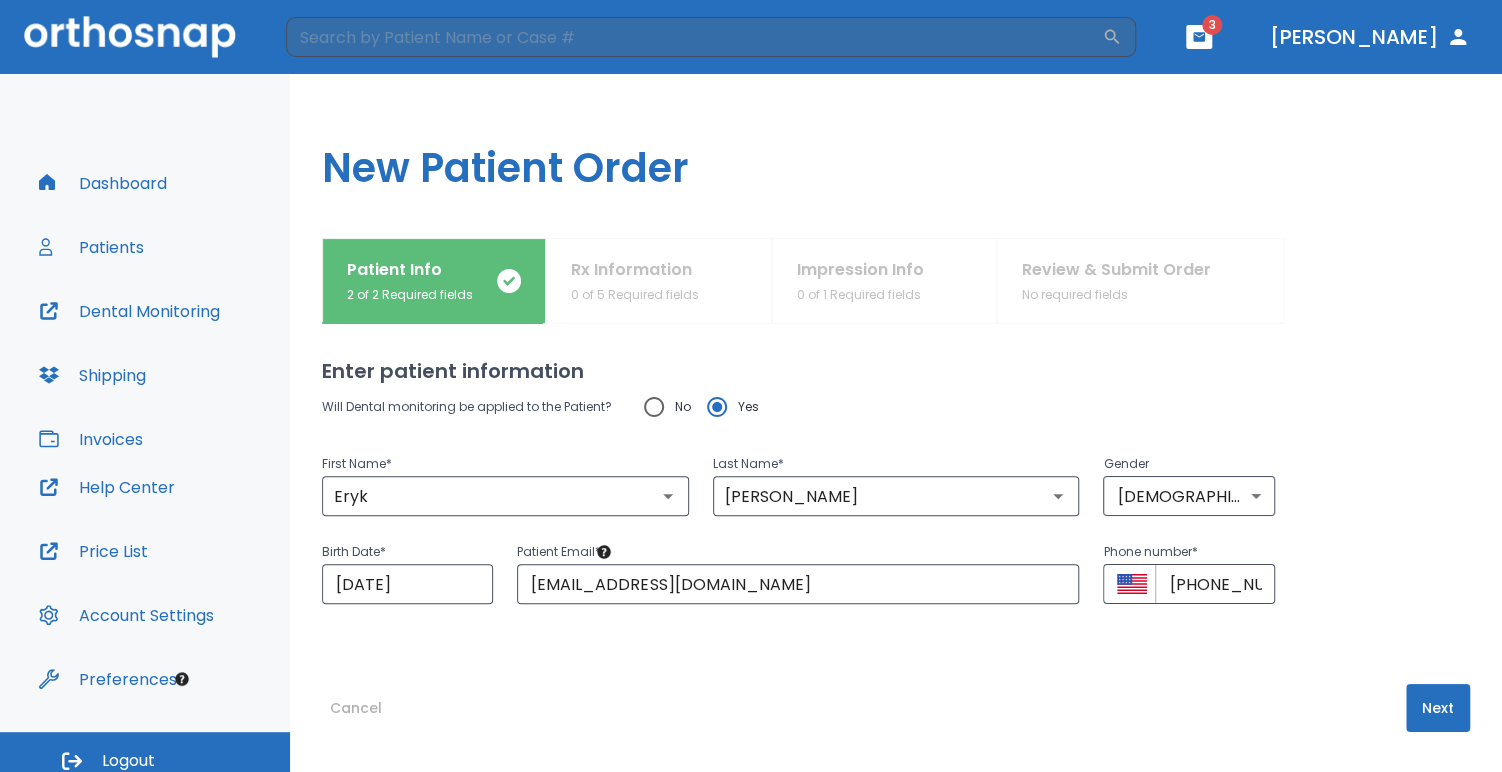 click on "Next" at bounding box center (1438, 708) 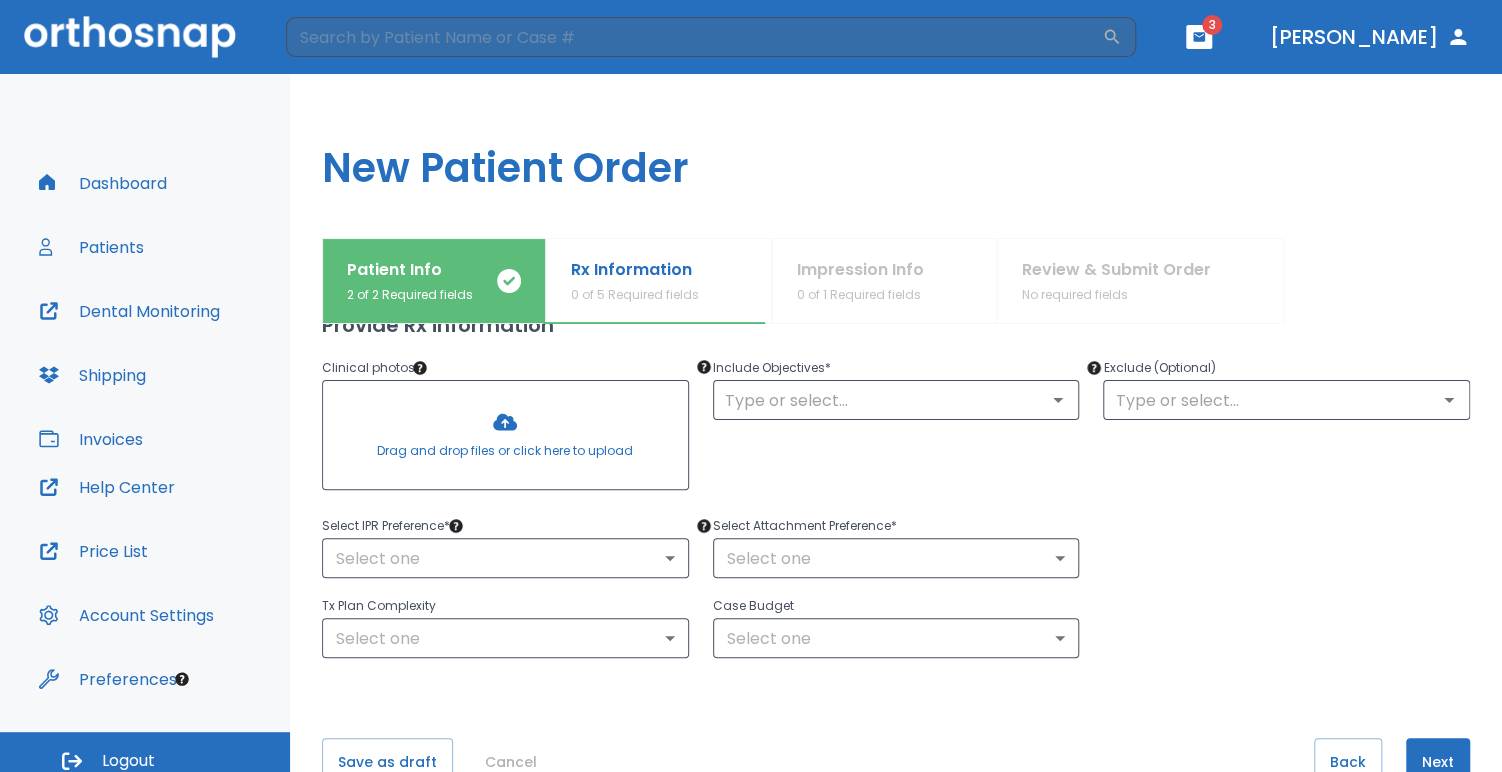 scroll, scrollTop: 149, scrollLeft: 0, axis: vertical 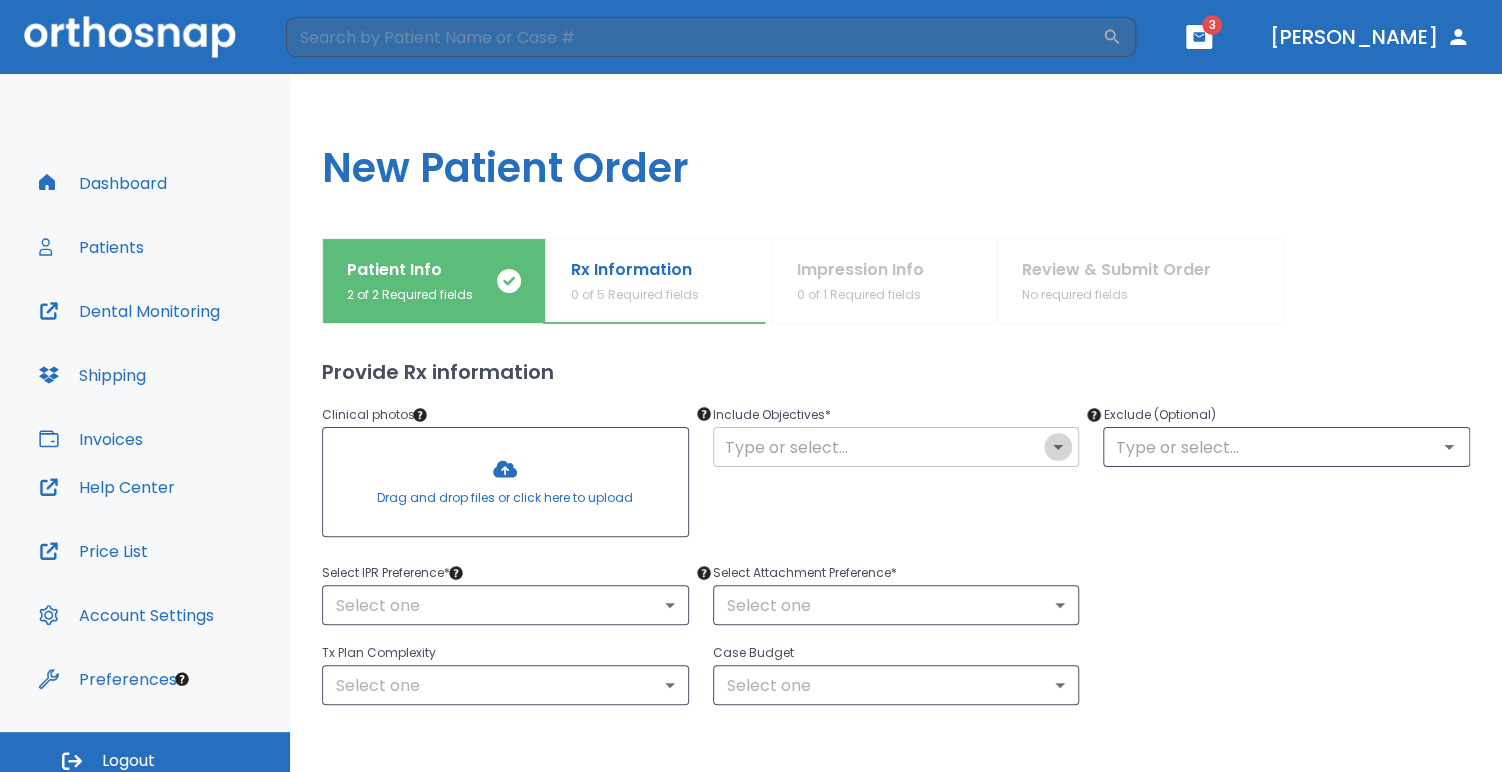click 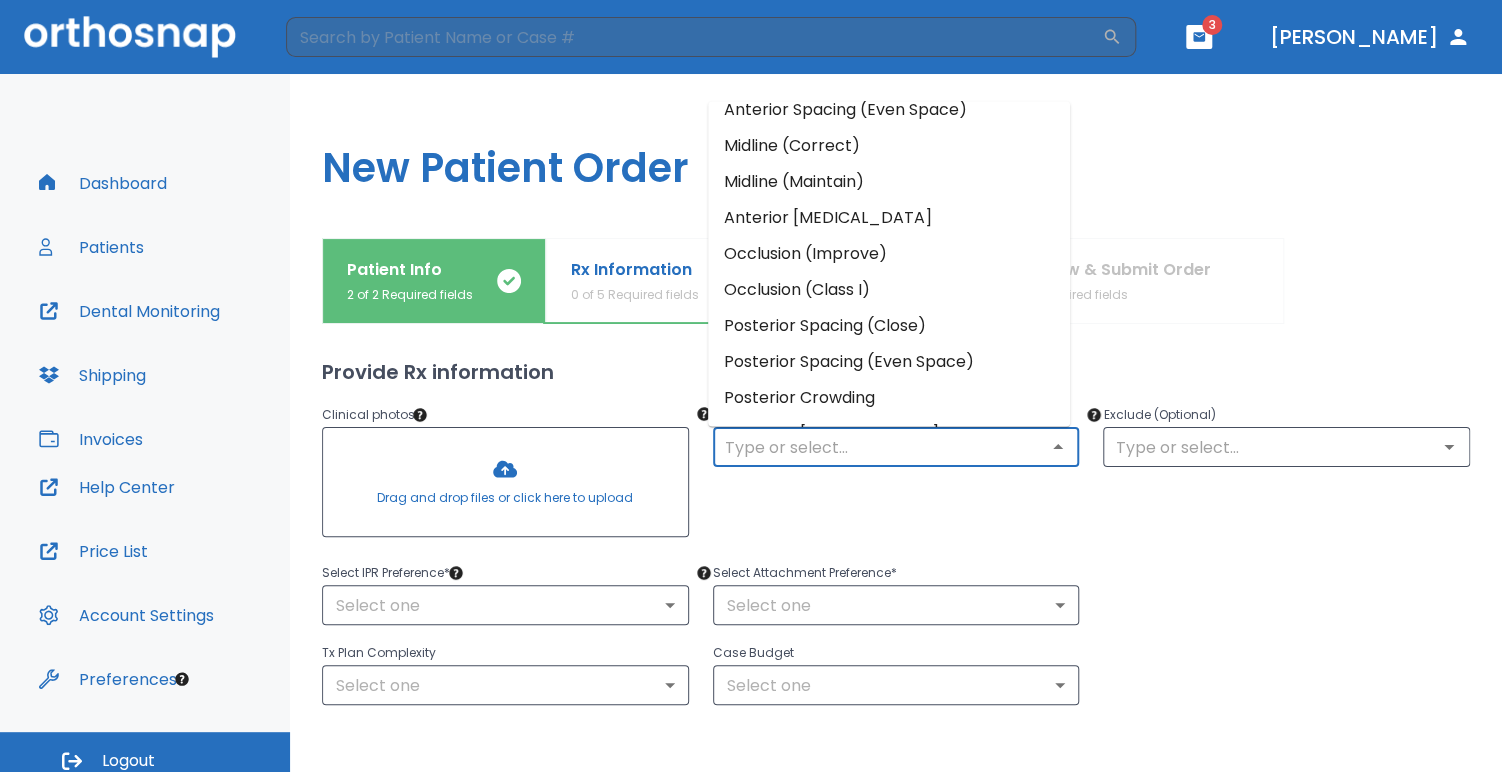 scroll, scrollTop: 231, scrollLeft: 0, axis: vertical 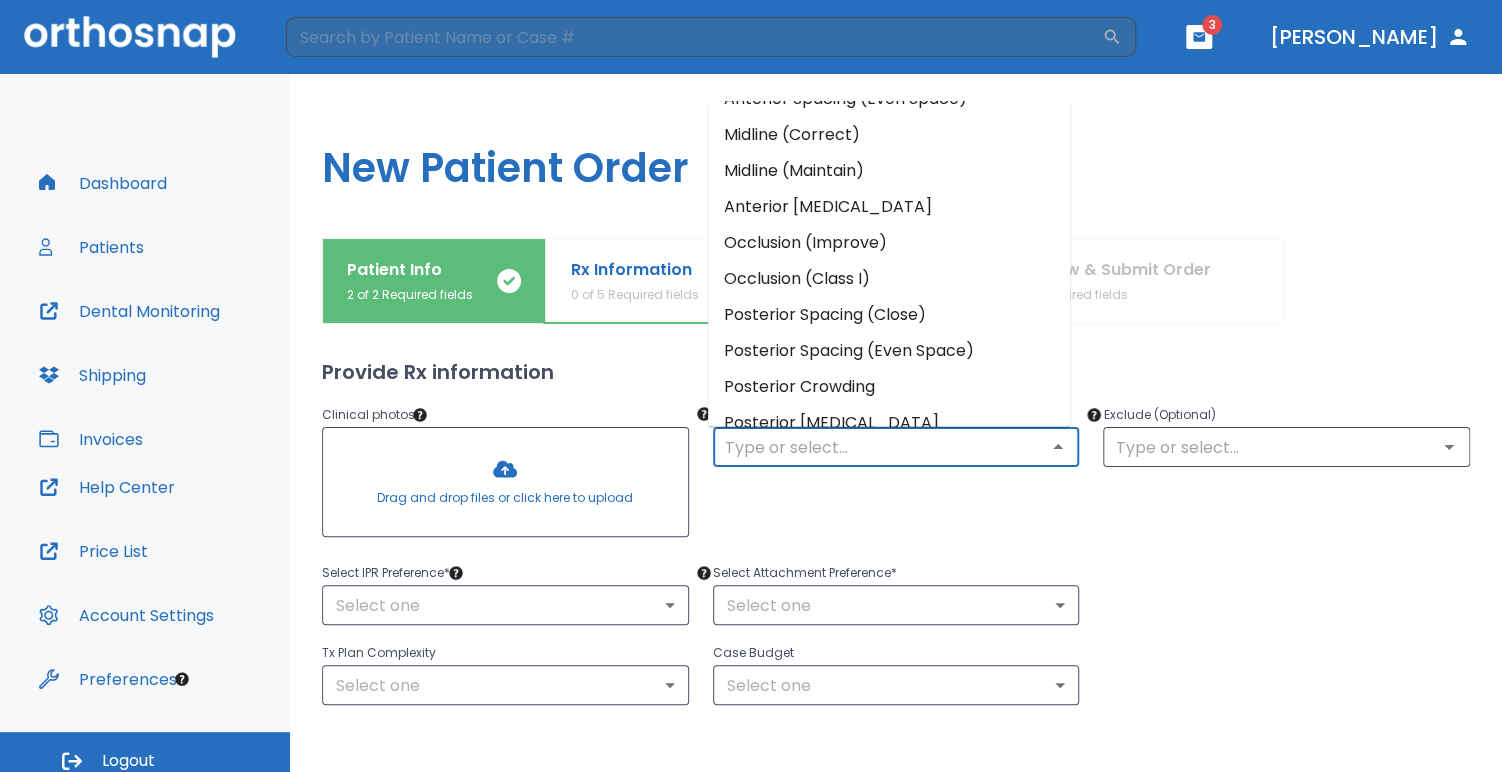 click on "Occlusion (Class I)" at bounding box center (889, 280) 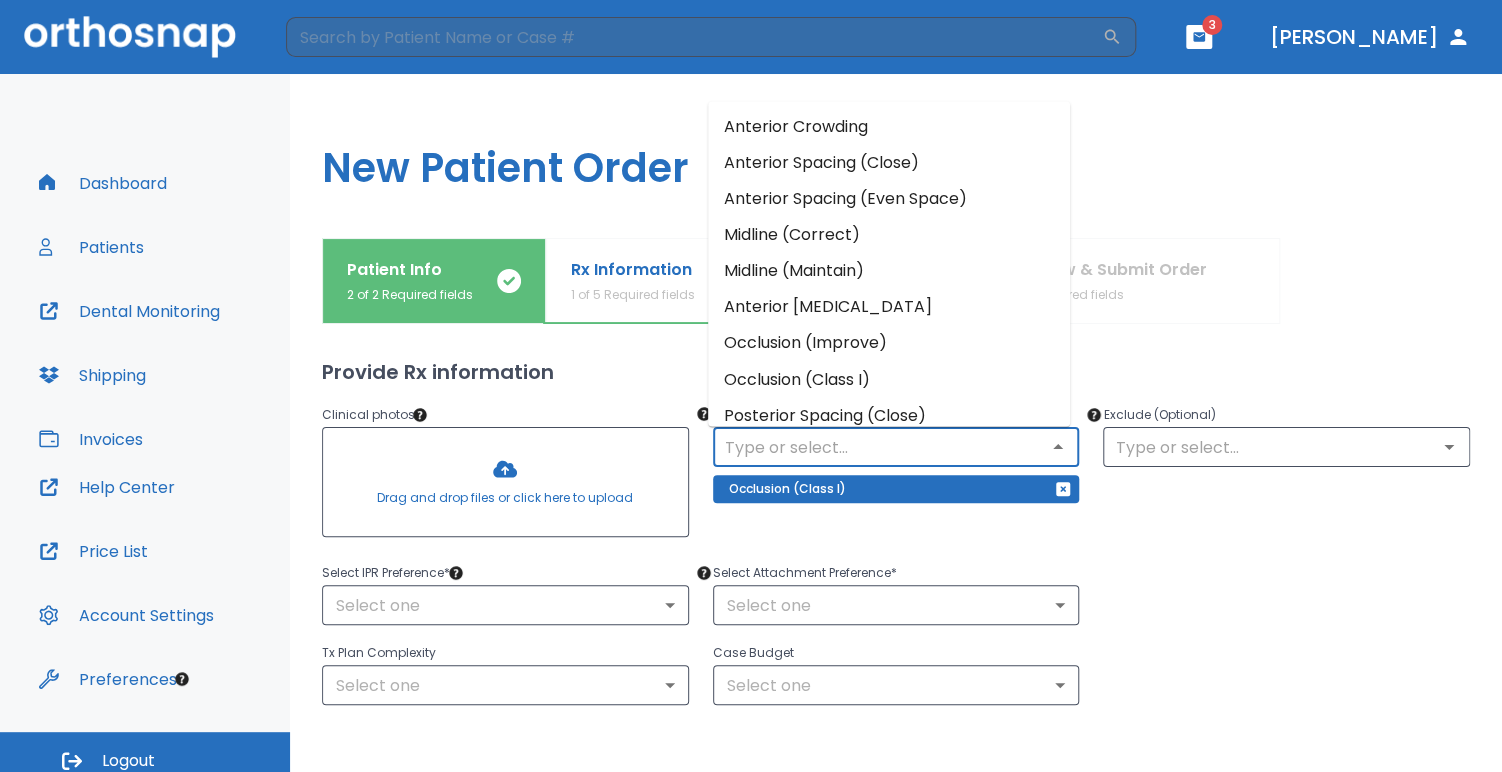 click at bounding box center [896, 447] 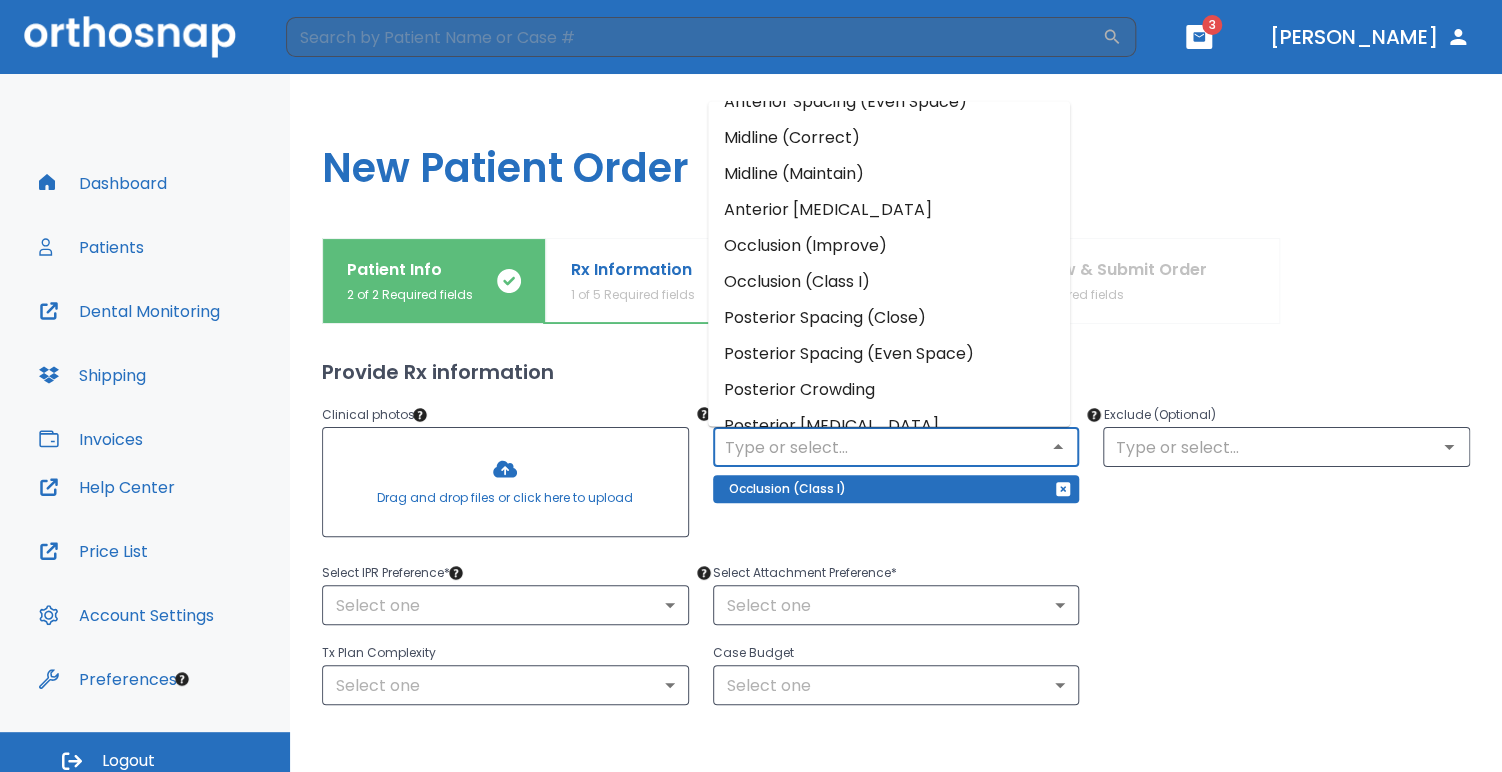 scroll, scrollTop: 200, scrollLeft: 0, axis: vertical 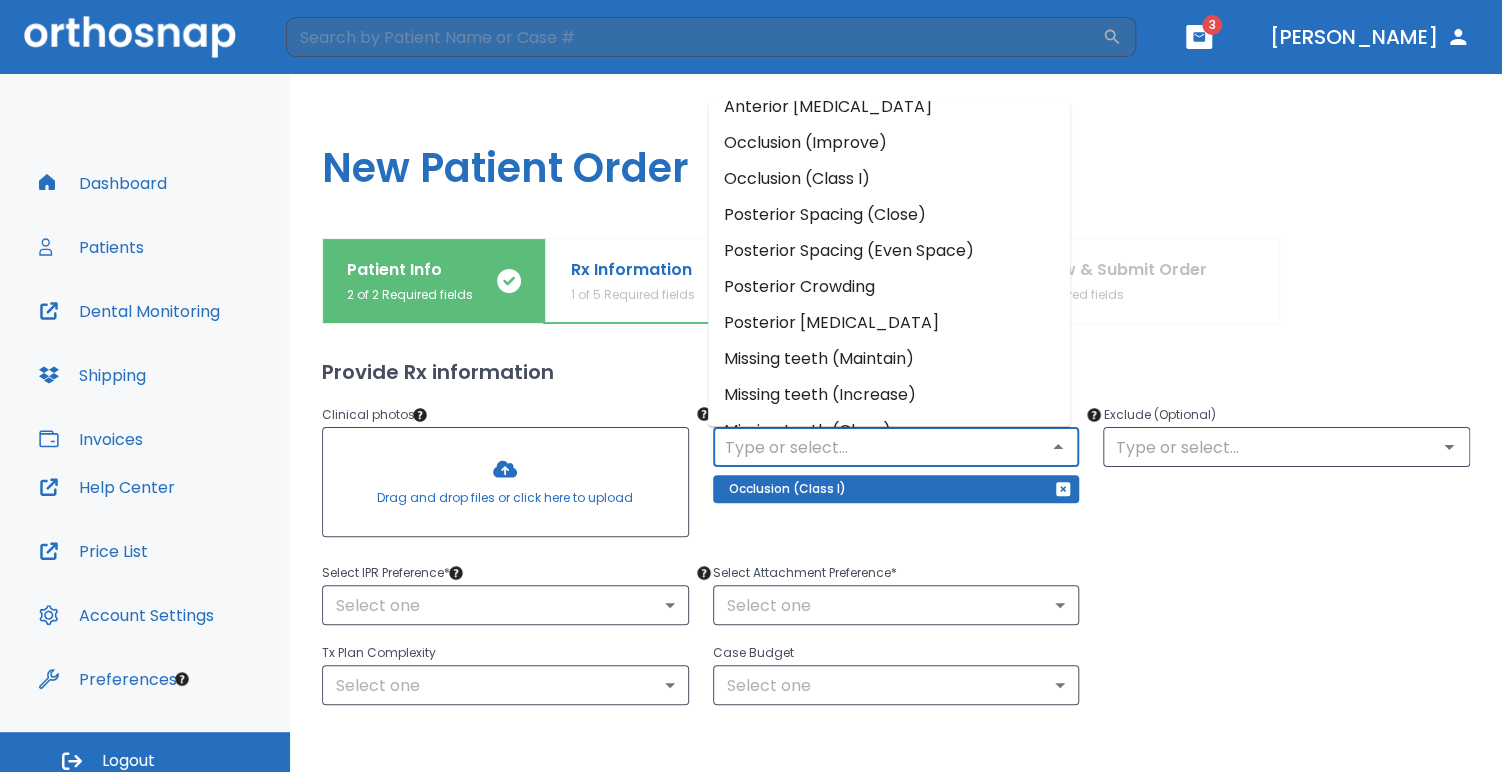 click 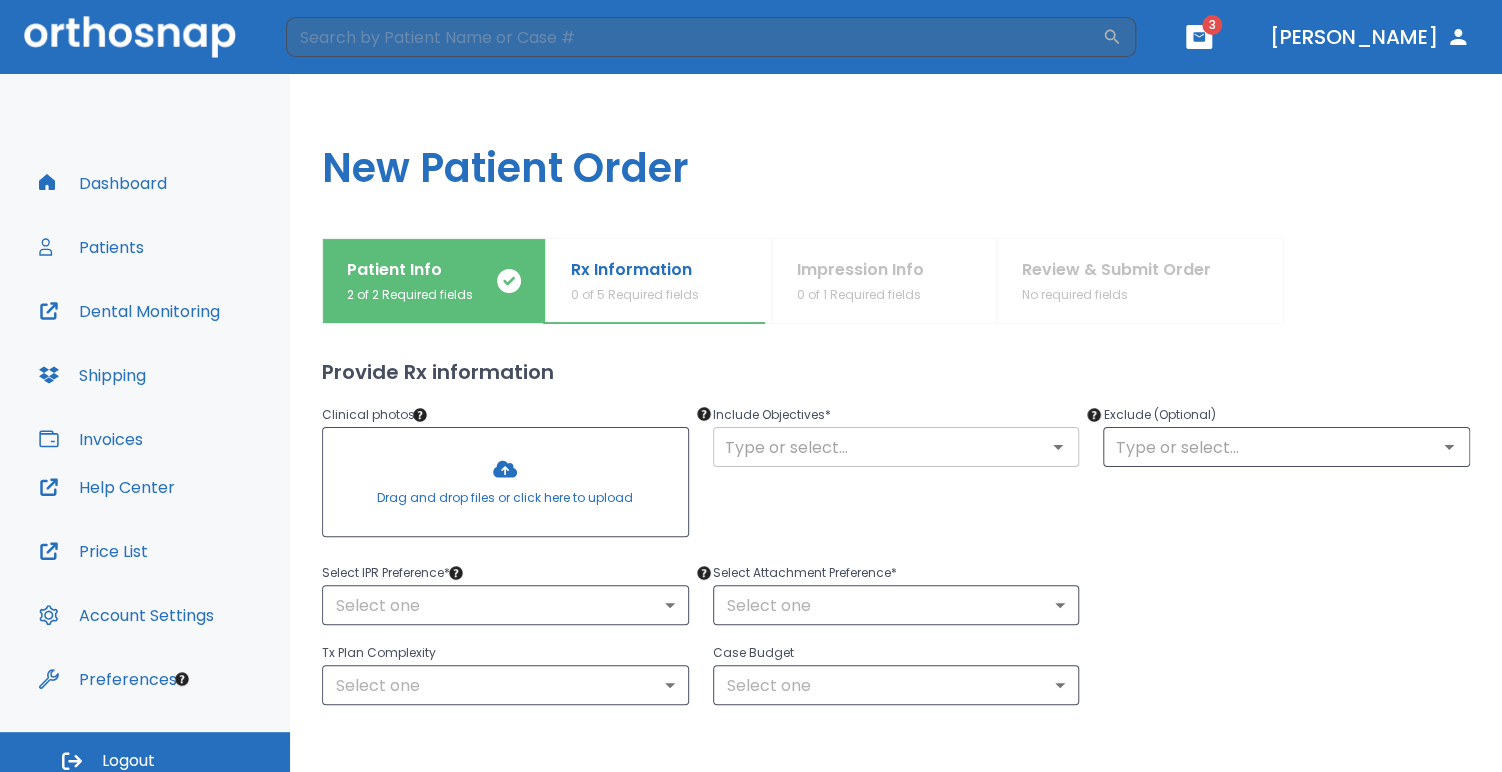 click at bounding box center (896, 447) 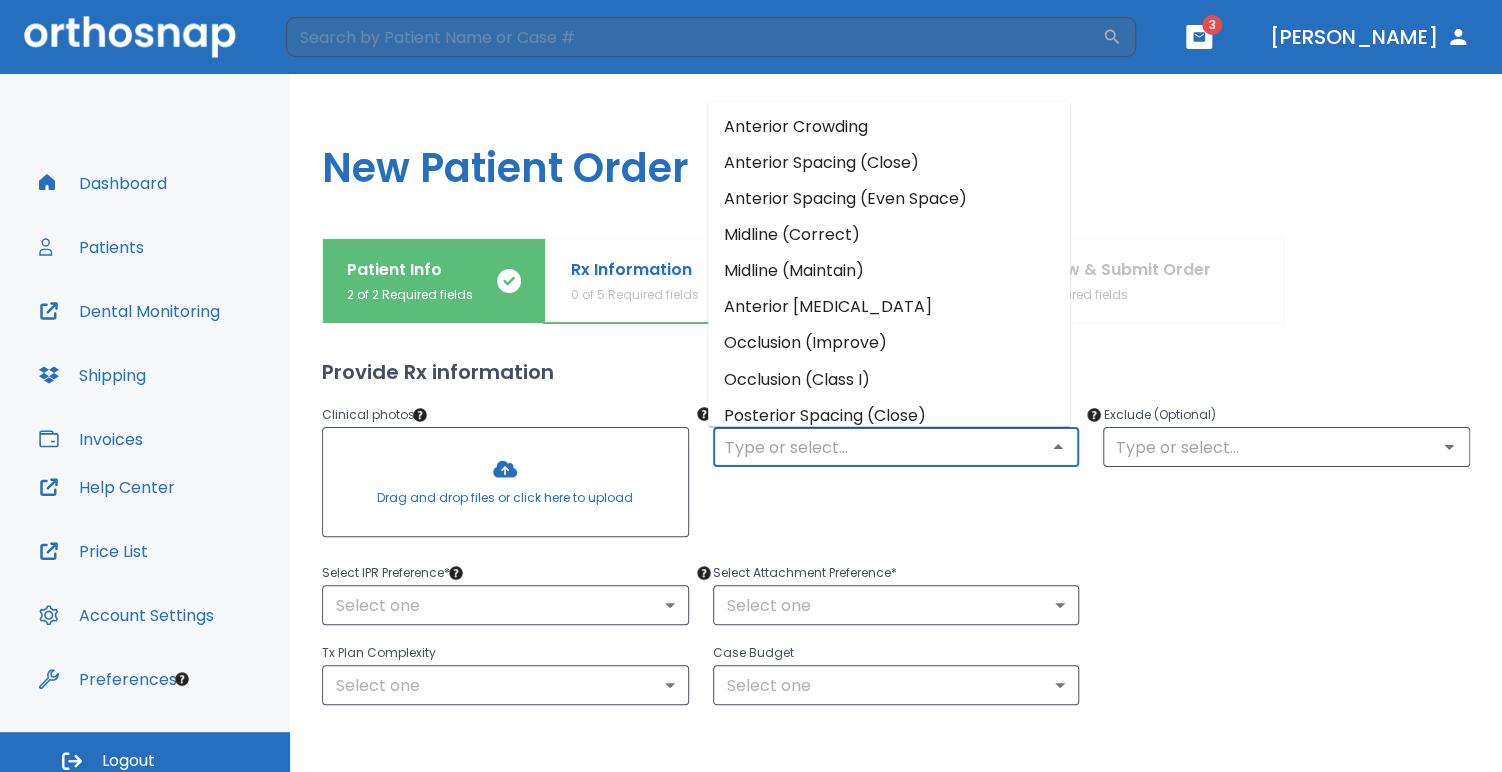 scroll, scrollTop: 100, scrollLeft: 0, axis: vertical 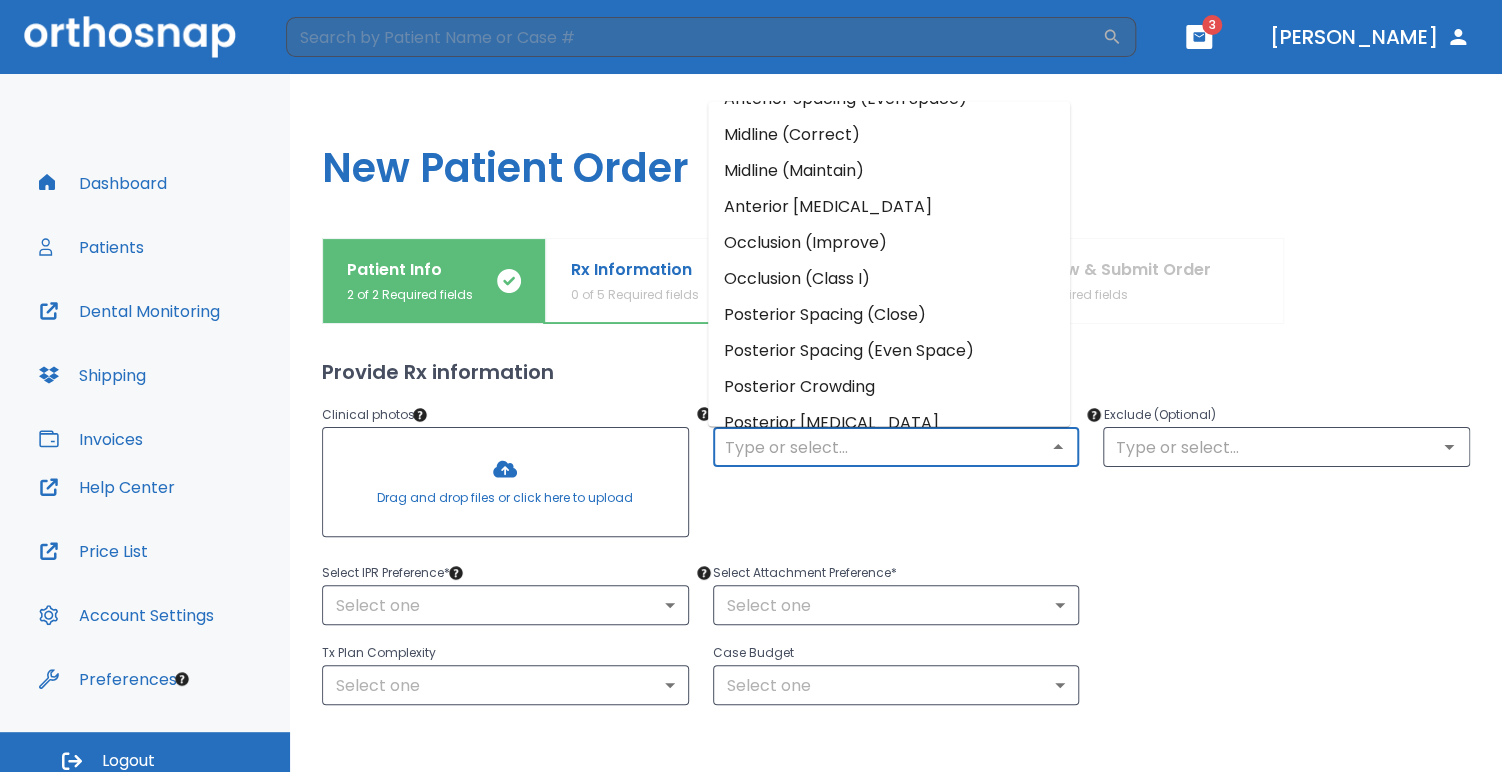 click on "Occlusion (Class I)" at bounding box center [889, 280] 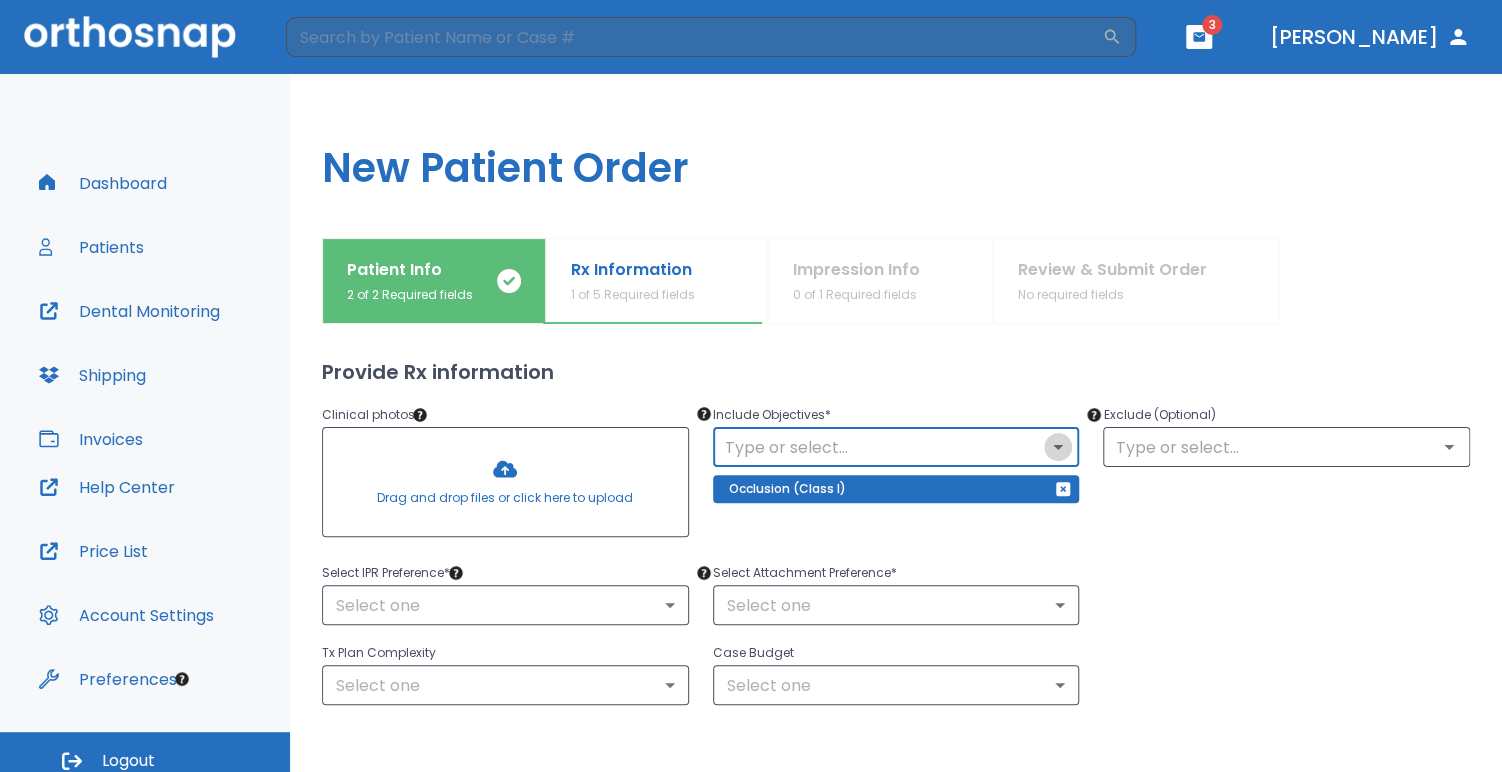 click 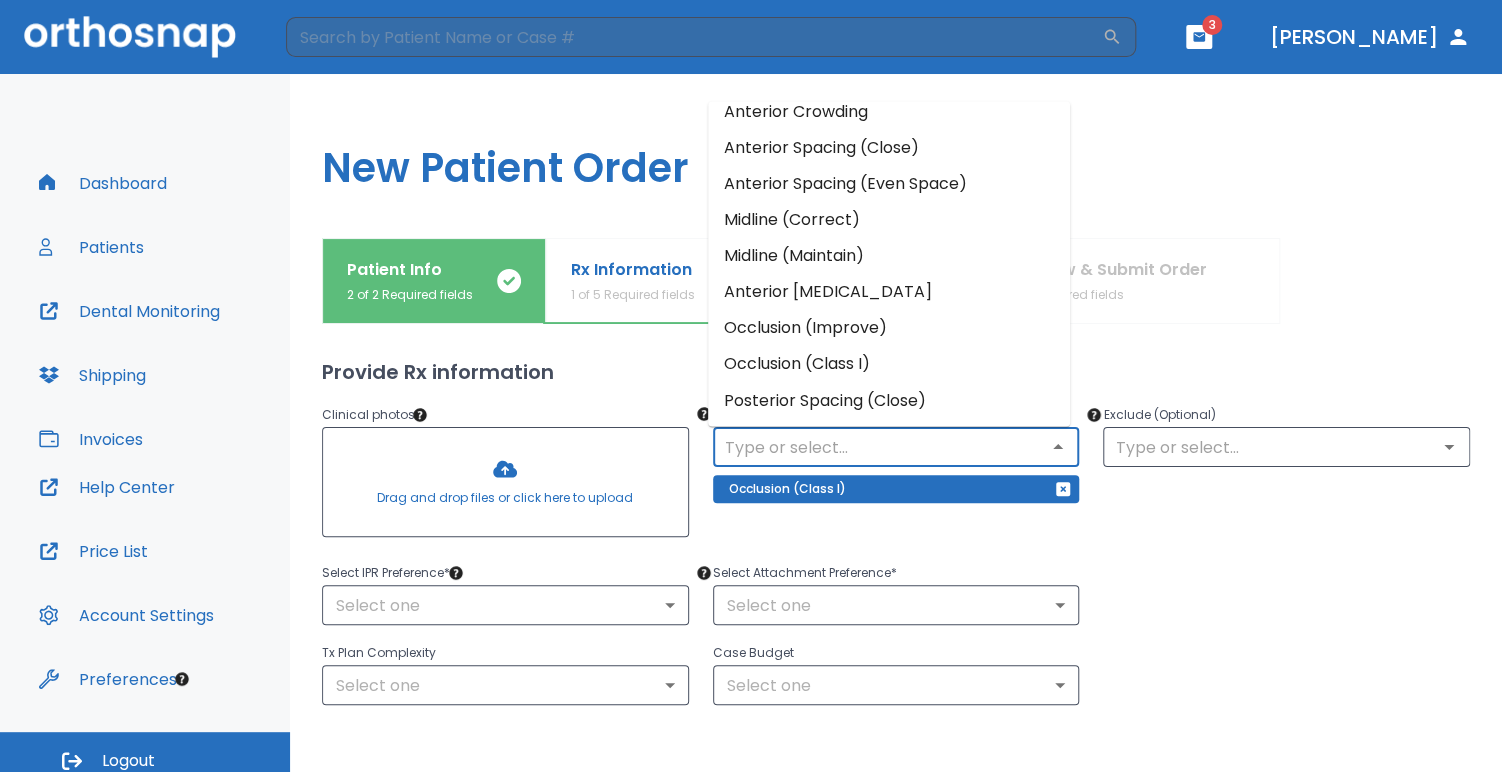 scroll, scrollTop: 0, scrollLeft: 0, axis: both 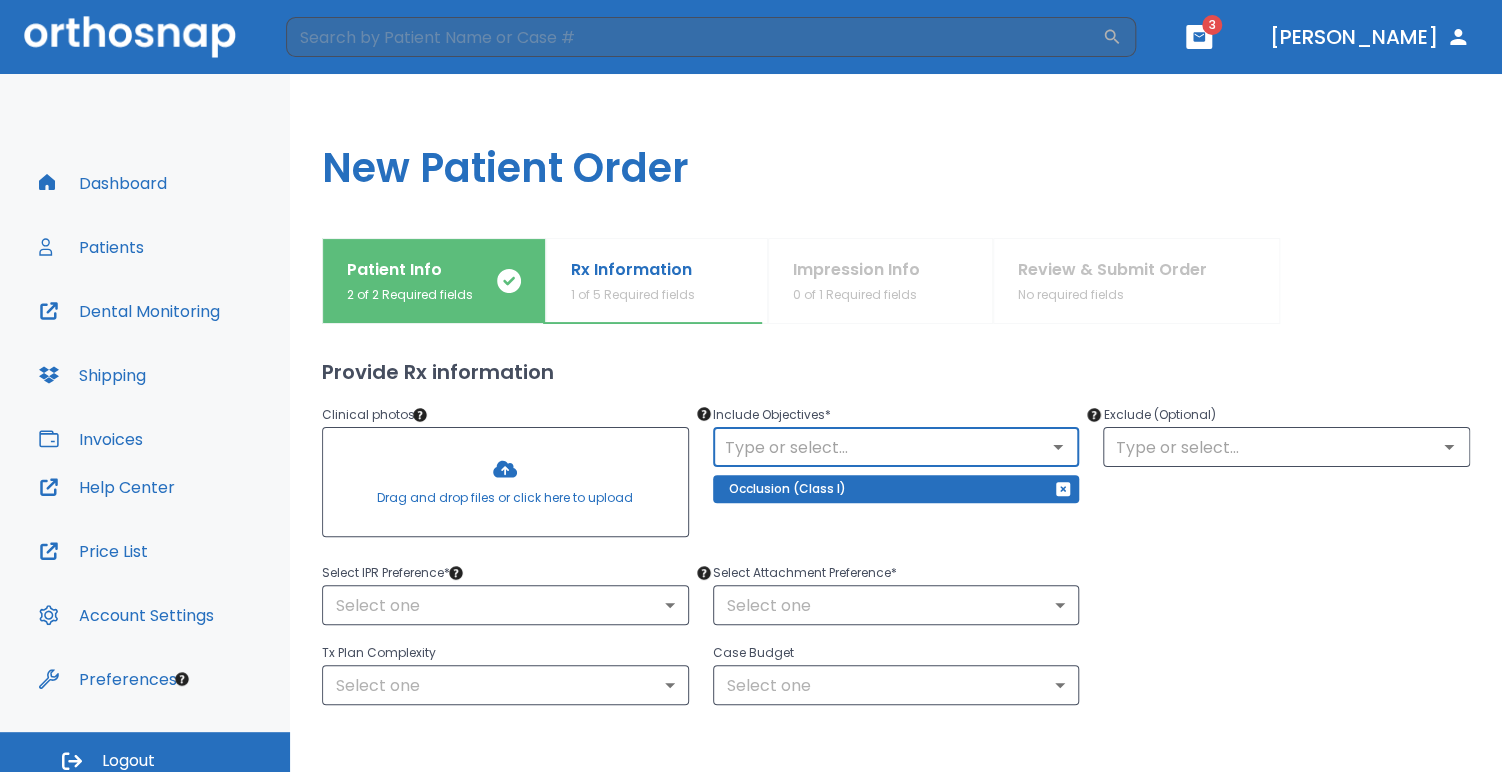 click 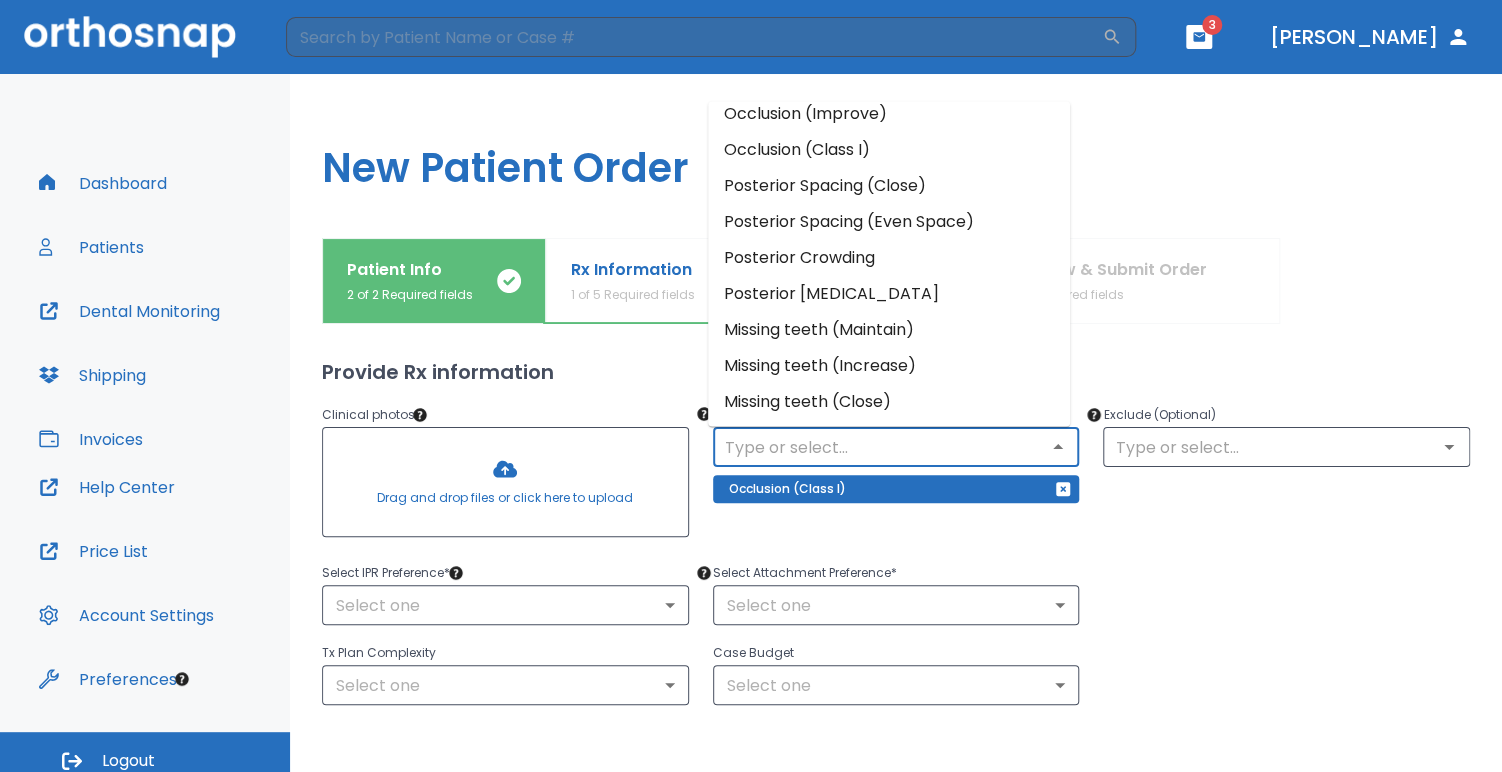 scroll, scrollTop: 231, scrollLeft: 0, axis: vertical 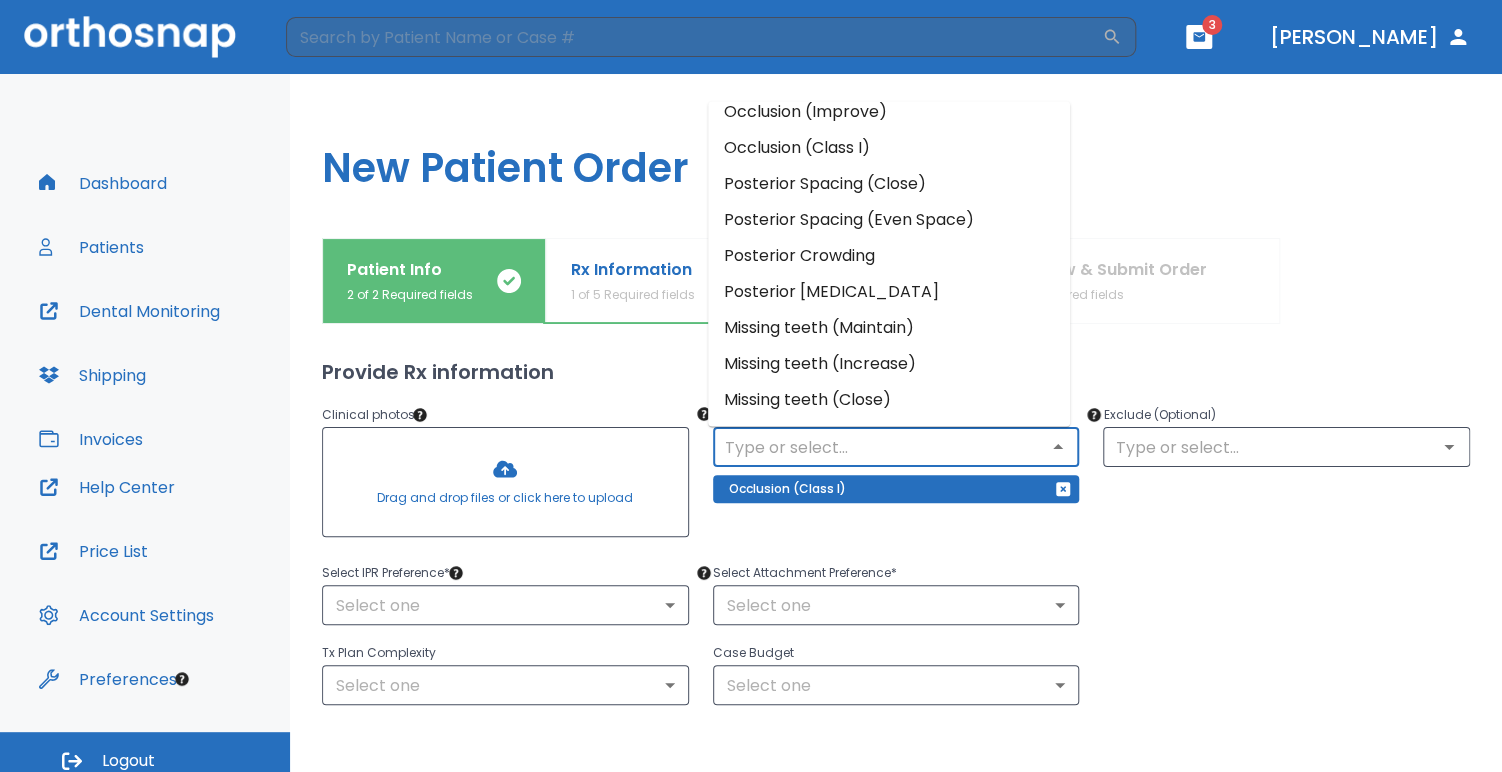 click on "Posterior Crossbite" at bounding box center (889, 293) 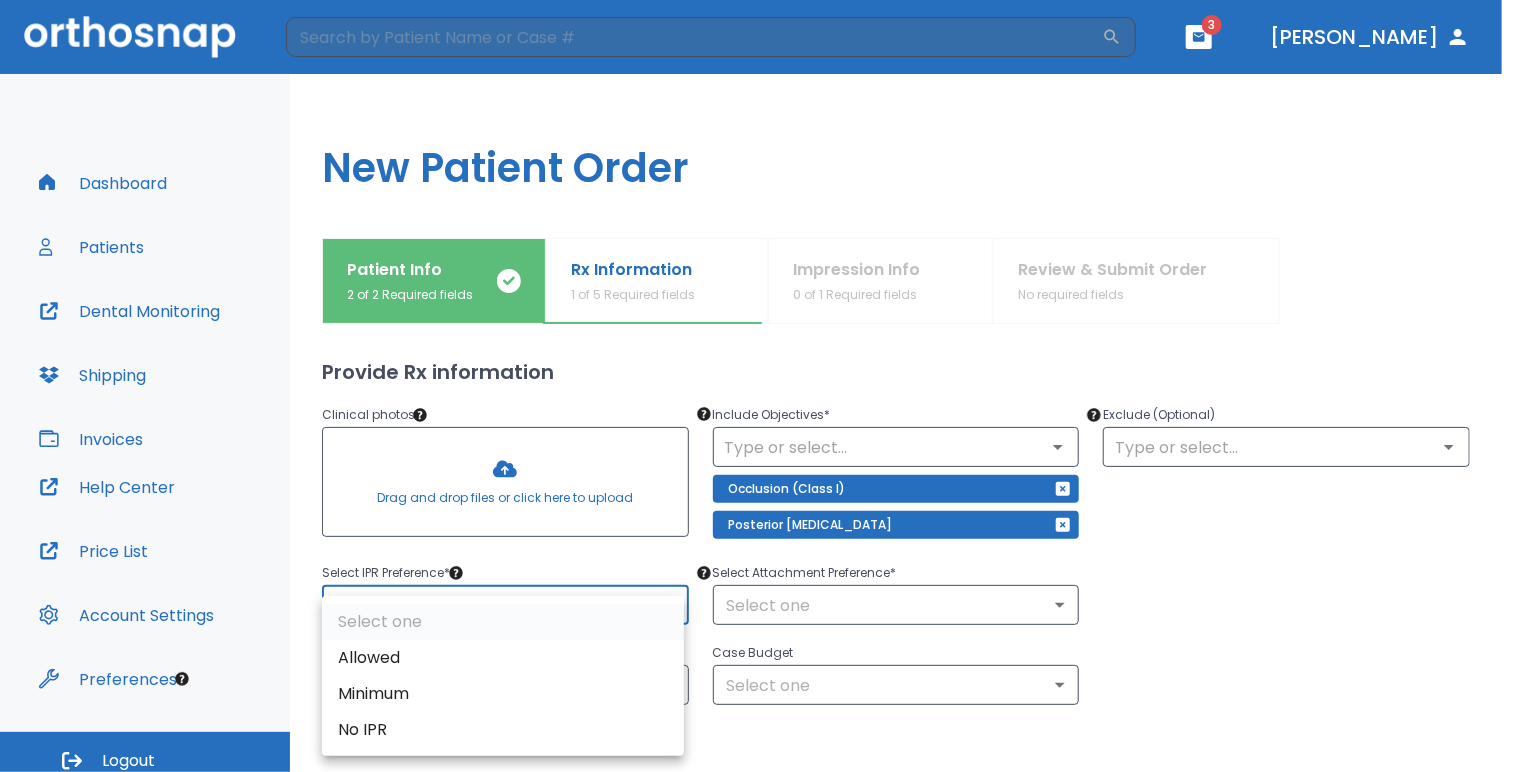 click on "​ 3 Dr. Casellas Dashboard Patients Dental Monitoring Shipping Invoices Help Center Price List Account Settings Preferences Logout Uploading files and placing your order. One moment, please. New Patient Order Patient Info 2 of 2 Required fields Rx Information 1 of 5 Required fields Impression Info 0 of 1 Required fields Review & Submit Order No required fields What arches need attention?* Upper Arches Lower Arches Provide Rx information Clinical photos * Drag and drop files or click here to upload Include Objectives * ​ Occlusion (Class I) Posterior Crossbite Exclude (Optional) ​ Select IPR Preference * Select one ​ Select Attachment Preference * Select one ​ Tx Plan Complexity Select one ​ Case Budget Select one ​ Save as draft Cancel Back Next Select one Allowed Minimum No IPR" at bounding box center (757, 386) 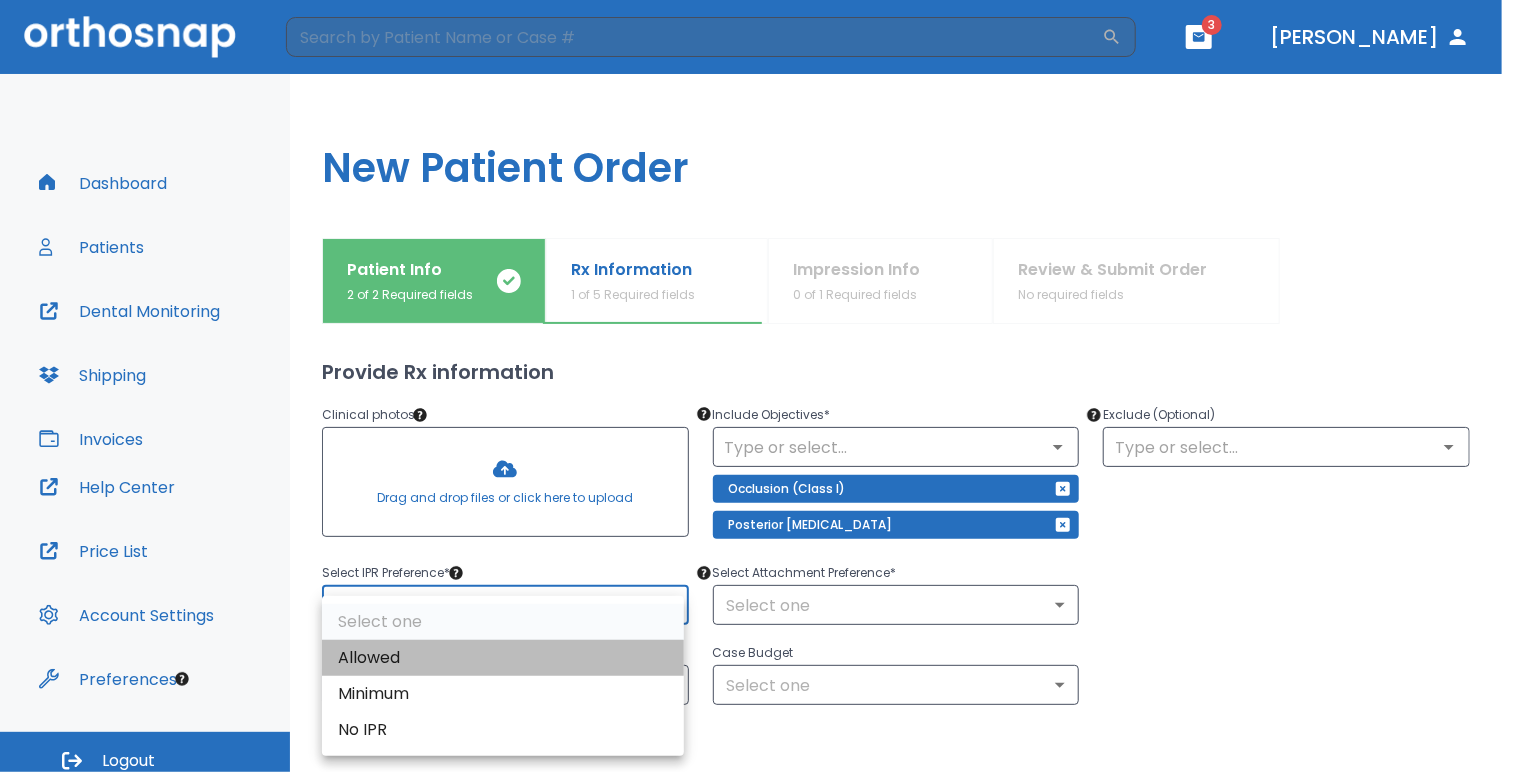 click on "Allowed" at bounding box center (503, 658) 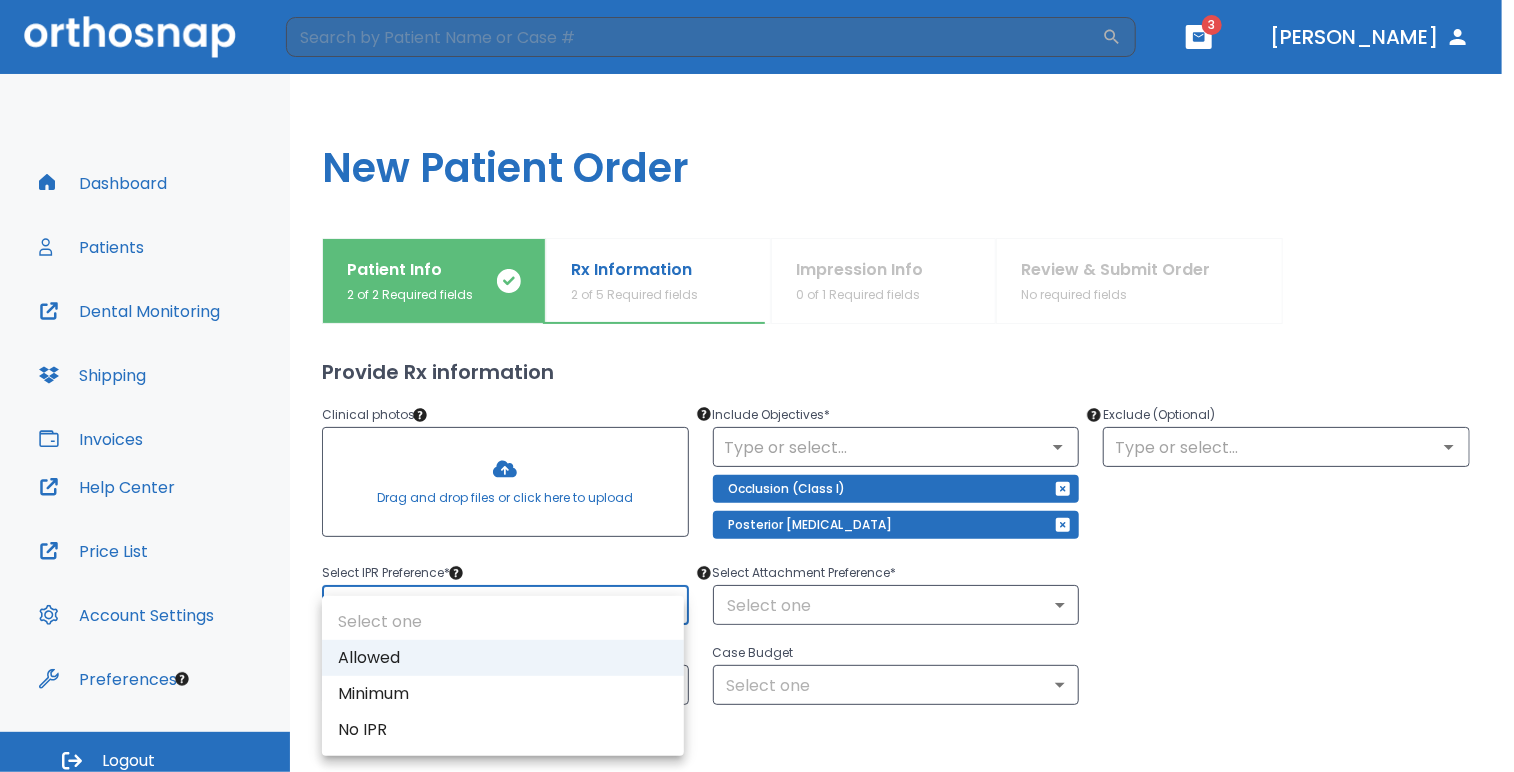 click on "​ 3 Dr. Casellas Dashboard Patients Dental Monitoring Shipping Invoices Help Center Price List Account Settings Preferences Logout Uploading files and placing your order. One moment, please. New Patient Order Patient Info 2 of 2 Required fields Rx Information 2 of 5 Required fields Impression Info 0 of 1 Required fields Review & Submit Order No required fields What arches need attention?* Upper Arches Lower Arches Provide Rx information Clinical photos * Drag and drop files or click here to upload Include Objectives * ​ Occlusion (Class I) Posterior Crossbite Exclude (Optional) ​ Select IPR Preference * Allowed 1 ​ Select Attachment Preference * Select one ​ Tx Plan Complexity Select one ​ Case Budget Select one ​ Save as draft Cancel Back Next Select one Allowed Minimum No IPR" at bounding box center (757, 386) 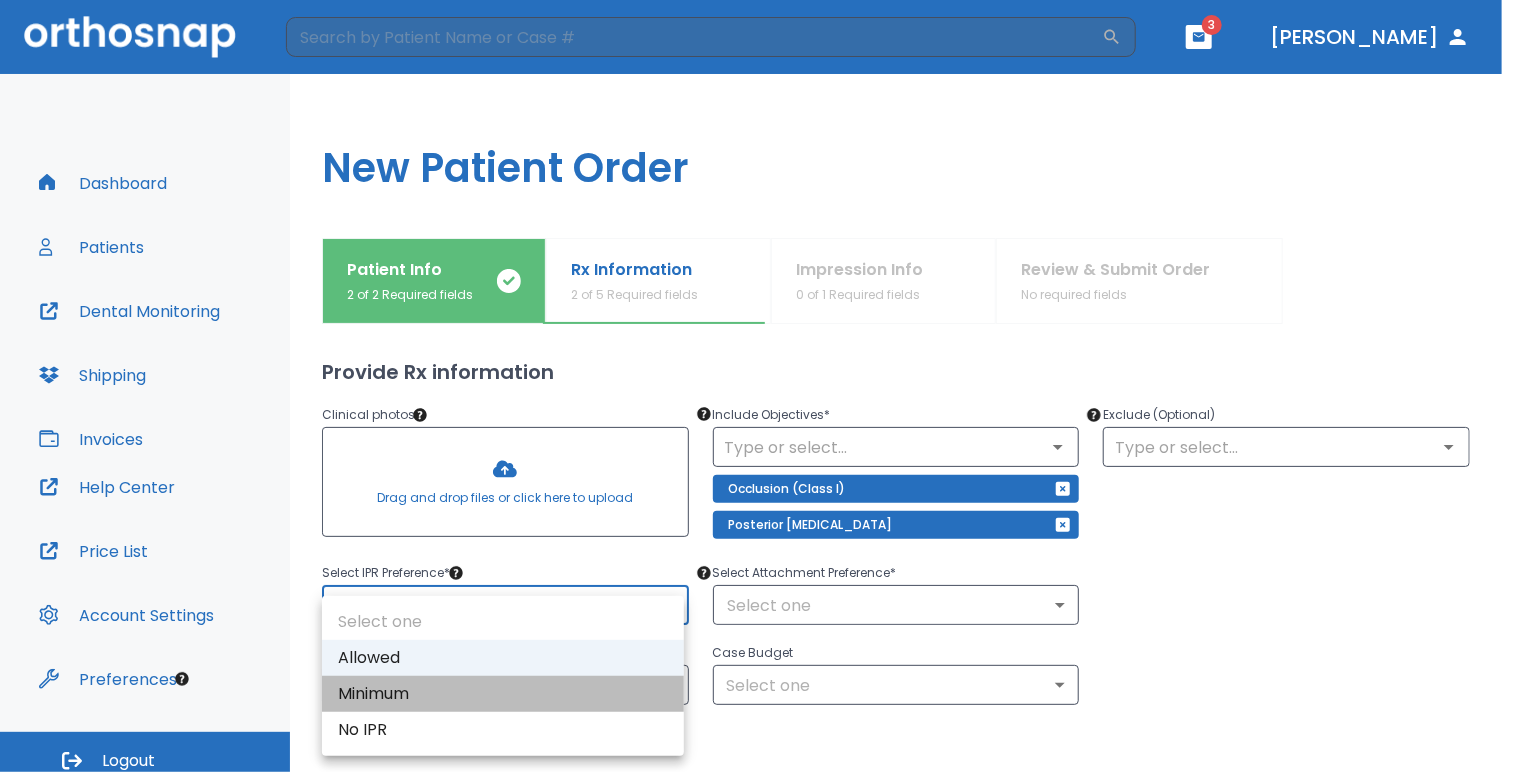 click on "Minimum" at bounding box center [503, 694] 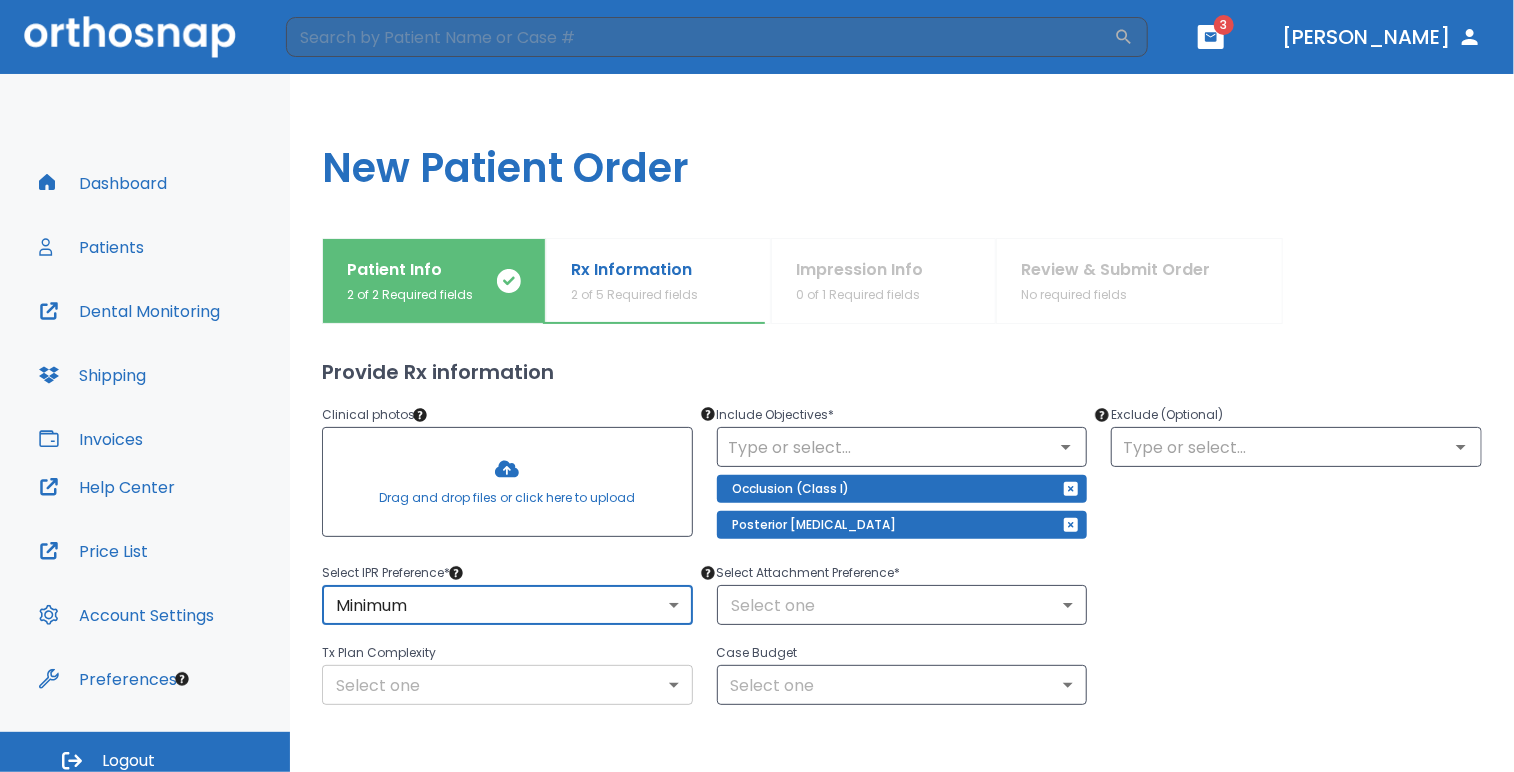click on "​ 3 Dr. Casellas Dashboard Patients Dental Monitoring Shipping Invoices Help Center Price List Account Settings Preferences Logout Uploading files and placing your order. One moment, please. New Patient Order Patient Info 2 of 2 Required fields Rx Information 2 of 5 Required fields Impression Info 0 of 1 Required fields Review & Submit Order No required fields What arches need attention?* Upper Arches Lower Arches Provide Rx information Clinical photos * Drag and drop files or click here to upload Include Objectives * ​ Occlusion (Class I) Posterior Crossbite Exclude (Optional) ​ Select IPR Preference * Minimum 2 ​ Select Attachment Preference * Select one ​ Tx Plan Complexity Select one ​ Case Budget Select one ​ Save as draft Cancel Back Next" at bounding box center [757, 386] 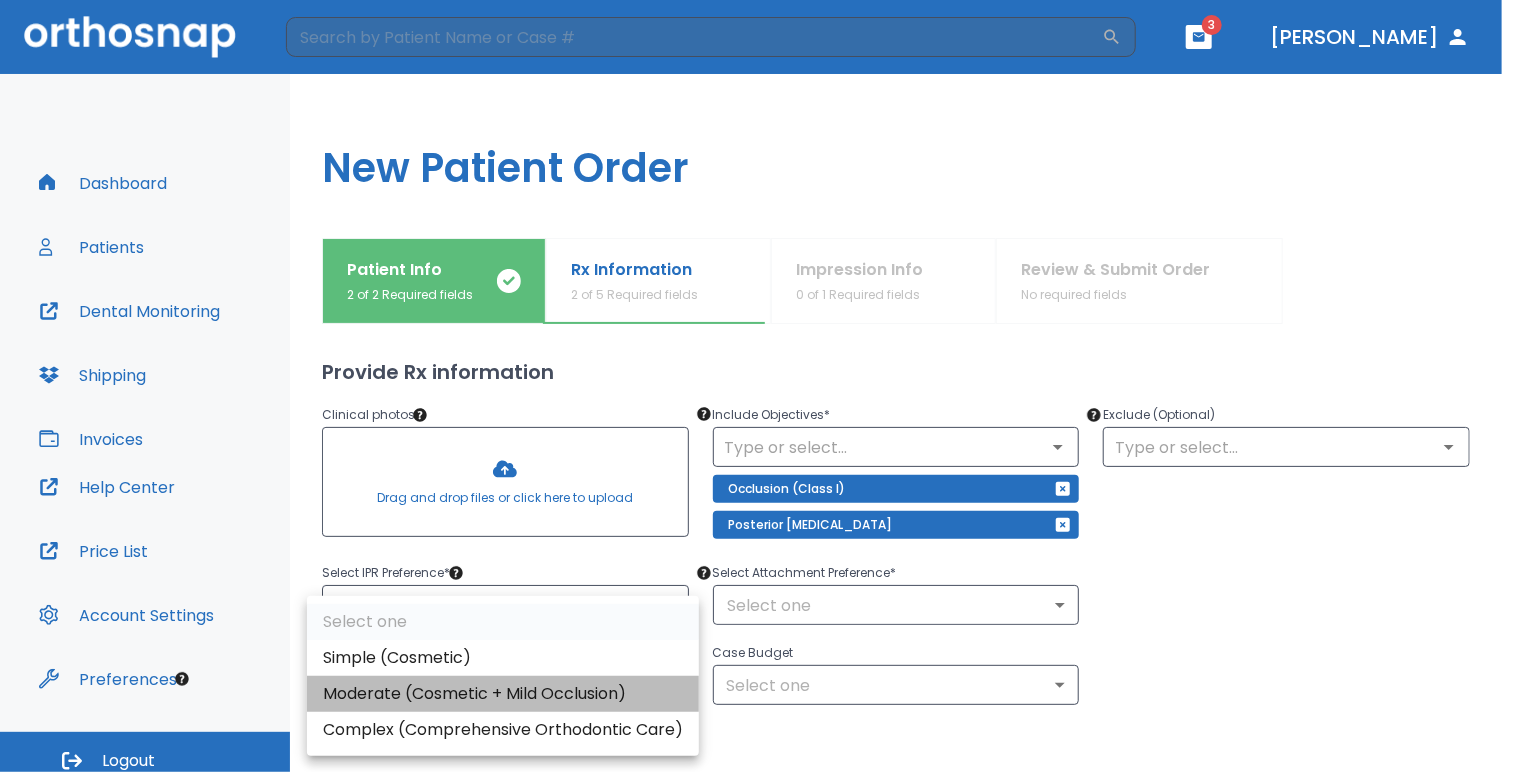 click on "Moderate (Cosmetic + Mild Occlusion)" at bounding box center (503, 694) 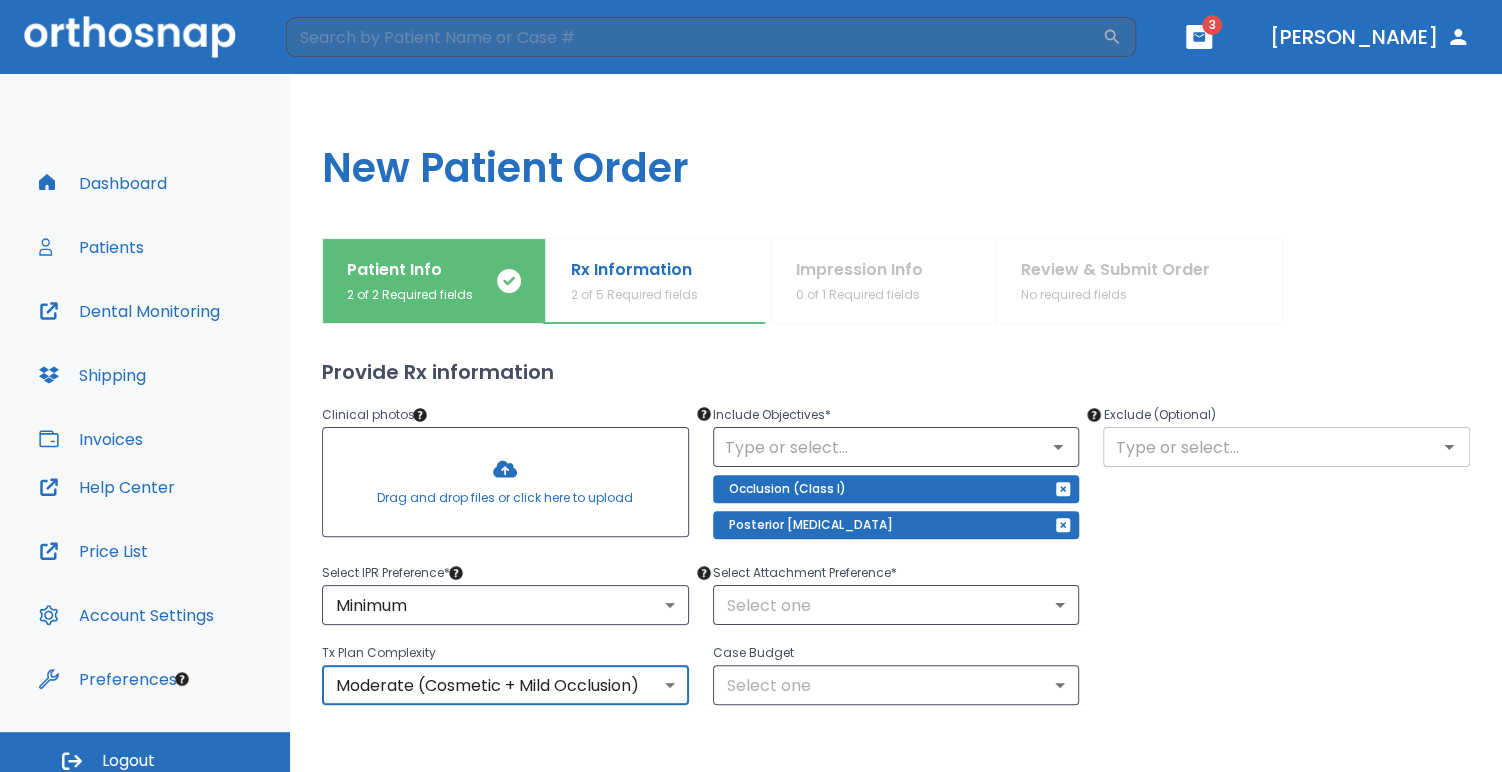 click at bounding box center (1286, 447) 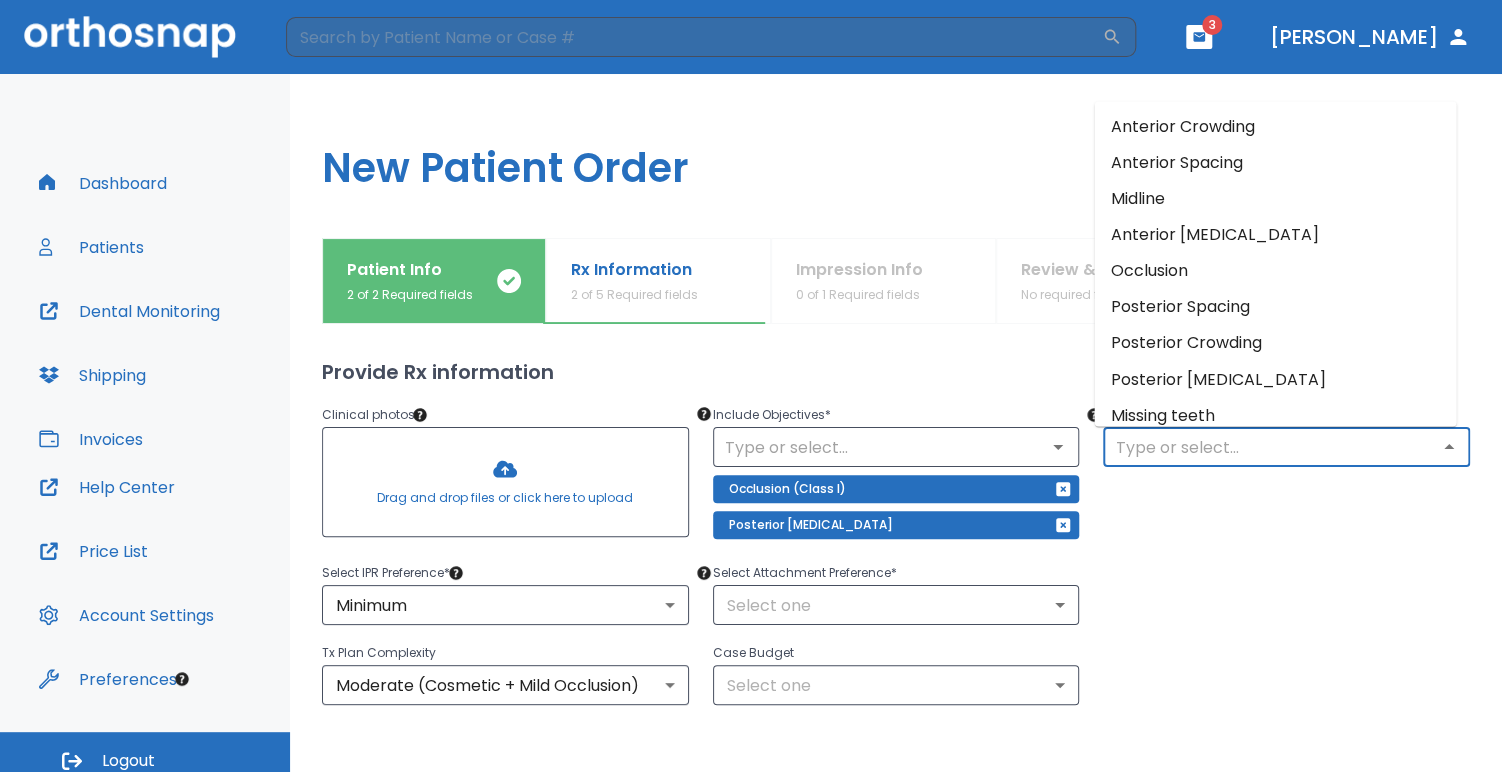 click on "Posterior Crossbite" at bounding box center [1275, 380] 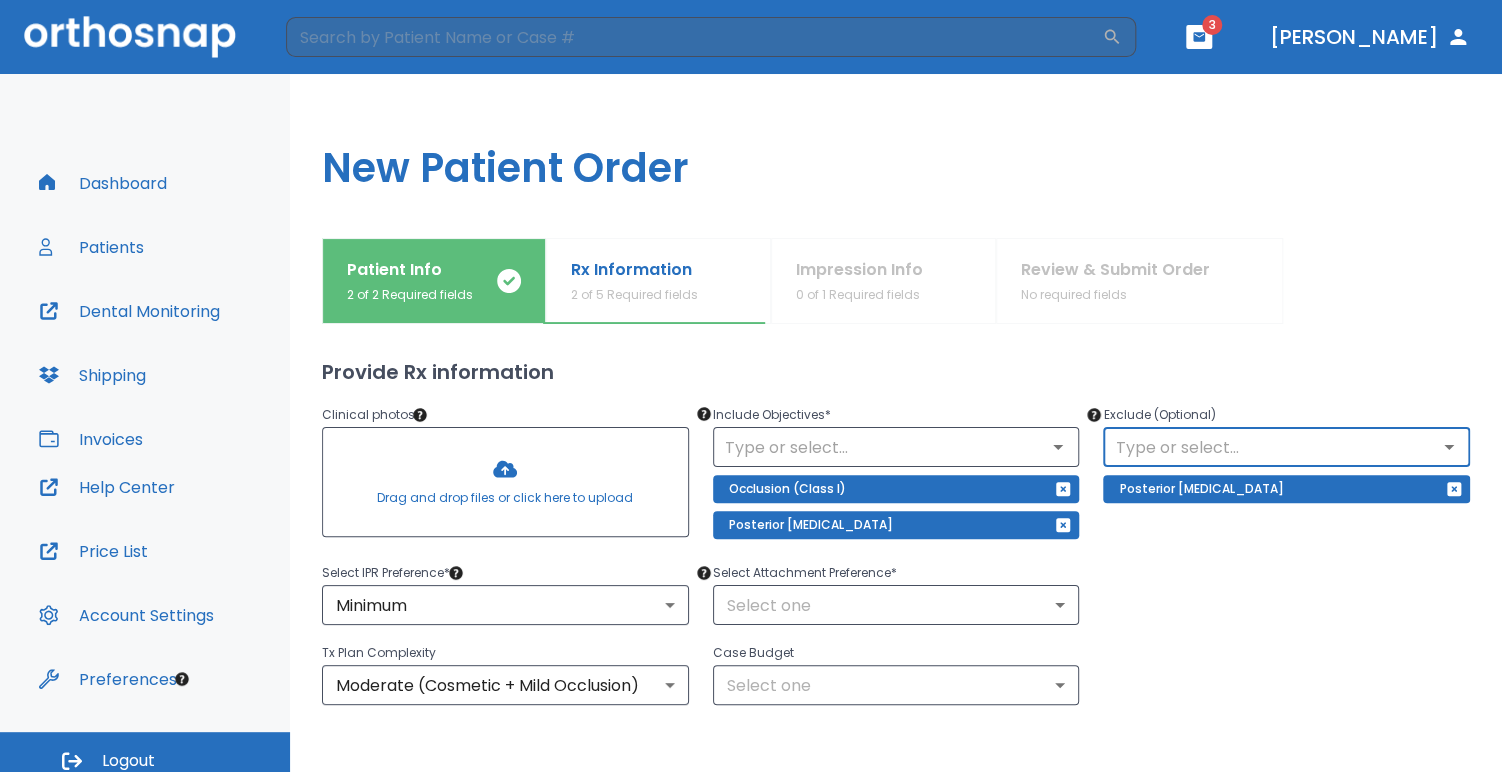 click 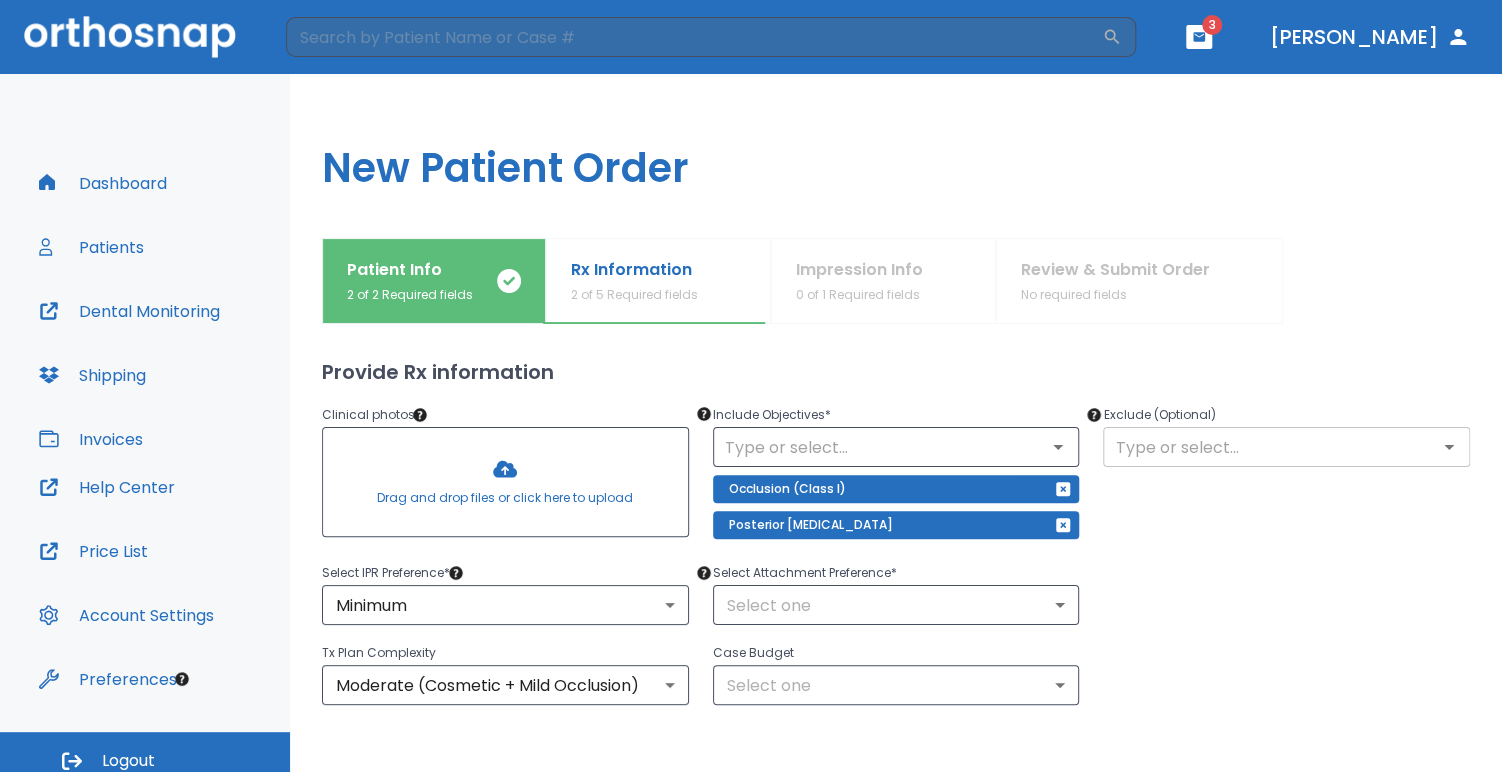 click at bounding box center (1448, 447) 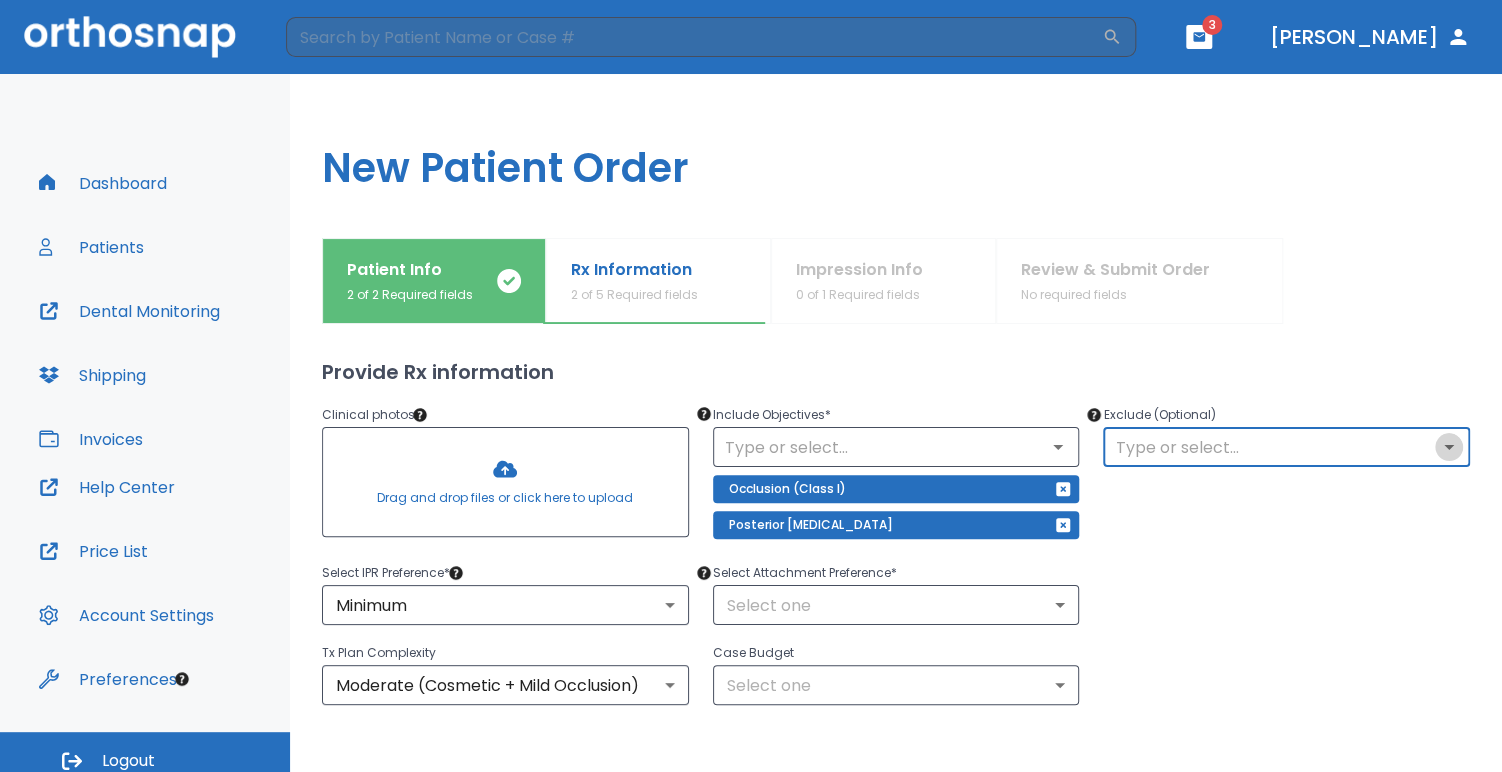 click 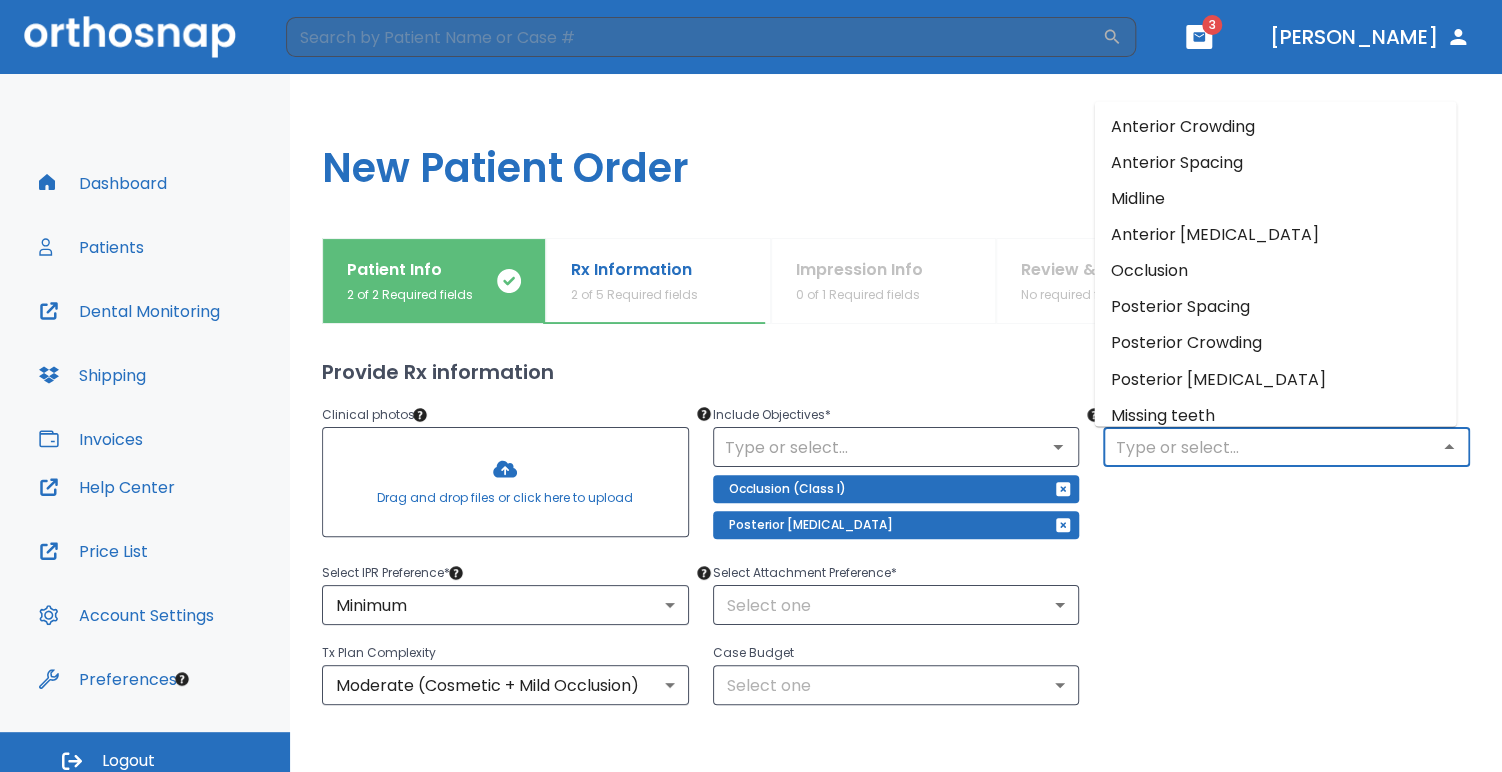 click 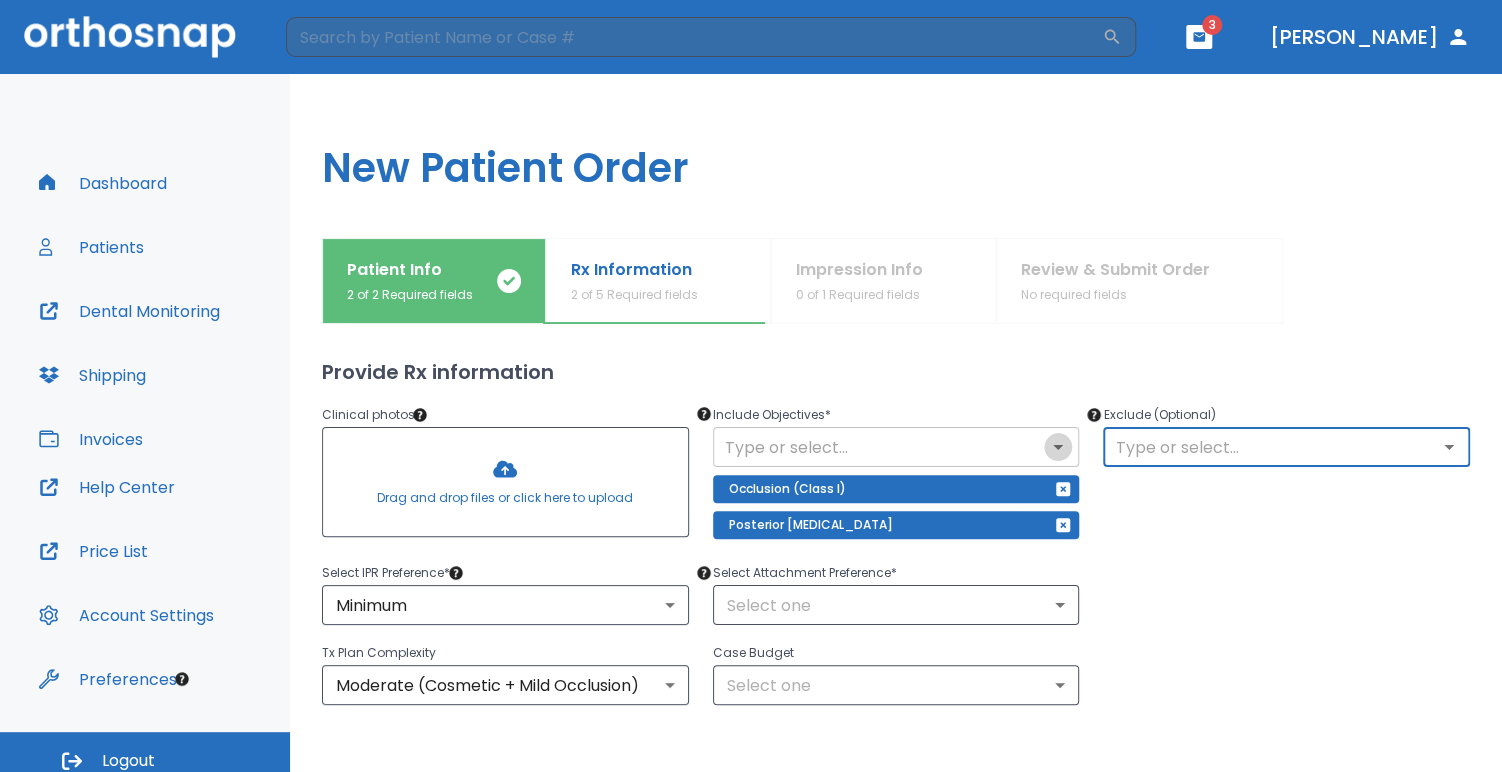 click 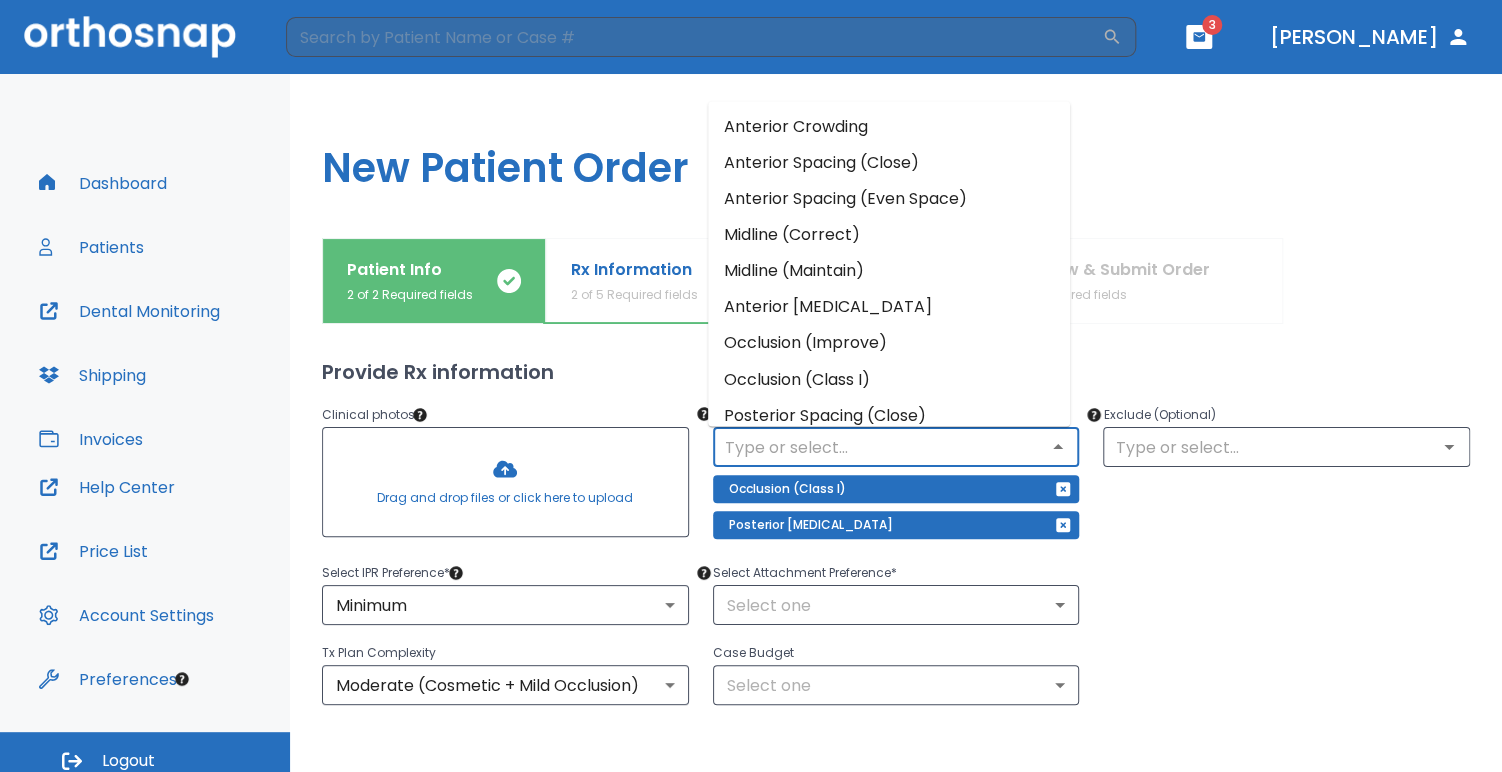 click on "Midline (Correct)" at bounding box center (889, 236) 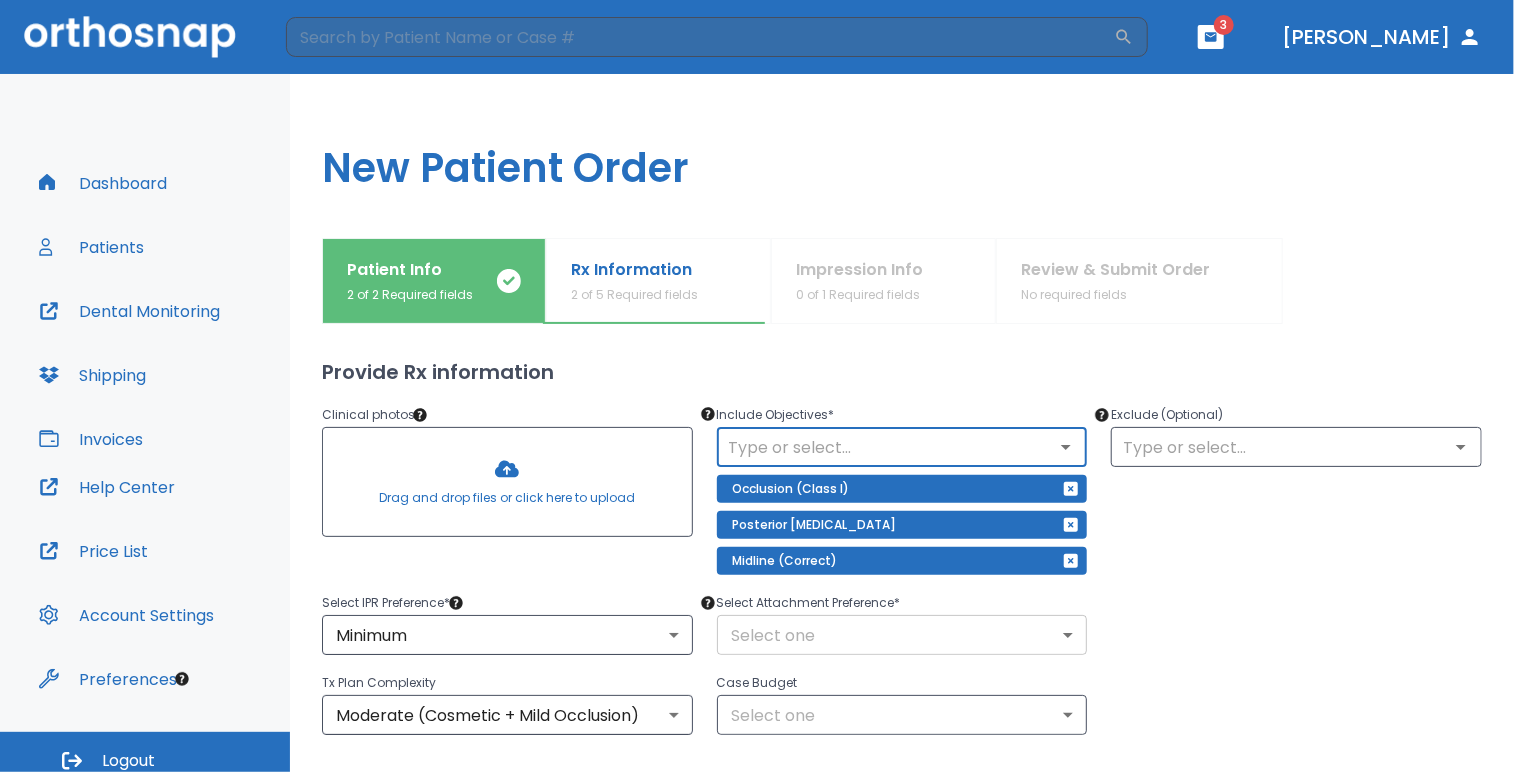 click on "​ 3 Dr. Casellas Dashboard Patients Dental Monitoring Shipping Invoices Help Center Price List Account Settings Preferences Logout Uploading files and placing your order. One moment, please. New Patient Order Patient Info 2 of 2 Required fields Rx Information 2 of 5 Required fields Impression Info 0 of 1 Required fields Review & Submit Order No required fields What arches need attention?* Upper Arches Lower Arches Provide Rx information Clinical photos * Drag and drop files or click here to upload Include Objectives * ​ Occlusion (Class I) Posterior Crossbite Midline (Correct) Exclude (Optional) ​ Select IPR Preference * Minimum 2 ​ Select Attachment Preference * Select one ​ Tx Plan Complexity Moderate (Cosmetic + Mild Occlusion) 1 ​ Case Budget Select one ​ Save as draft Cancel Back Next" at bounding box center (757, 386) 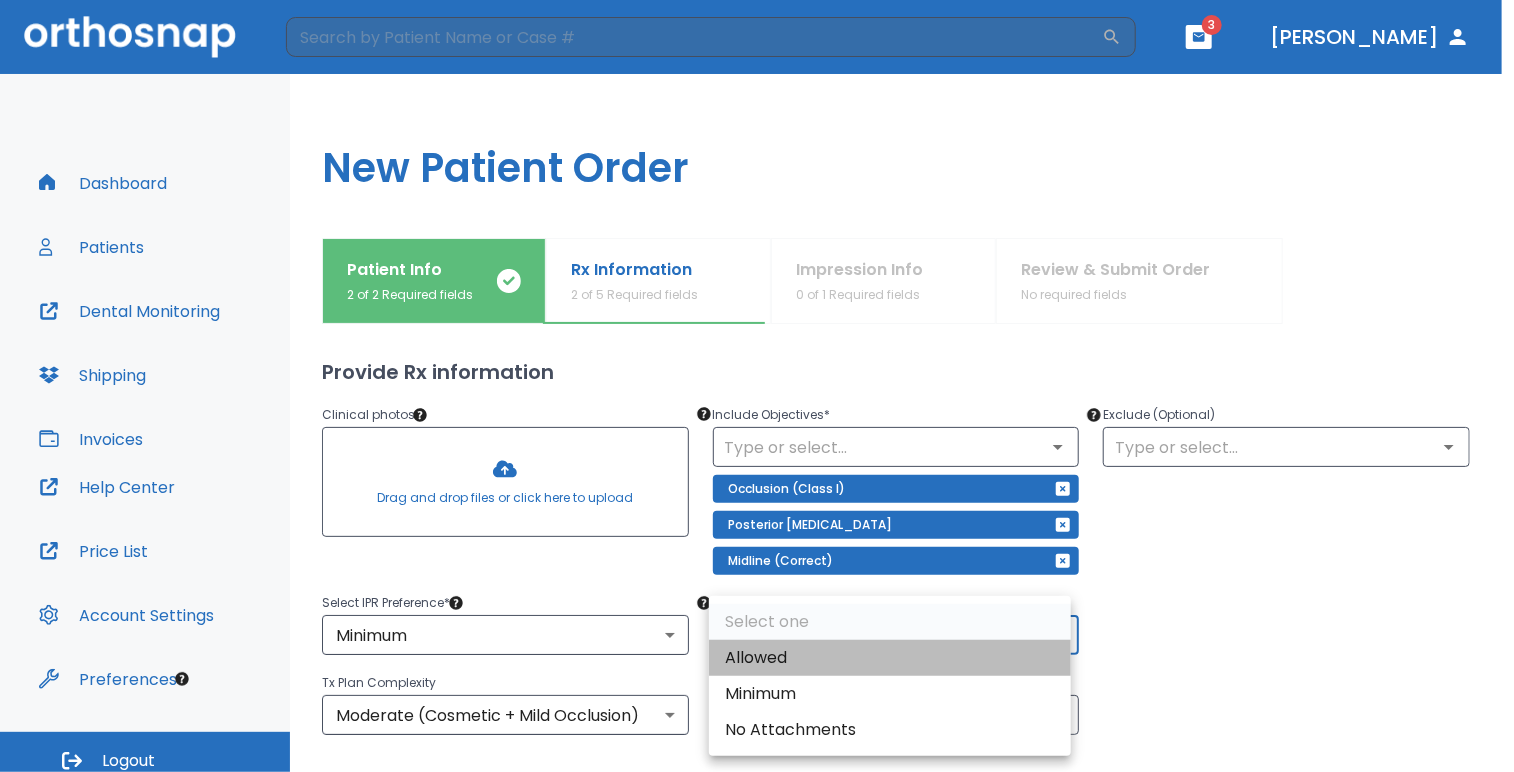 click on "Allowed" at bounding box center (890, 658) 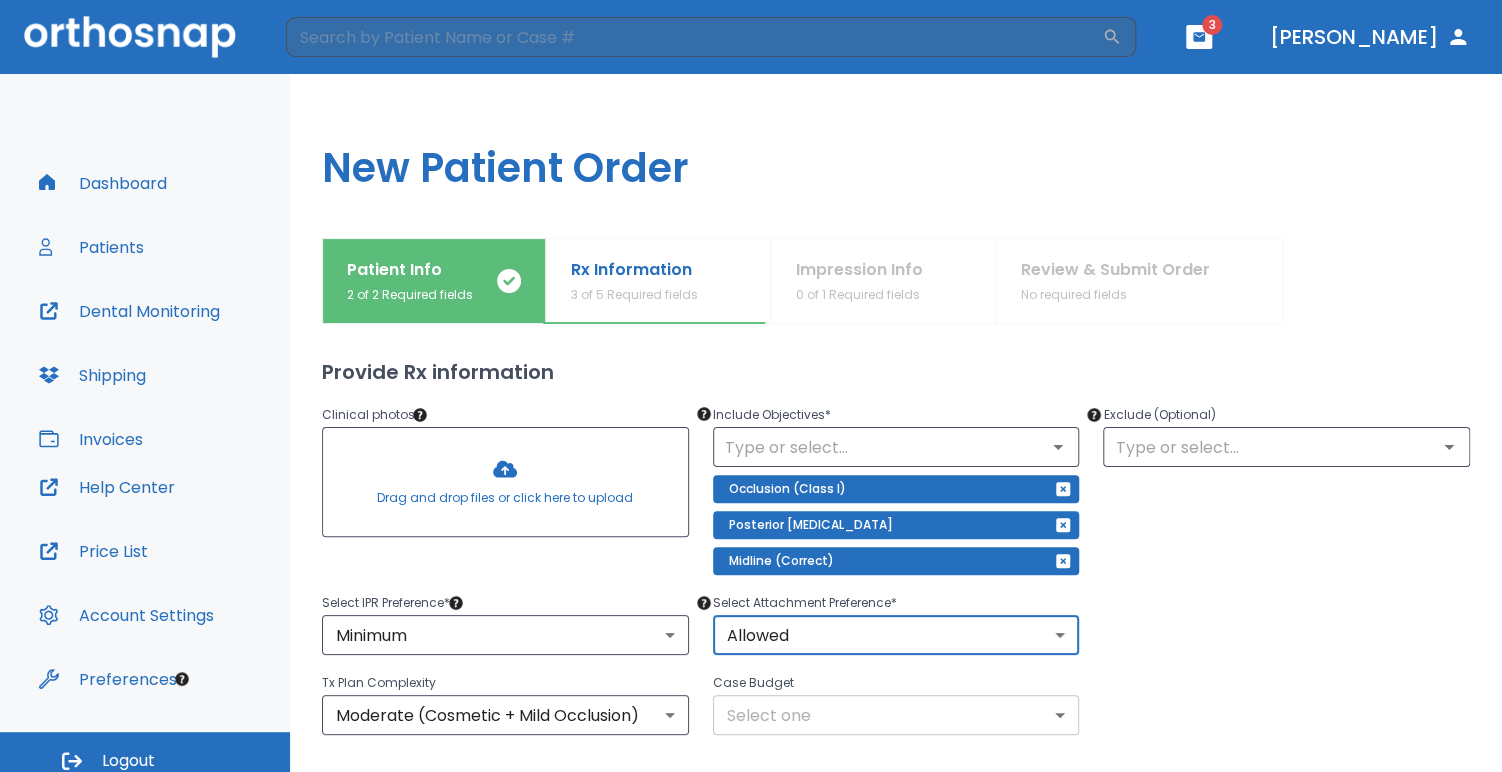 click on "​ 3 Dr. Casellas Dashboard Patients Dental Monitoring Shipping Invoices Help Center Price List Account Settings Preferences Logout Uploading files and placing your order. One moment, please. New Patient Order Patient Info 2 of 2 Required fields Rx Information 3 of 5 Required fields Impression Info 0 of 1 Required fields Review & Submit Order No required fields What arches need attention?* Upper Arches Lower Arches Provide Rx information Clinical photos * Drag and drop files or click here to upload Include Objectives * ​ Occlusion (Class I) Posterior Crossbite Midline (Correct) Exclude (Optional) ​ Select IPR Preference * Minimum 2 ​ Select Attachment Preference * Allowed 1 ​ Tx Plan Complexity Moderate (Cosmetic + Mild Occlusion) 1 ​ Case Budget Select one ​ Save as draft Cancel Back Next" at bounding box center (751, 386) 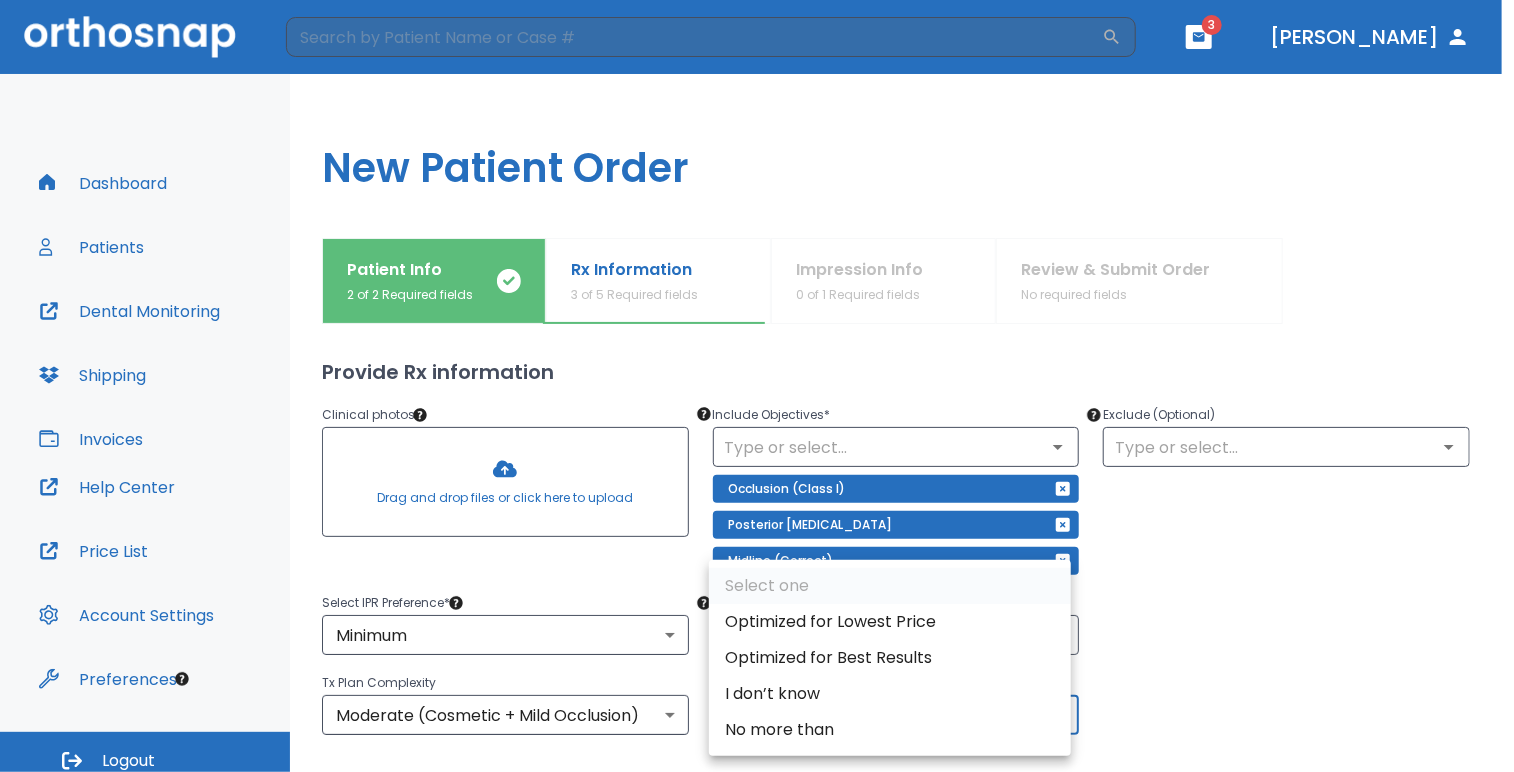 click on "Optimized for Best Results" at bounding box center [890, 658] 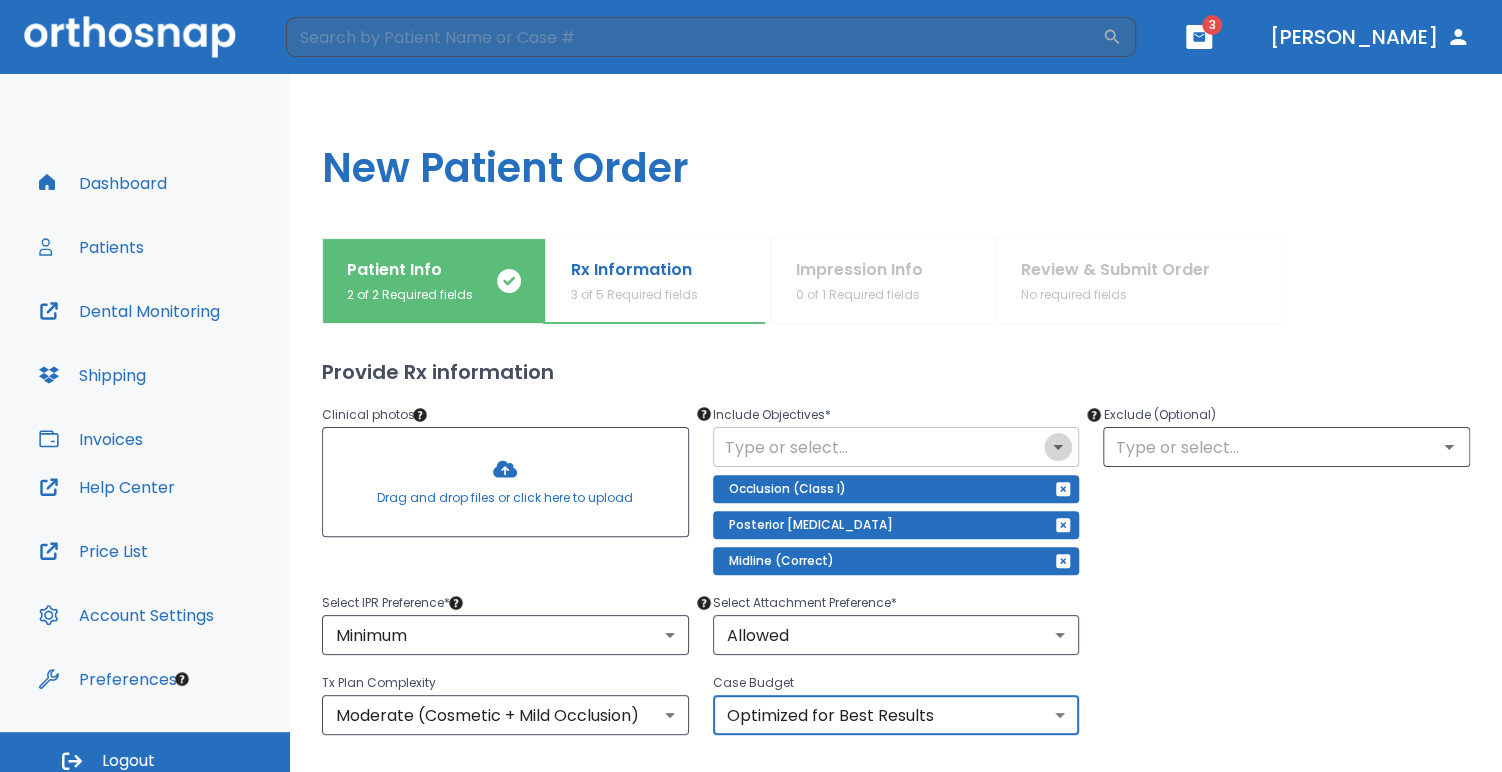 click 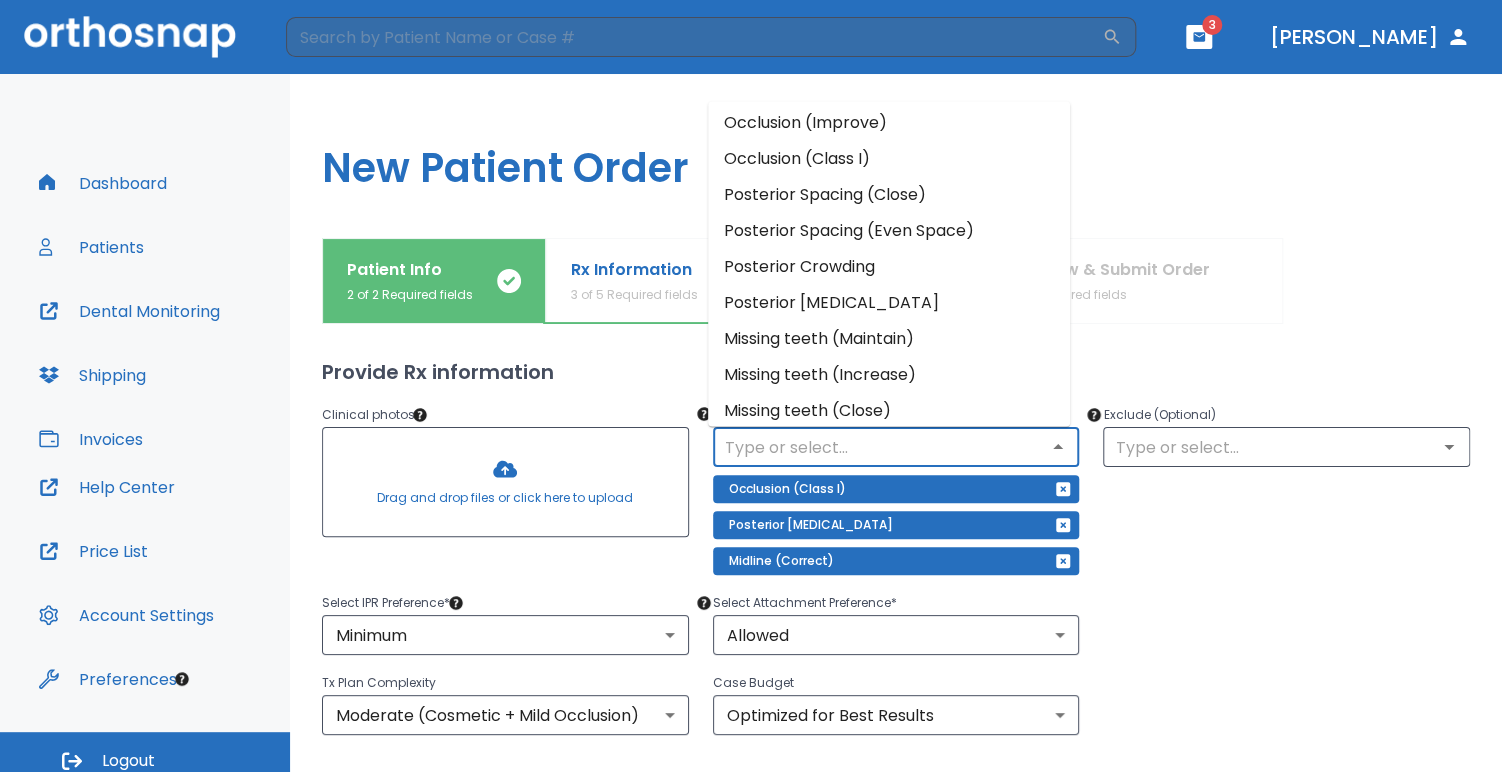 scroll, scrollTop: 231, scrollLeft: 0, axis: vertical 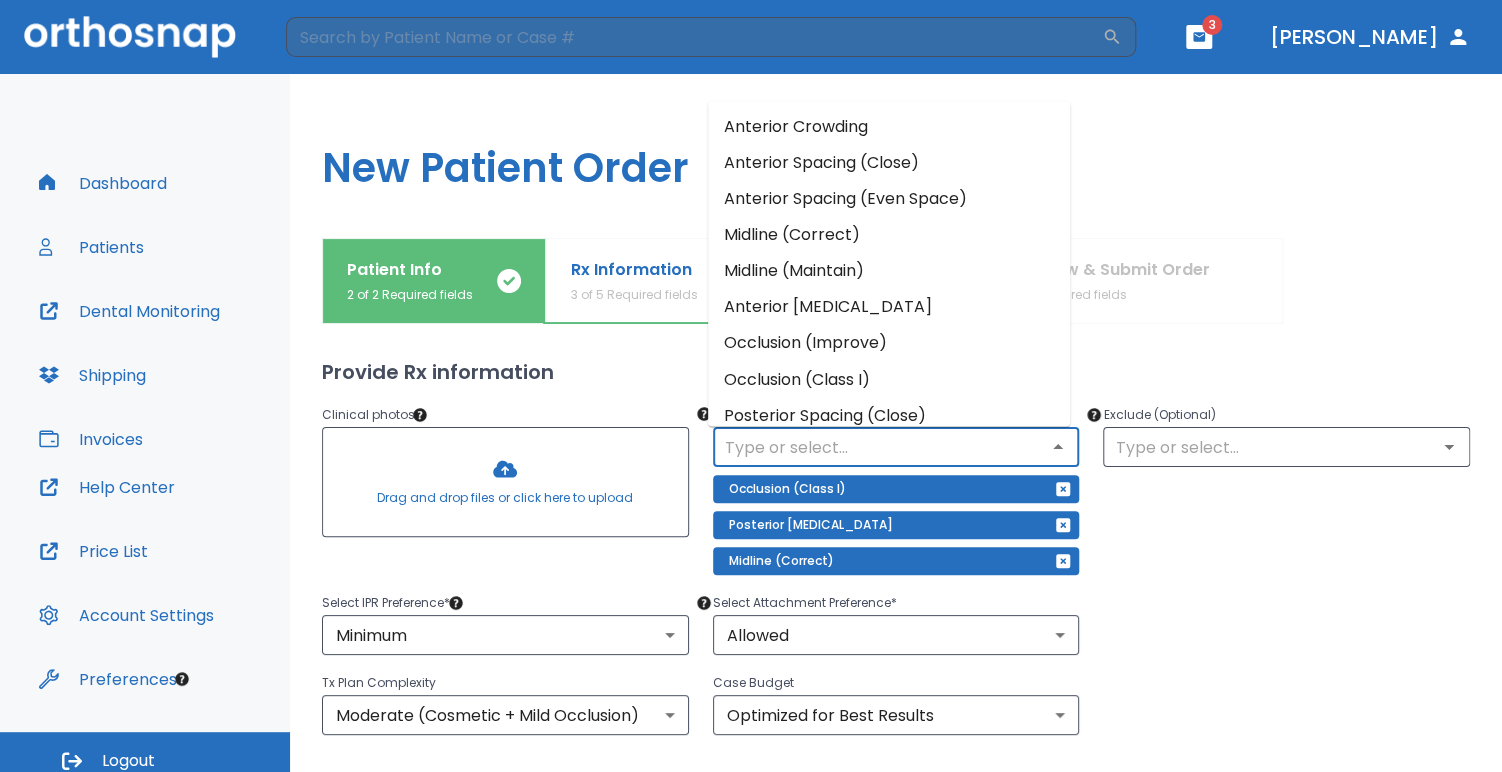 click on "Exclude (Optional) ​" at bounding box center [1274, 477] 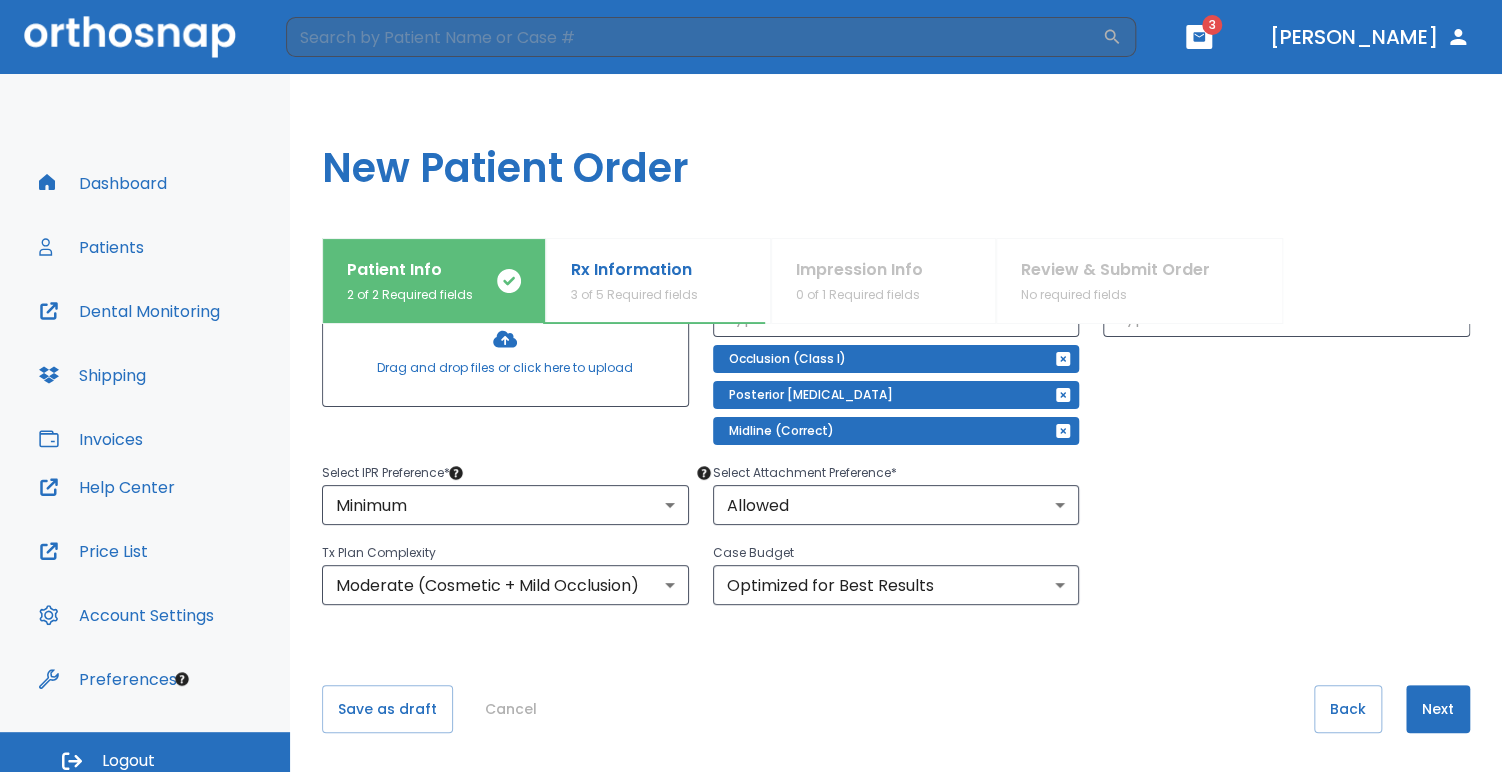 scroll, scrollTop: 280, scrollLeft: 0, axis: vertical 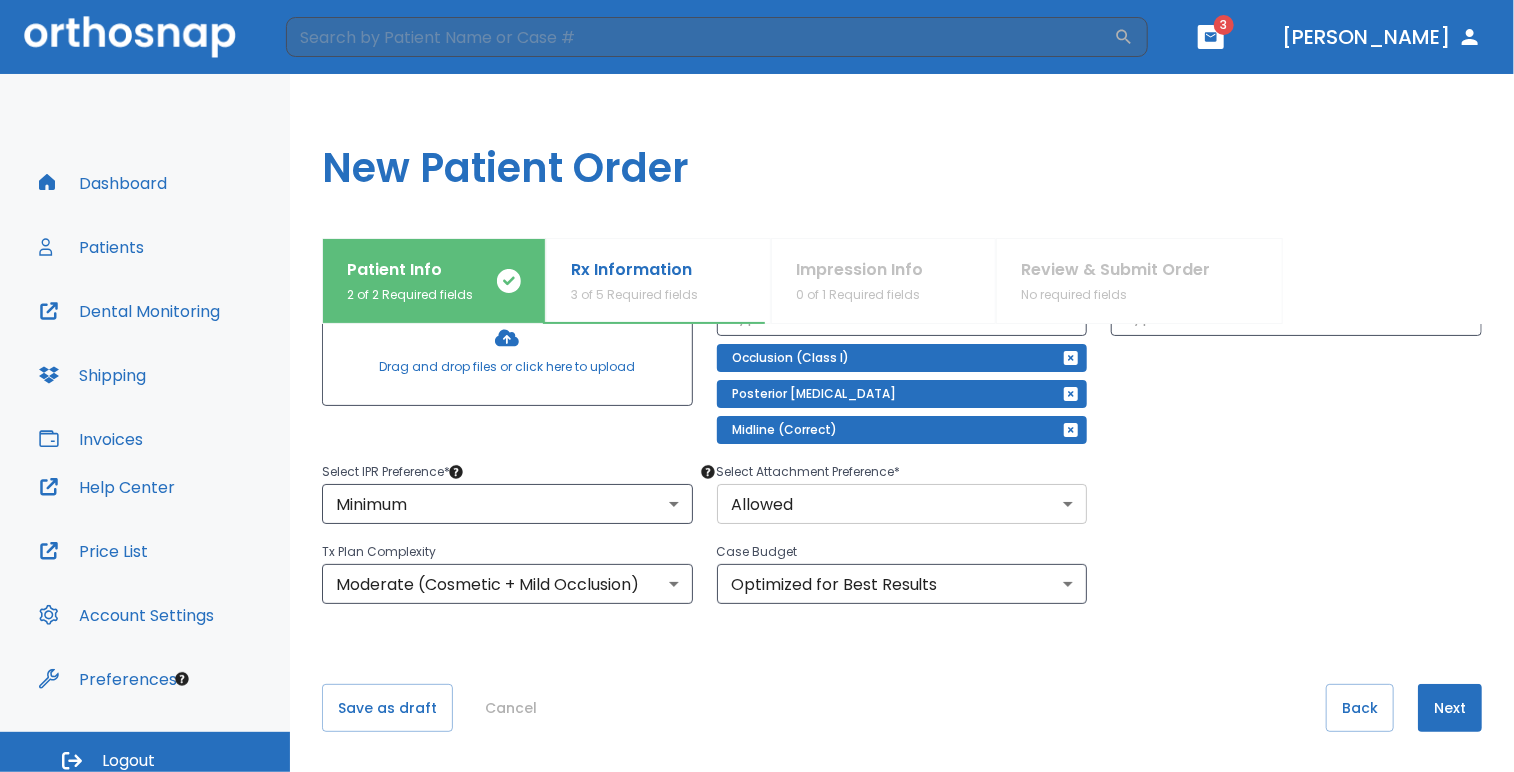 click on "​ 3 Dr. Casellas Dashboard Patients Dental Monitoring Shipping Invoices Help Center Price List Account Settings Preferences Logout Uploading files and placing your order. One moment, please. New Patient Order Patient Info 2 of 2 Required fields Rx Information 3 of 5 Required fields Impression Info 0 of 1 Required fields Review & Submit Order No required fields What arches need attention?* Upper Arches Lower Arches Provide Rx information Clinical photos * Drag and drop files or click here to upload Include Objectives * ​ Occlusion (Class I) Posterior Crossbite Midline (Correct) Exclude (Optional) ​ Select IPR Preference * Minimum 2 ​ Select Attachment Preference * Allowed 1 ​ Tx Plan Complexity Moderate (Cosmetic + Mild Occlusion) 1 ​ Case Budget Optimized for Best Results 1 ​ Save as draft Cancel Back Next" at bounding box center [757, 386] 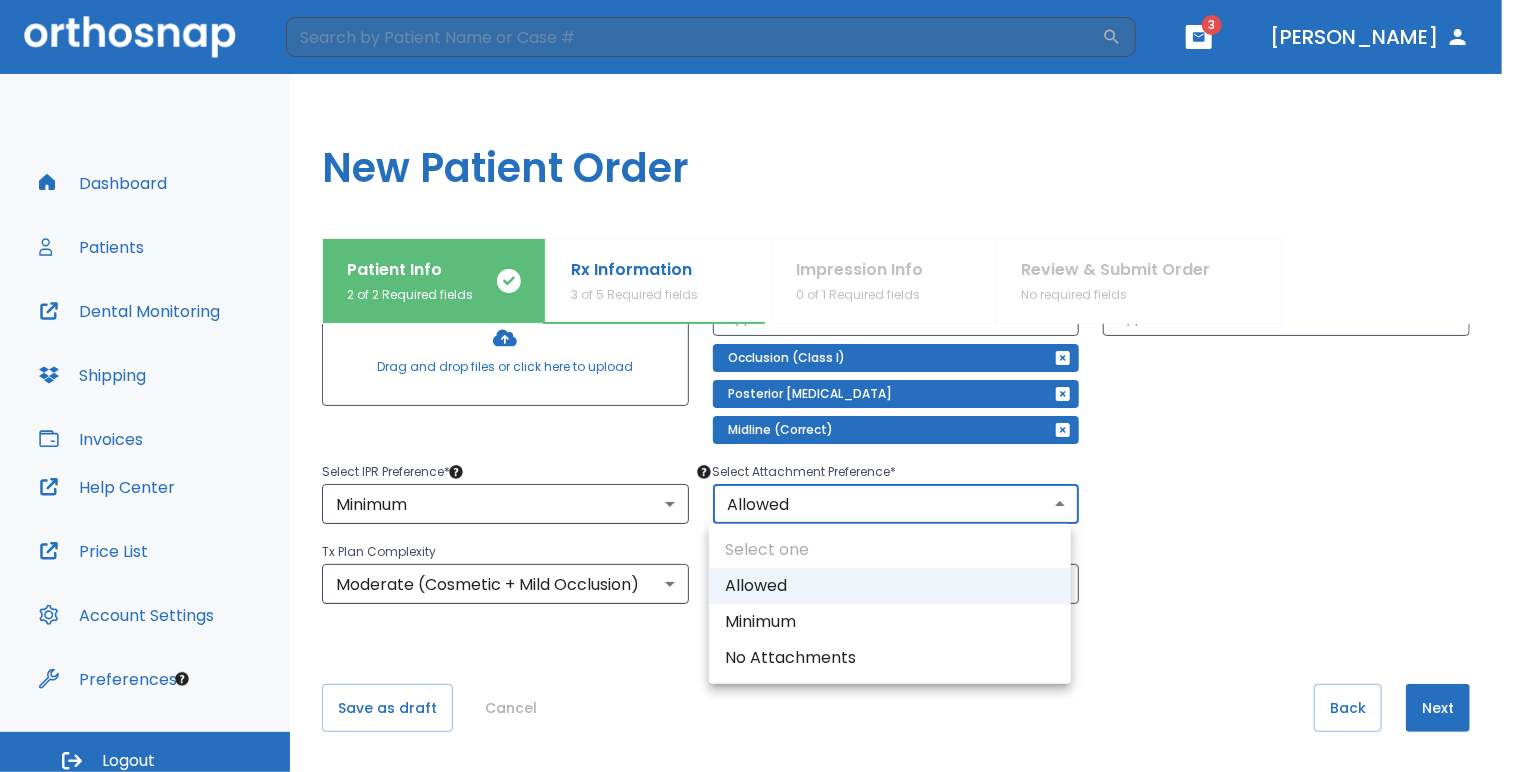 click at bounding box center (757, 386) 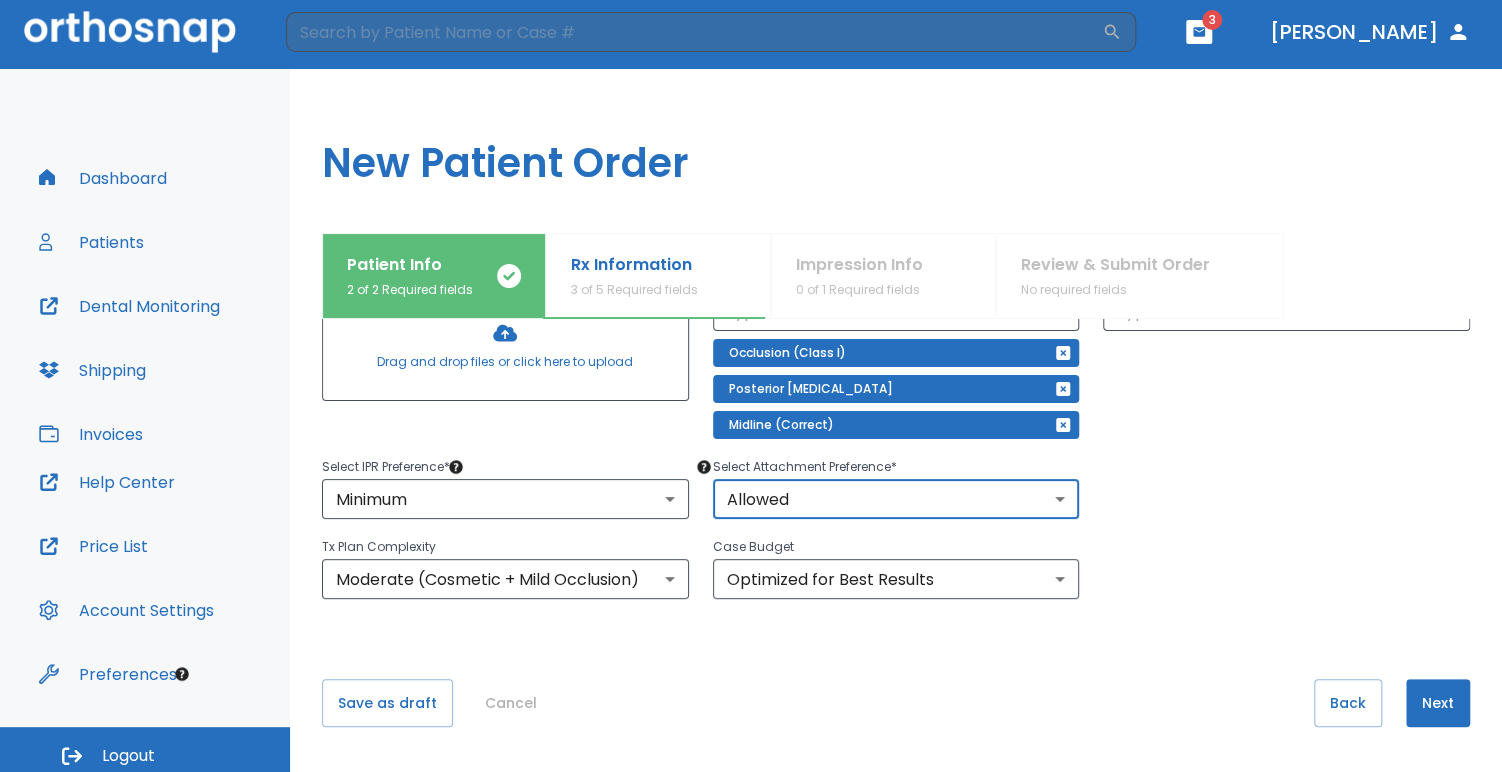 scroll, scrollTop: 0, scrollLeft: 0, axis: both 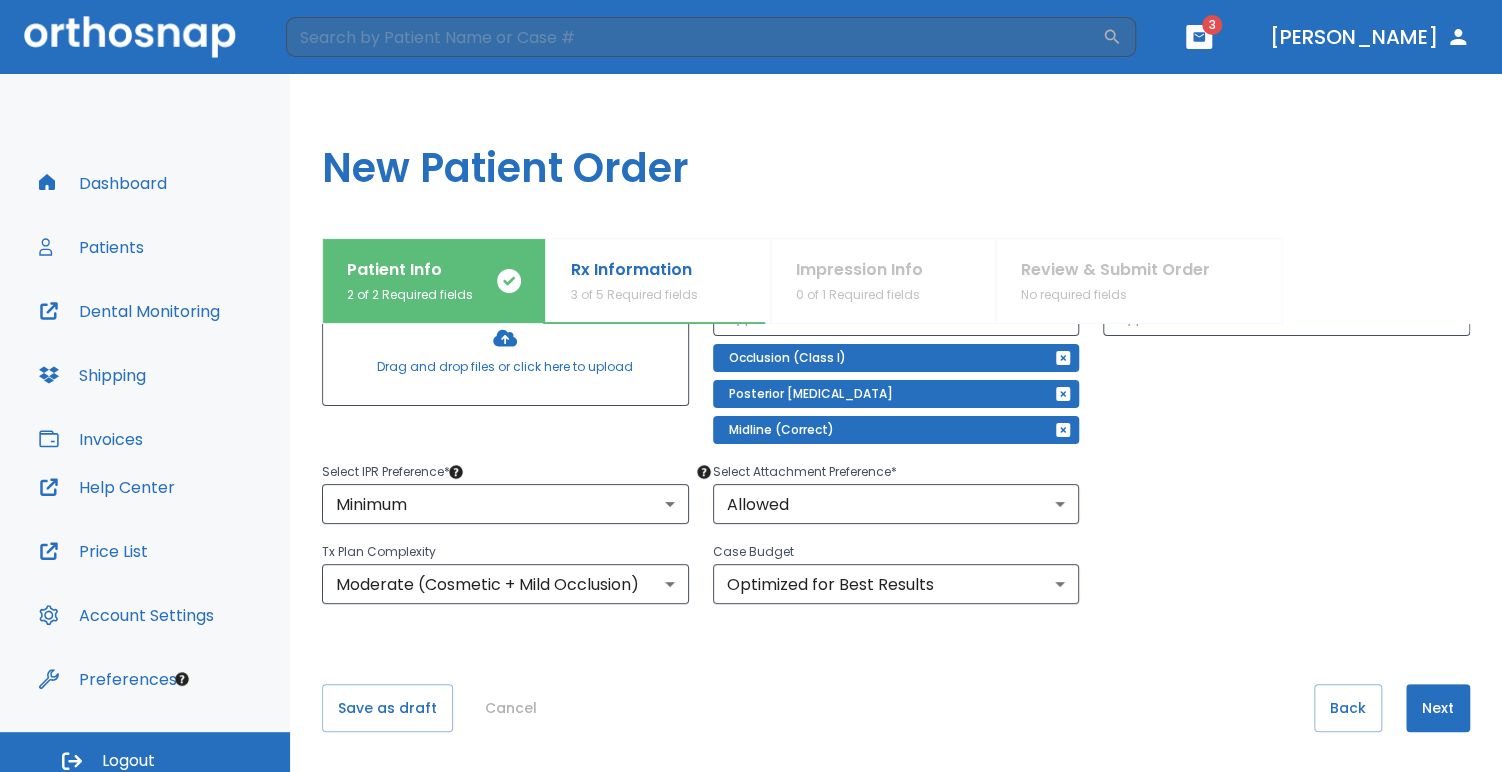 click at bounding box center (505, 351) 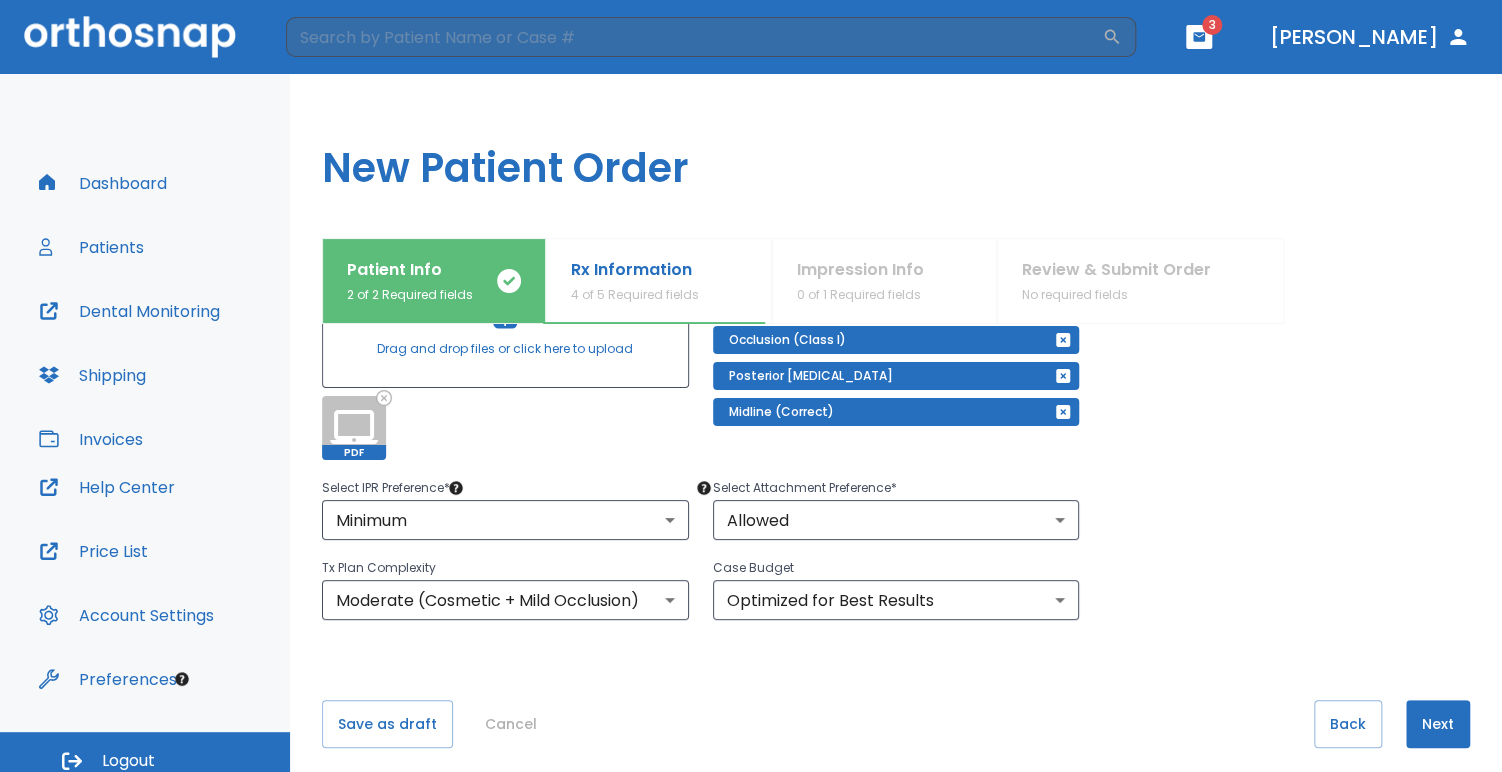 scroll, scrollTop: 313, scrollLeft: 0, axis: vertical 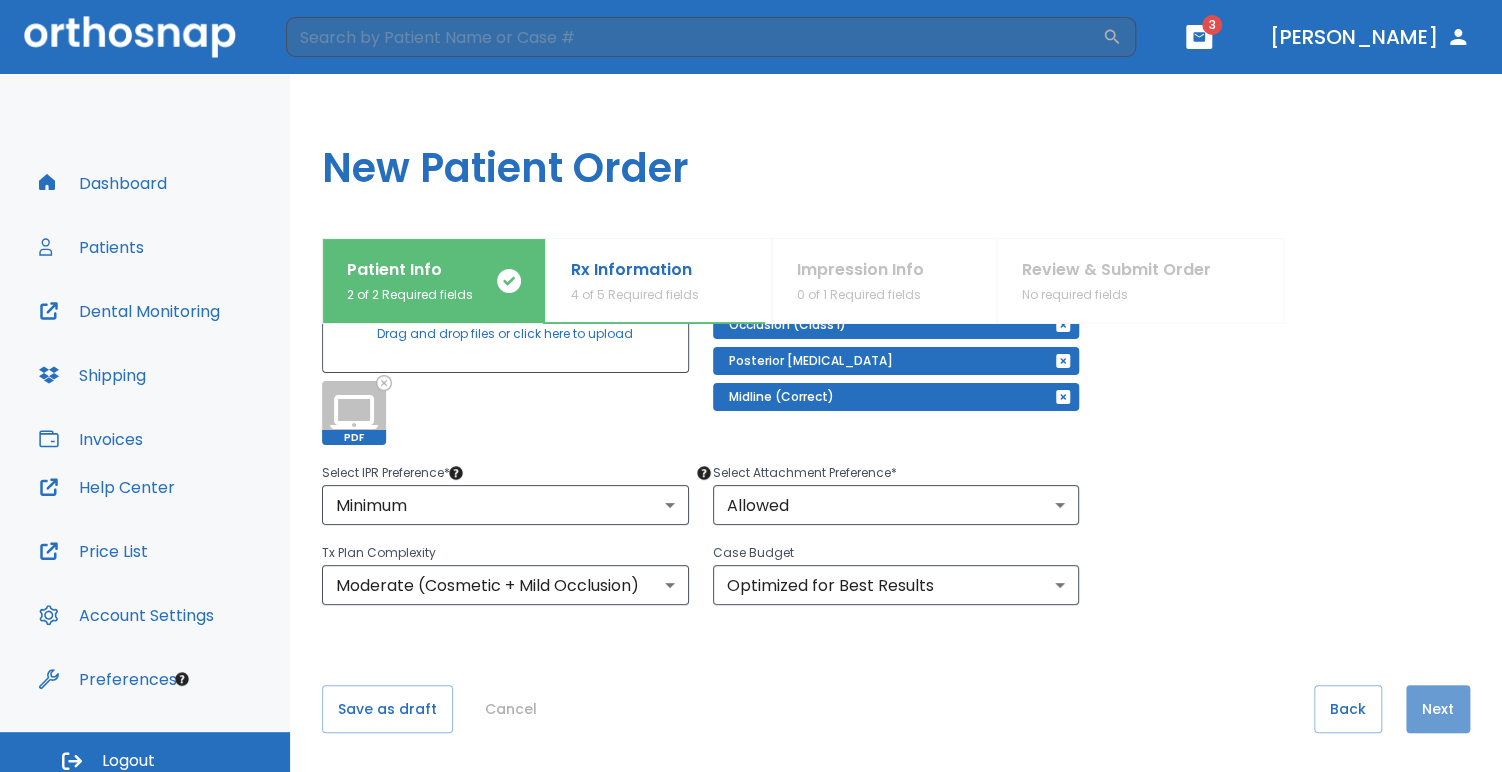 click on "Next" at bounding box center [1438, 709] 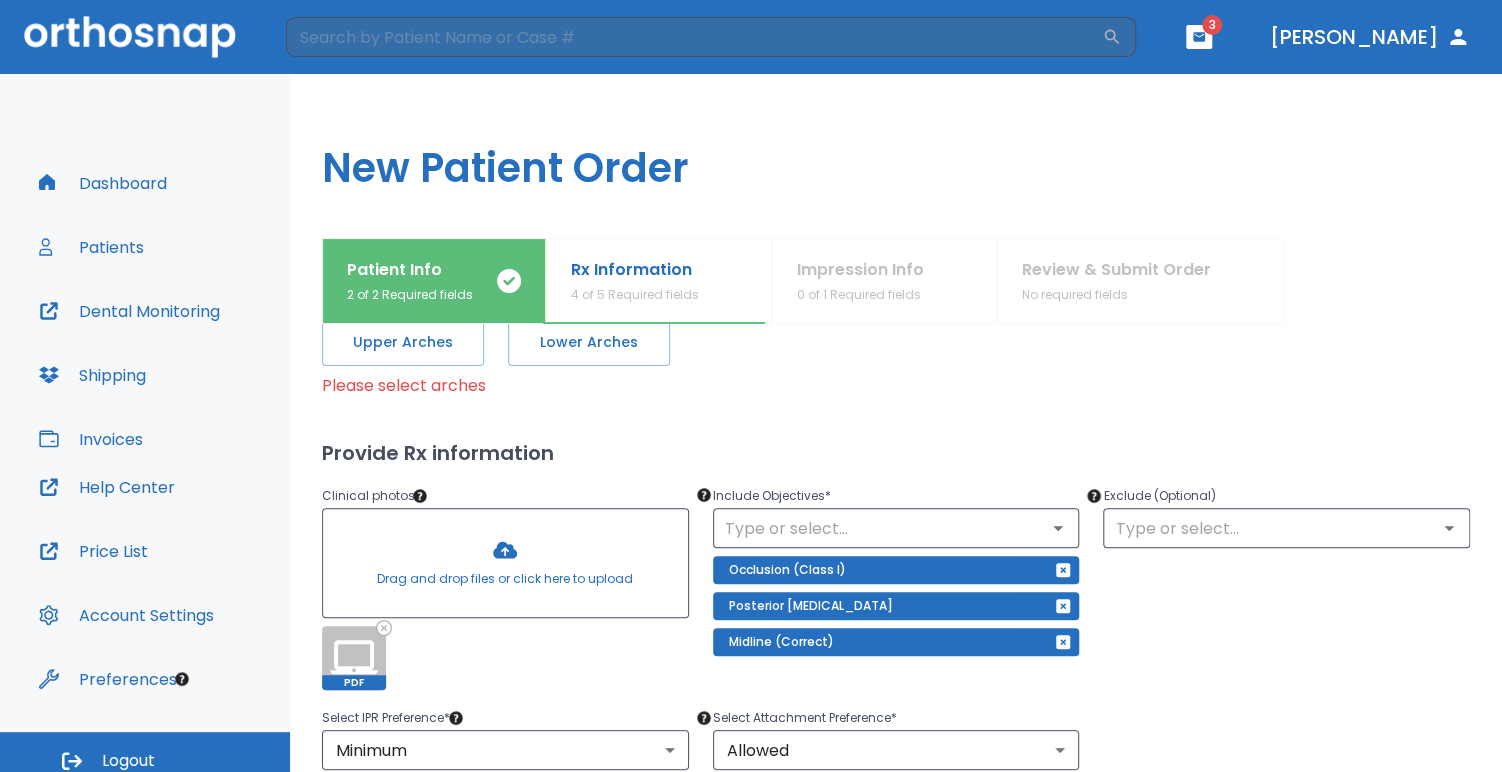 scroll, scrollTop: 0, scrollLeft: 0, axis: both 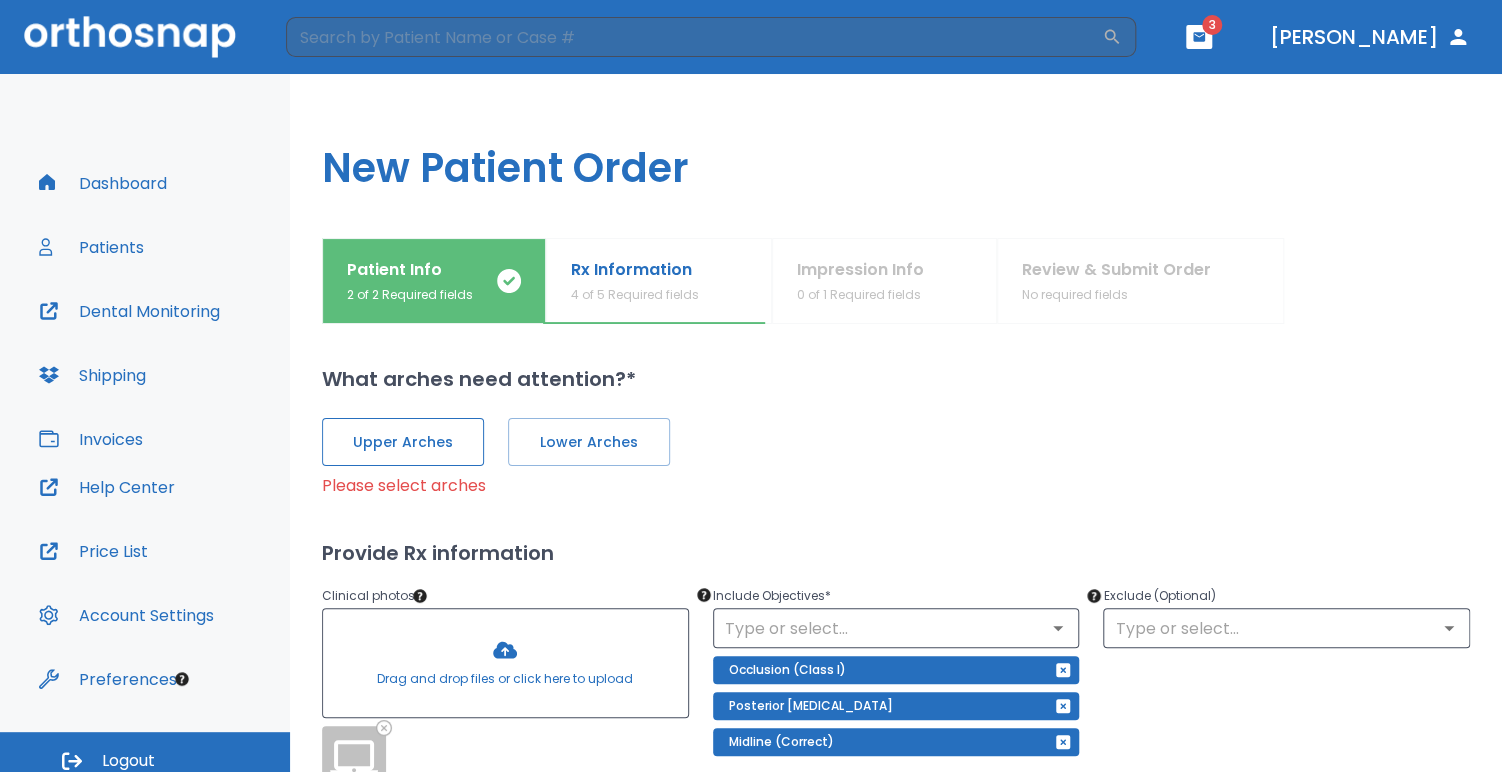 drag, startPoint x: 431, startPoint y: 457, endPoint x: 549, endPoint y: 463, distance: 118.15244 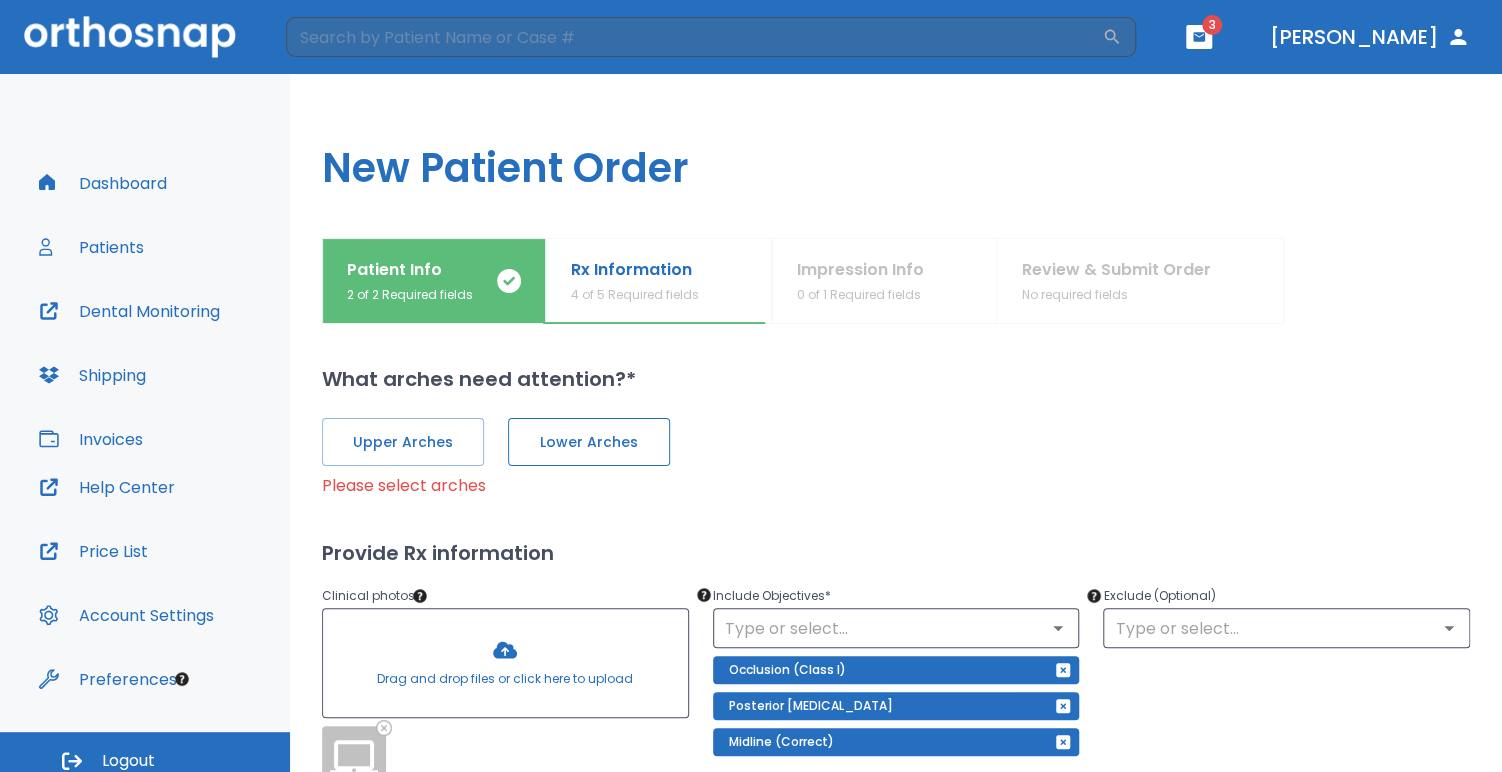 click on "Upper Arches" at bounding box center [403, 442] 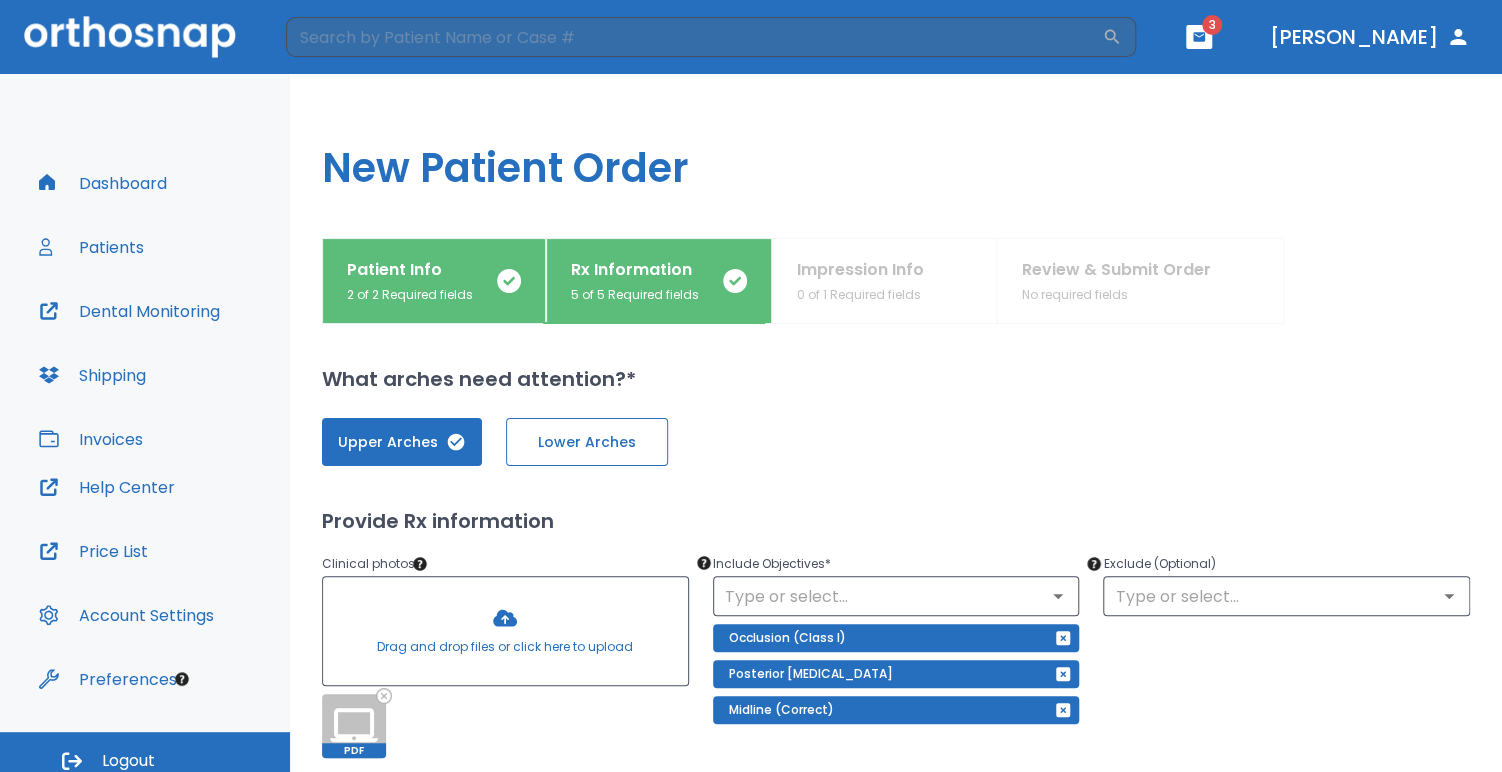 click on "Lower Arches" at bounding box center [587, 442] 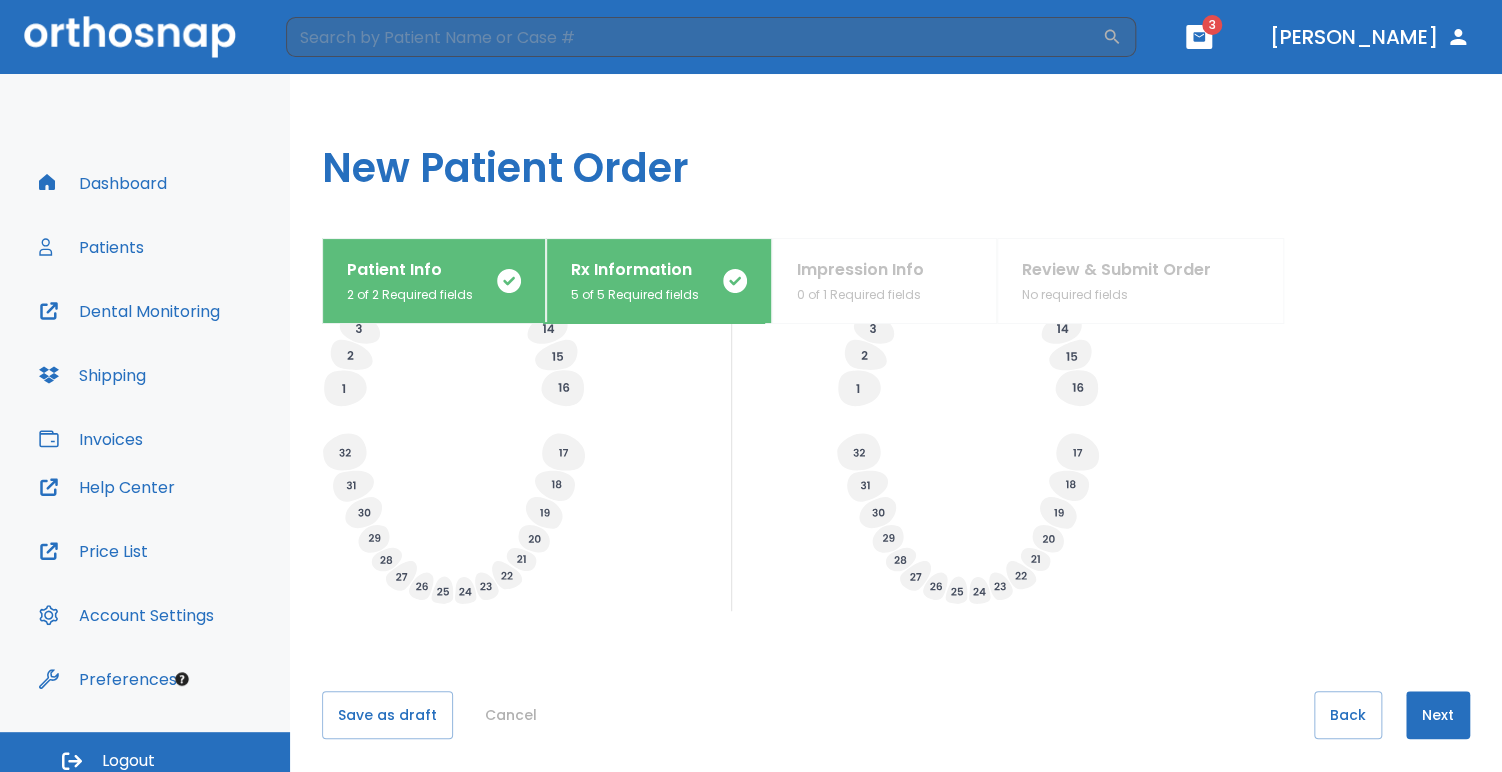 scroll, scrollTop: 853, scrollLeft: 0, axis: vertical 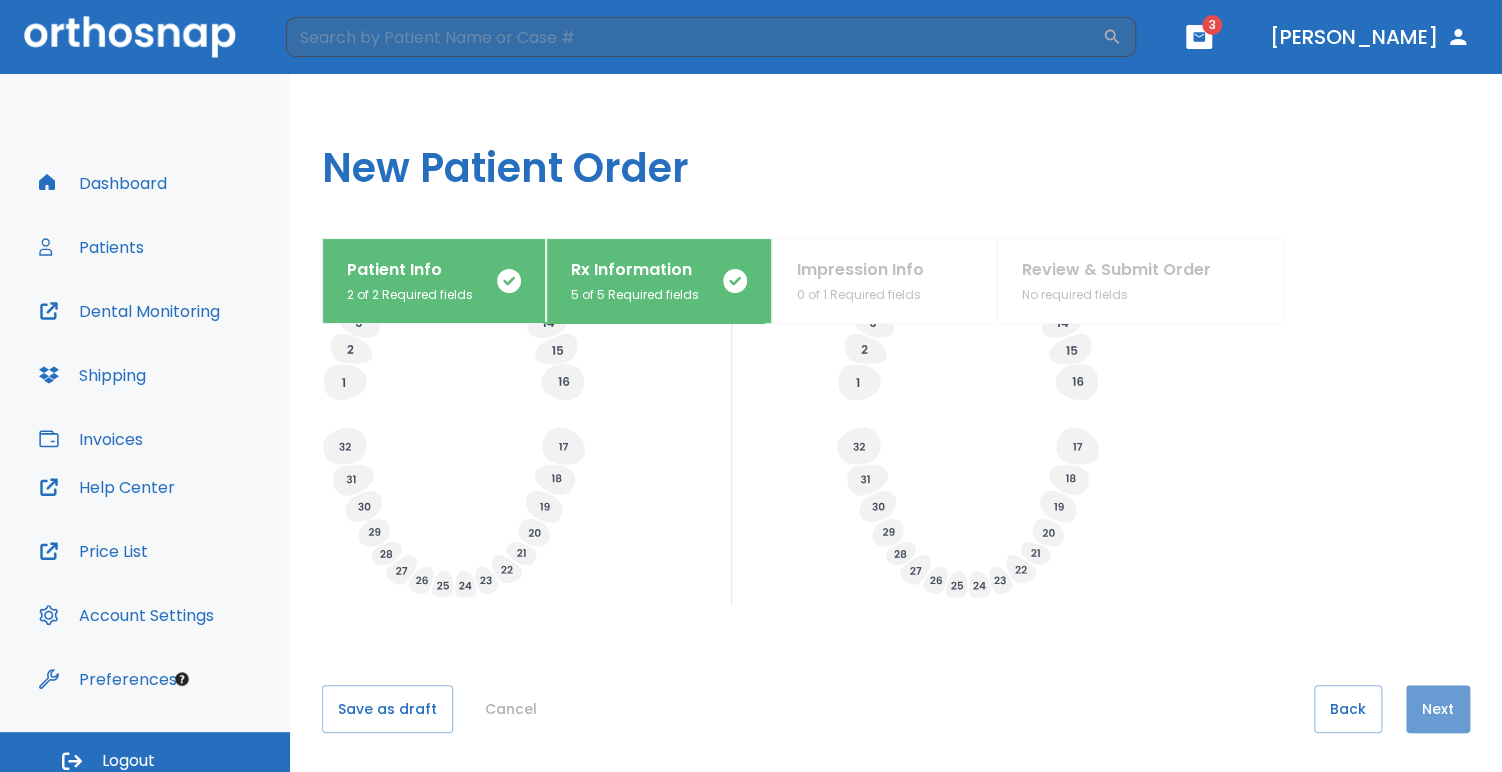 click on "Next" at bounding box center [1438, 709] 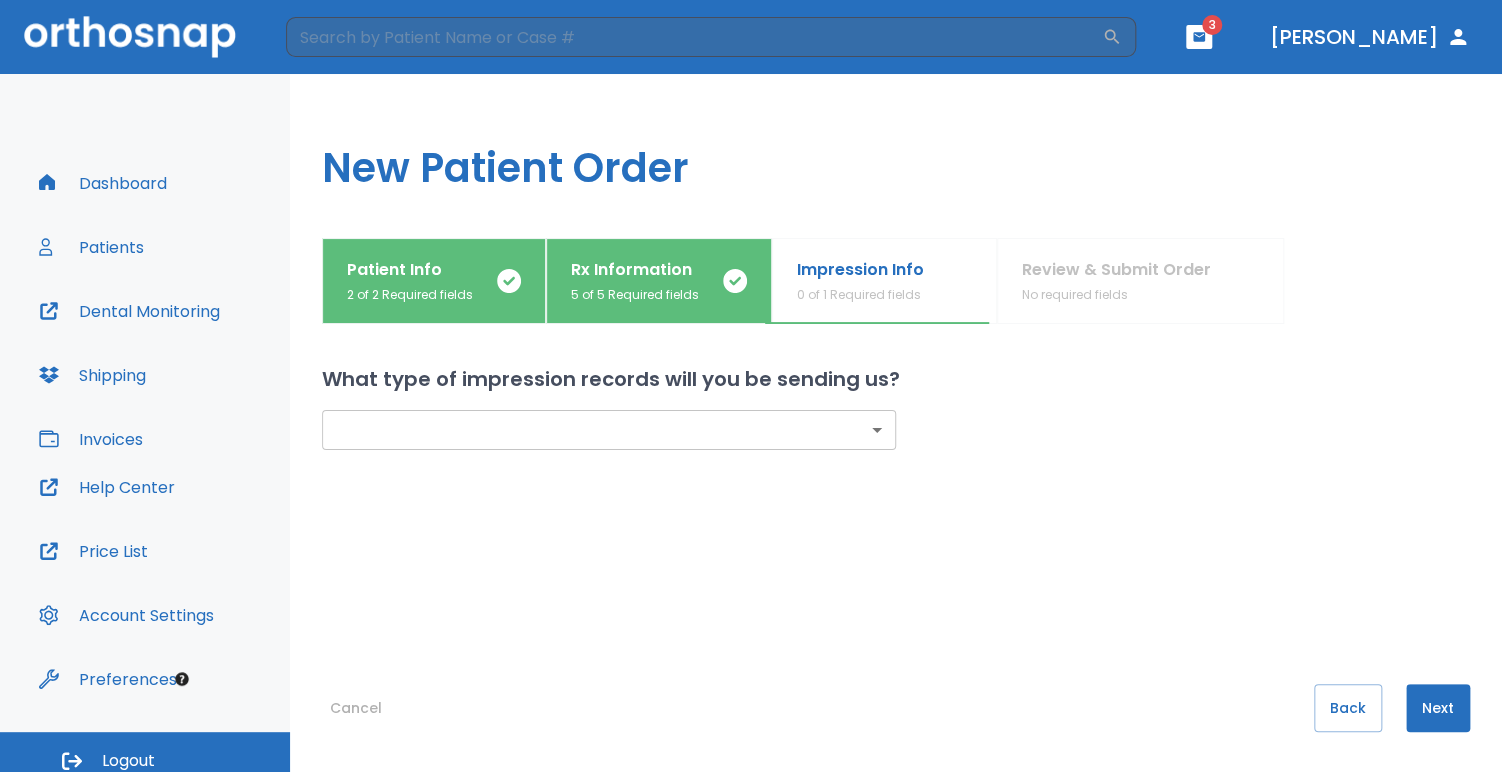 click on "​ 3 Dr. Casellas Dashboard Patients Dental Monitoring Shipping Invoices Help Center Price List Account Settings Preferences Logout Uploading files and placing your order. One moment, please. New Patient Order Patient Info 2 of 2 Required fields Rx Information 5 of 5 Required fields Impression Info 0 of 1 Required fields Review & Submit Order No required fields What type of impression records will you be sending us? ​ ​ Cancel Back Next" at bounding box center (751, 386) 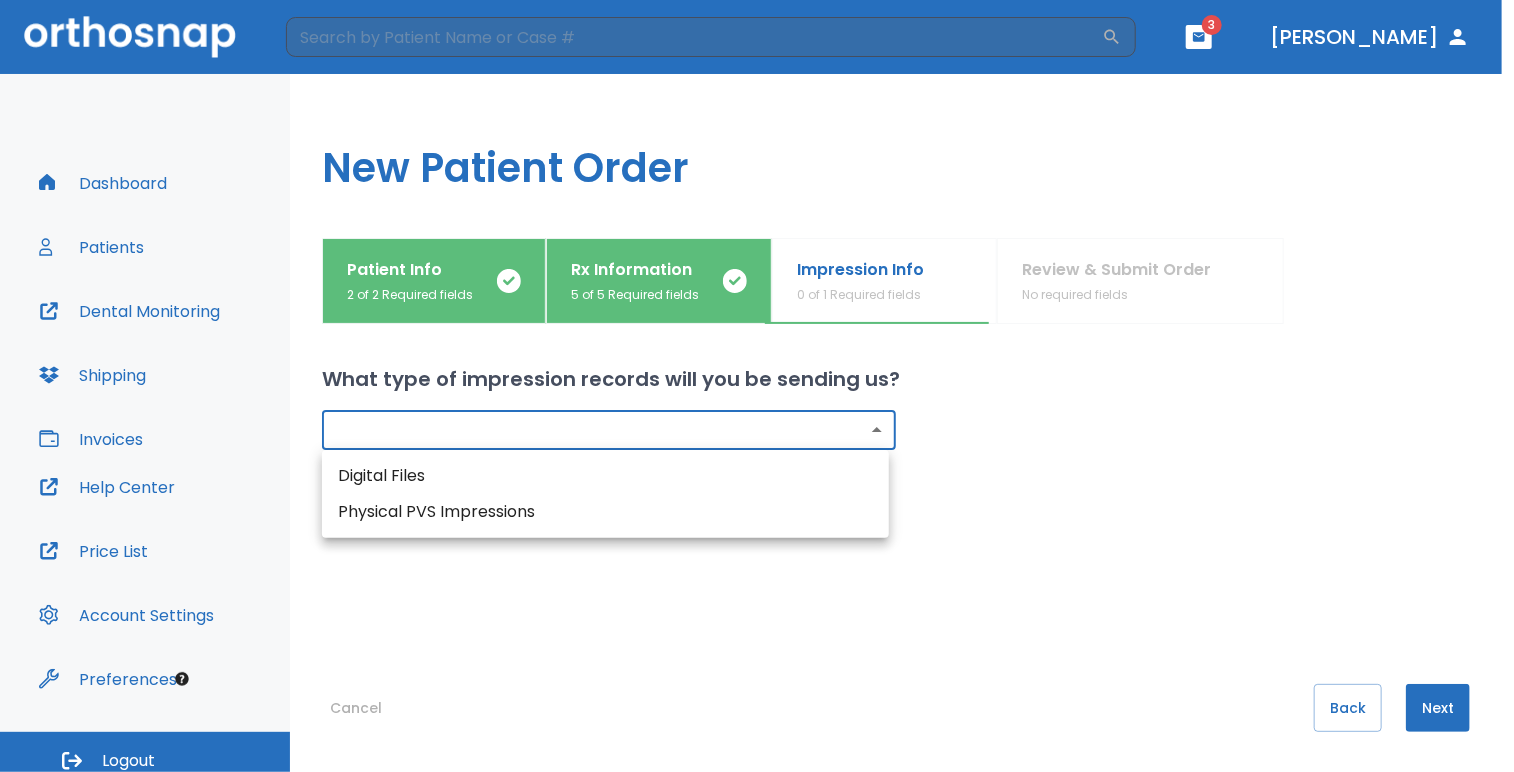 click on "Digital Files" at bounding box center (605, 476) 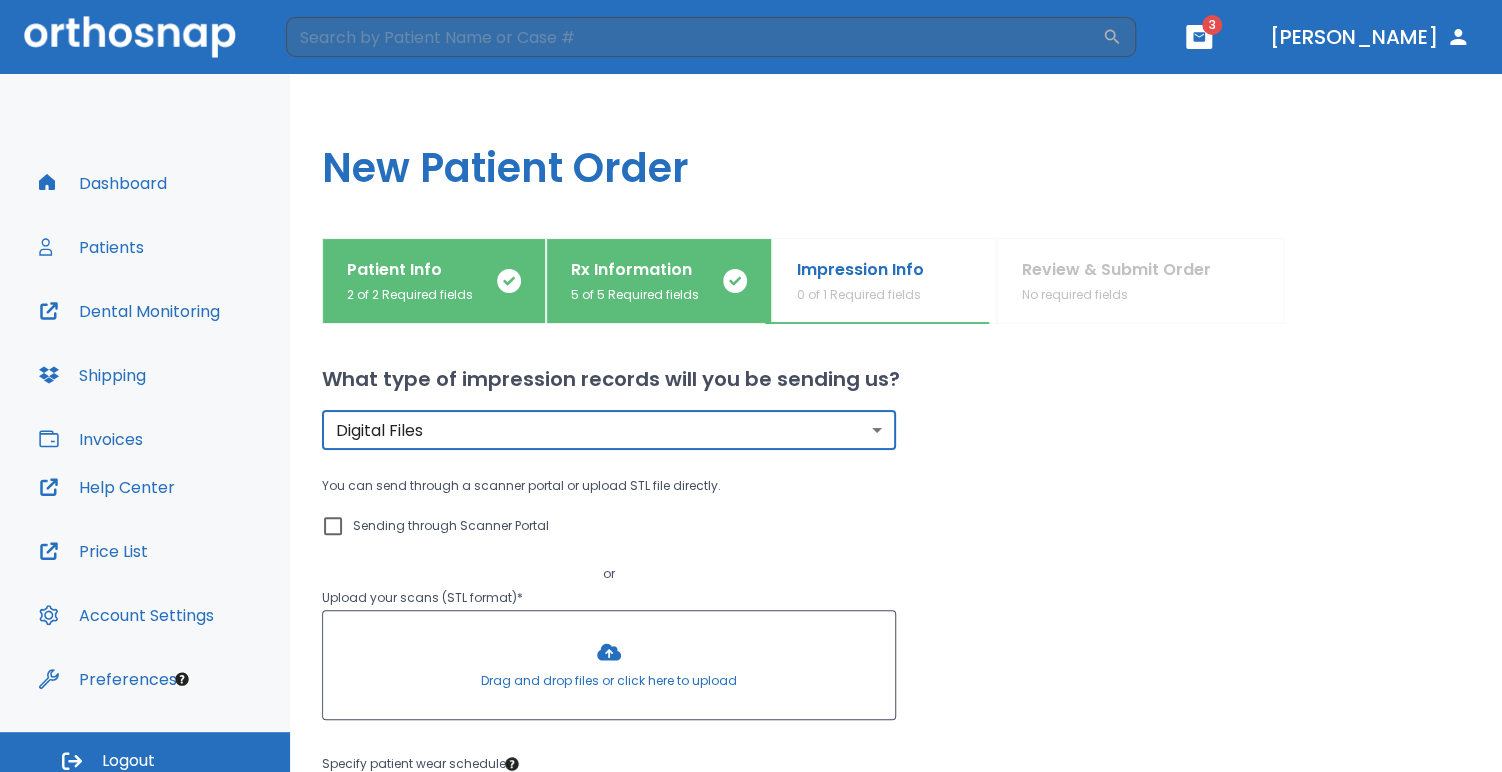 click on "Sending through Scanner Portal" at bounding box center [333, 526] 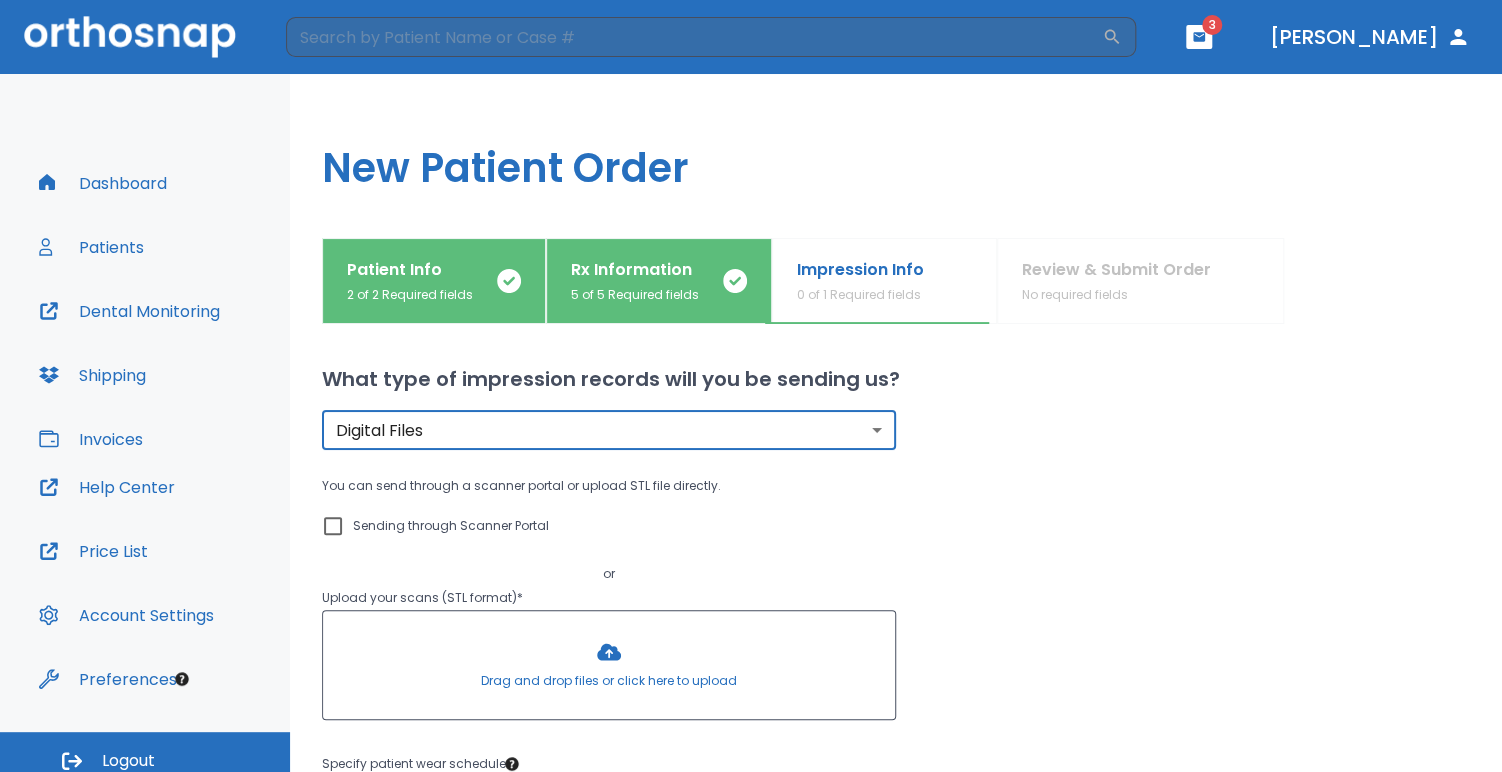 checkbox on "true" 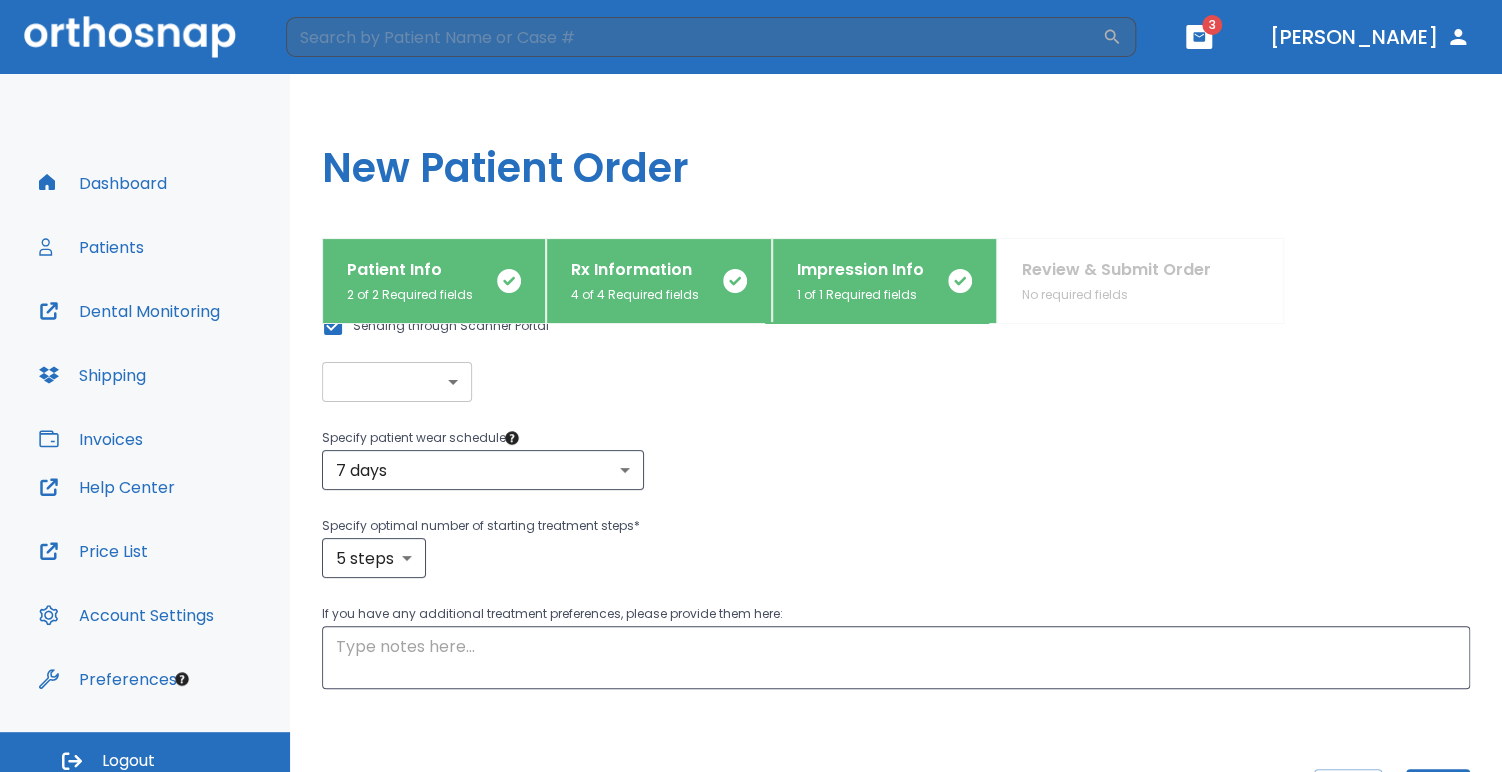 scroll, scrollTop: 100, scrollLeft: 0, axis: vertical 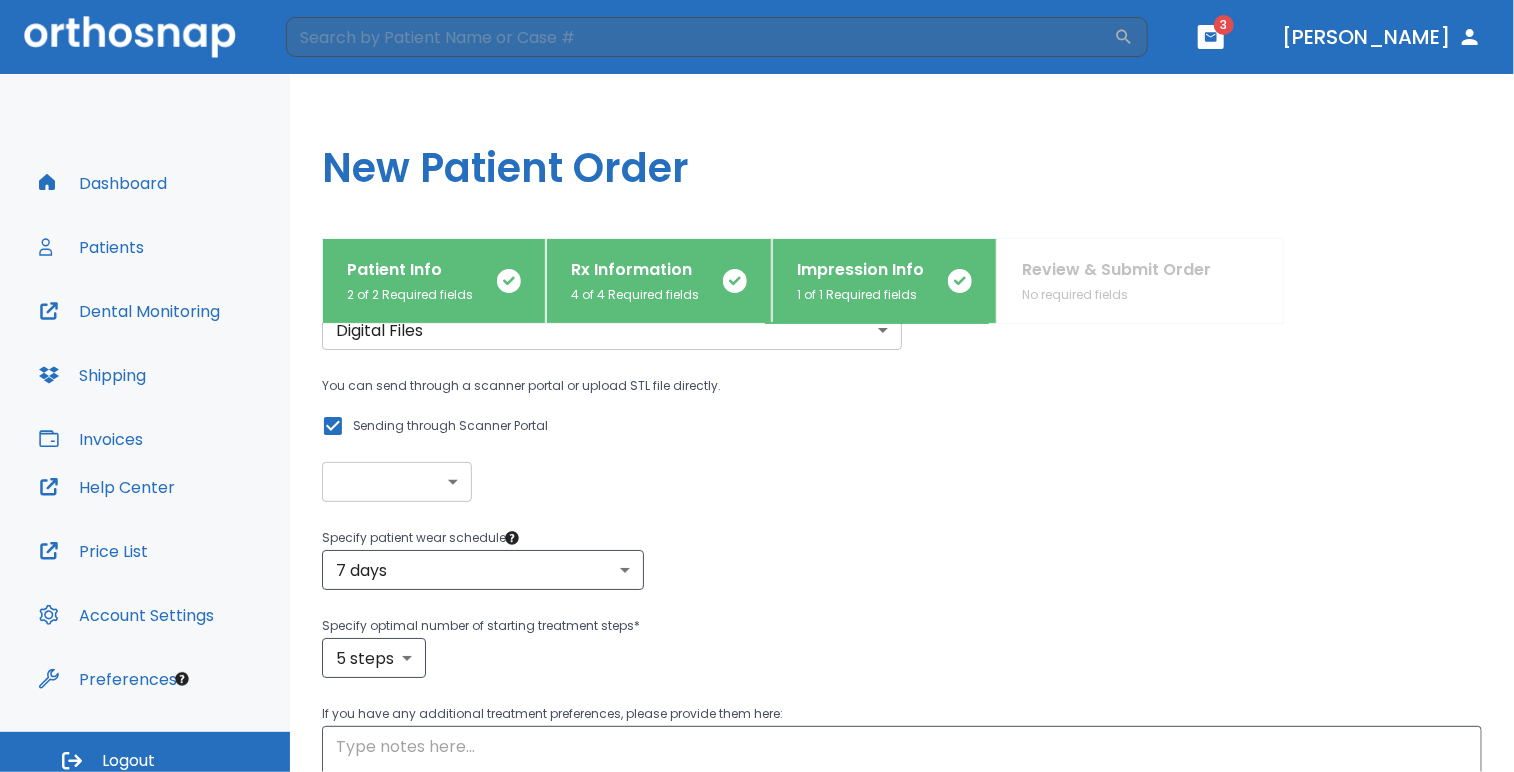click on "​ 3 Dr. Casellas Dashboard Patients Dental Monitoring Shipping Invoices Help Center Price List Account Settings Preferences Logout Uploading files and placing your order. One moment, please. New Patient Order Patient Info 2 of 2 Required fields Rx Information 4 of 4 Required fields Impression Info 1 of 1 Required fields Review & Submit Order No required fields What type of impression records will you be sending us? Digital Files digital ​ You can send through a scanner portal or upload STL file directly. Sending through Scanner Portal ​ ​ Specify patient wear schedule * 7 days 7 ​ Specify optimal number of starting treatment steps * 5 steps 5 ​ If you have any additional treatment preferences, please provide them here: x ​ Cancel Back Next" at bounding box center (757, 386) 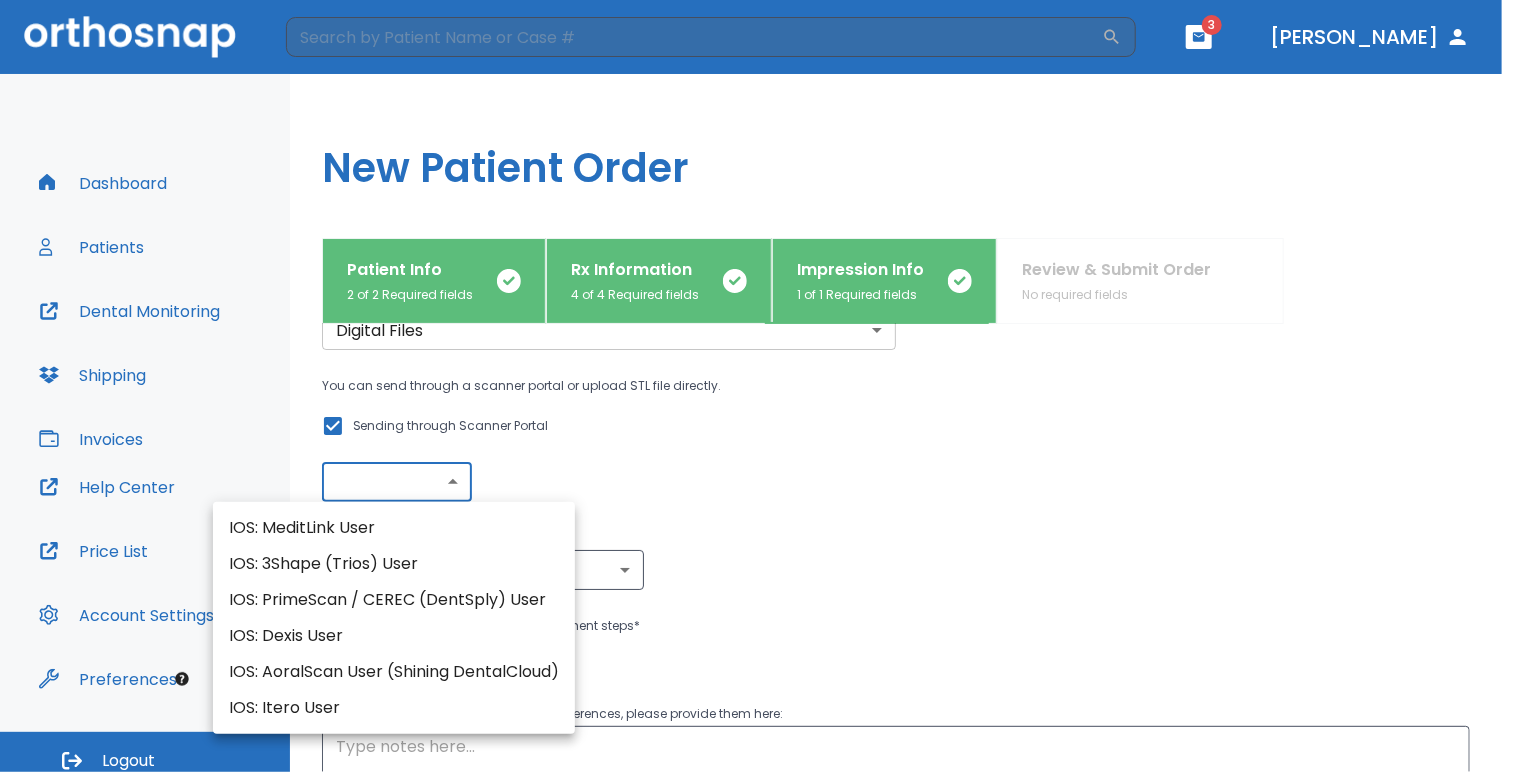 click on "IOS: Dexis User" at bounding box center (394, 636) 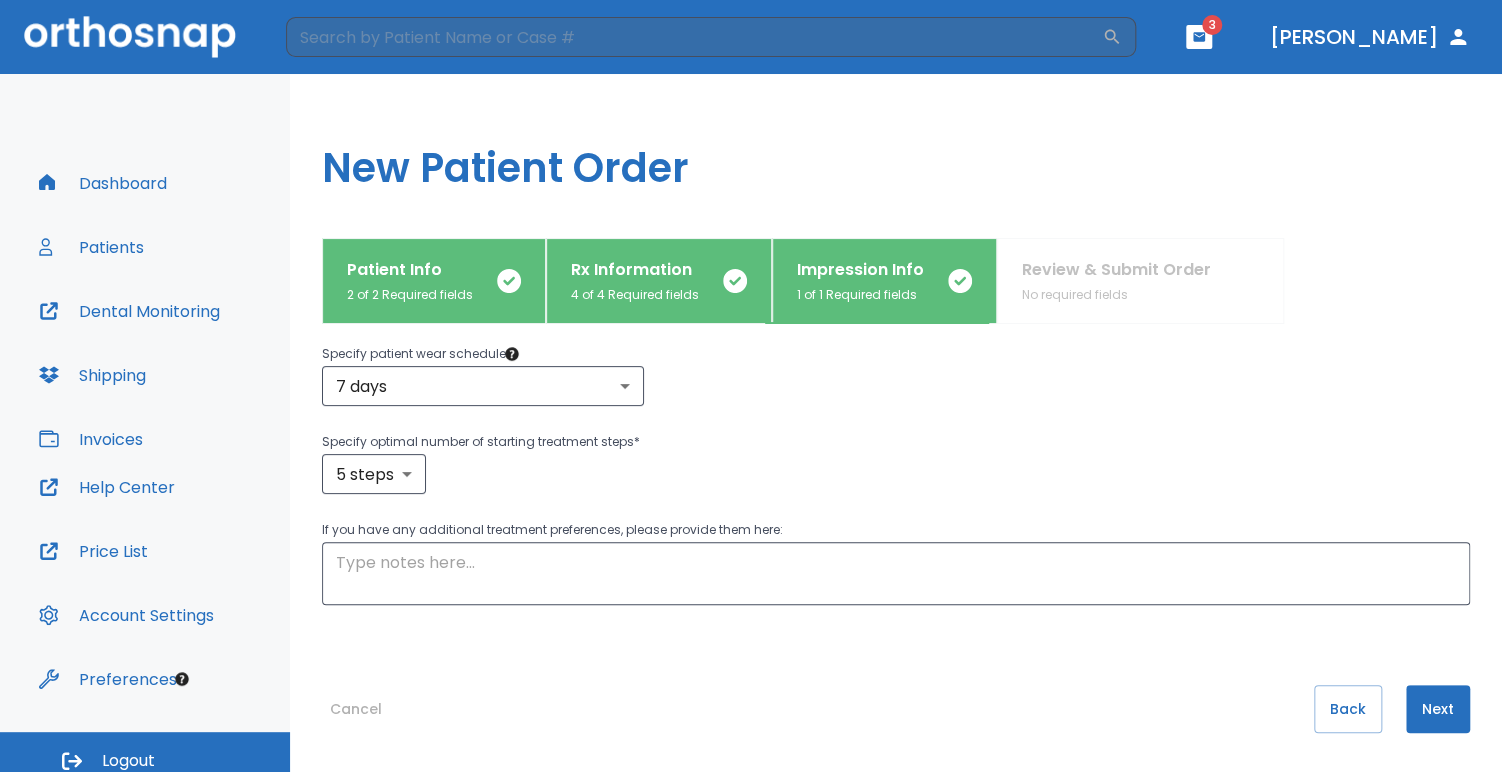 scroll, scrollTop: 184, scrollLeft: 0, axis: vertical 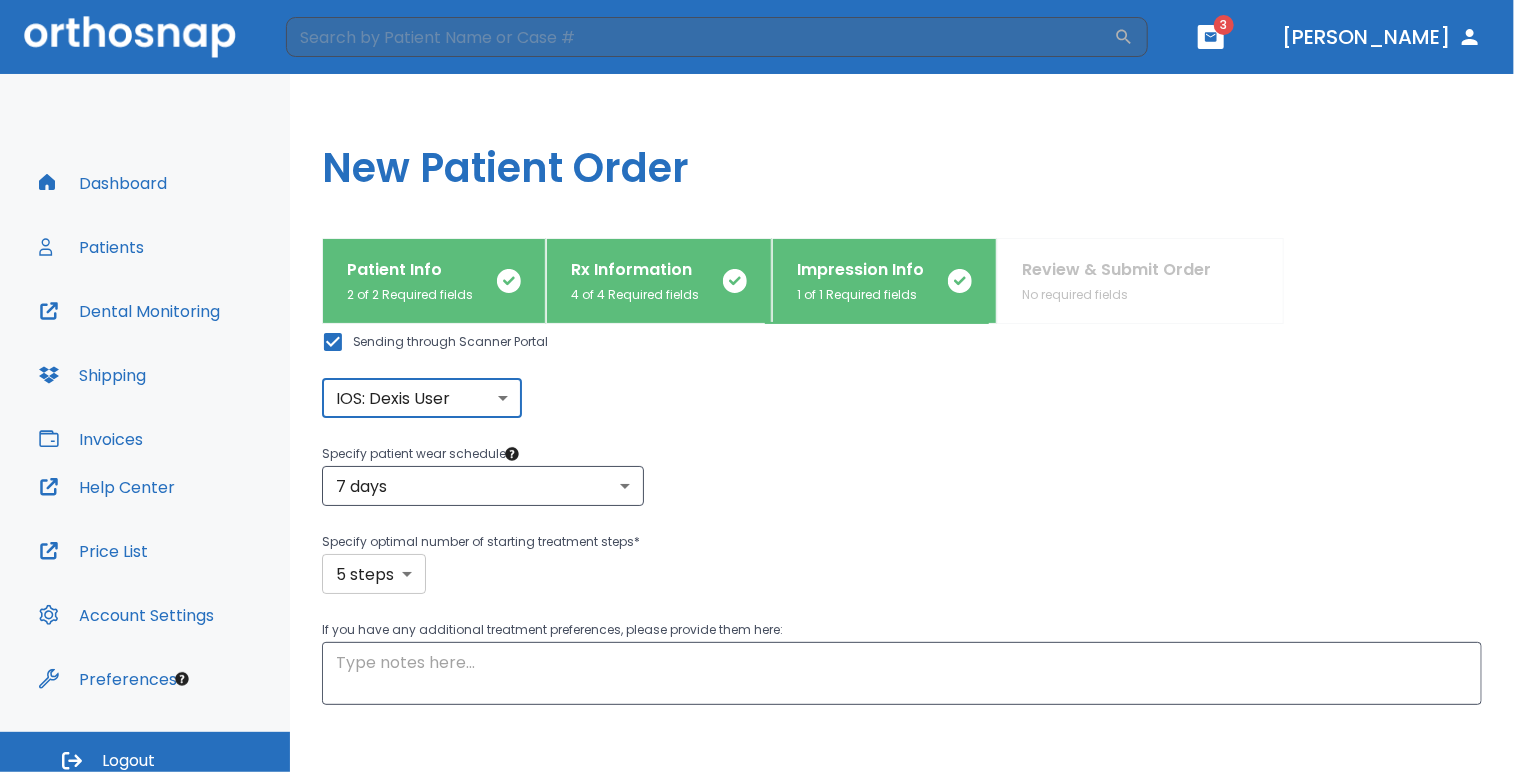 click on "​ 3 Dr. Casellas Dashboard Patients Dental Monitoring Shipping Invoices Help Center Price List Account Settings Preferences Logout Uploading files and placing your order. One moment, please. New Patient Order Patient Info 2 of 2 Required fields Rx Information 4 of 4 Required fields Impression Info 1 of 1 Required fields Review & Submit Order No required fields What type of impression records will you be sending us? Digital Files digital ​ You can send through a scanner portal or upload STL file directly. Sending through Scanner Portal IOS: Dexis User IOS: Dexis User ​ Specify patient wear schedule * 7 days 7 ​ Specify optimal number of starting treatment steps * 5 steps 5 ​ If you have any additional treatment preferences, please provide them here: x ​ Cancel Back Next" at bounding box center (757, 386) 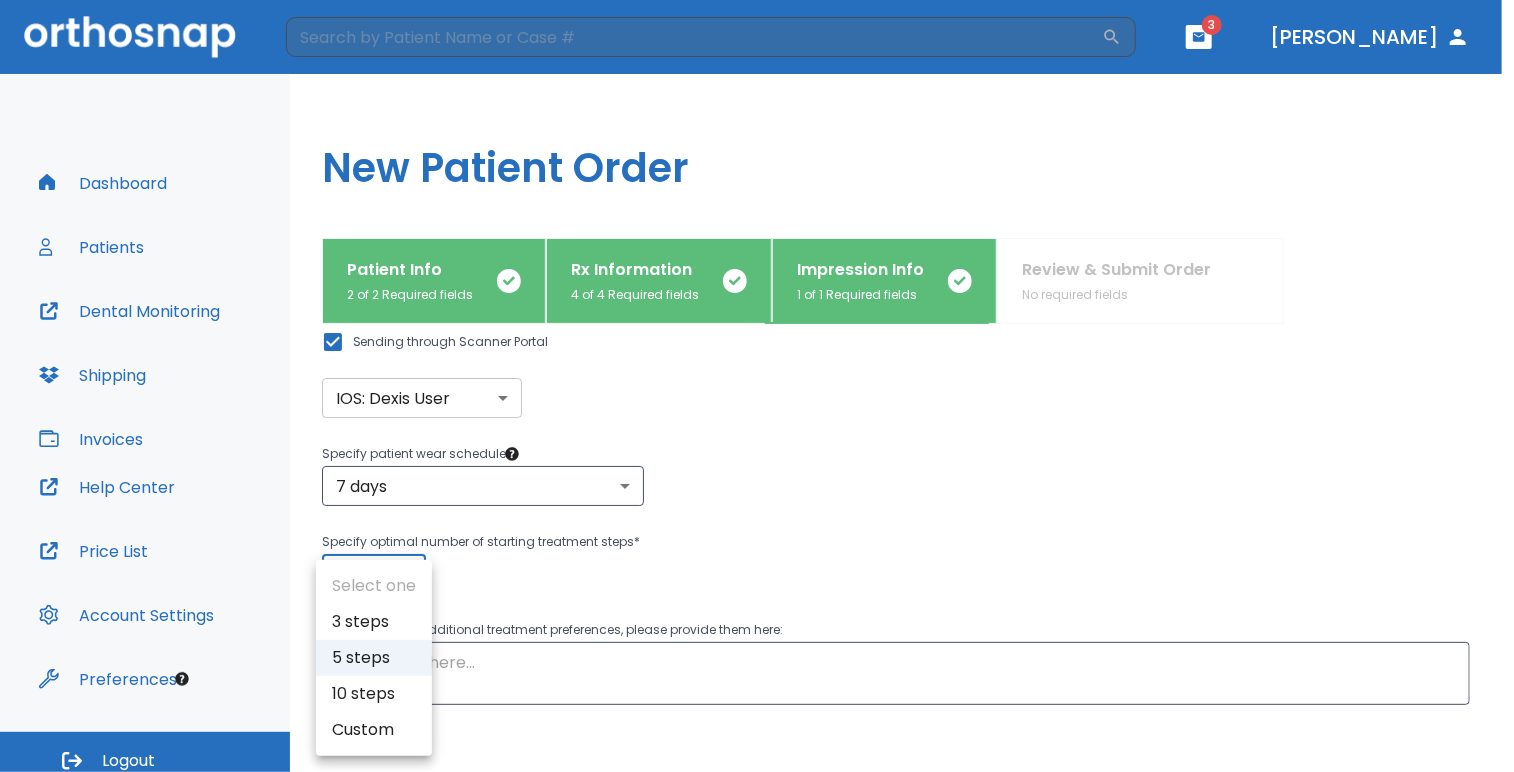 click on "Select one 3 steps 5 steps 10 steps Custom" at bounding box center [374, 658] 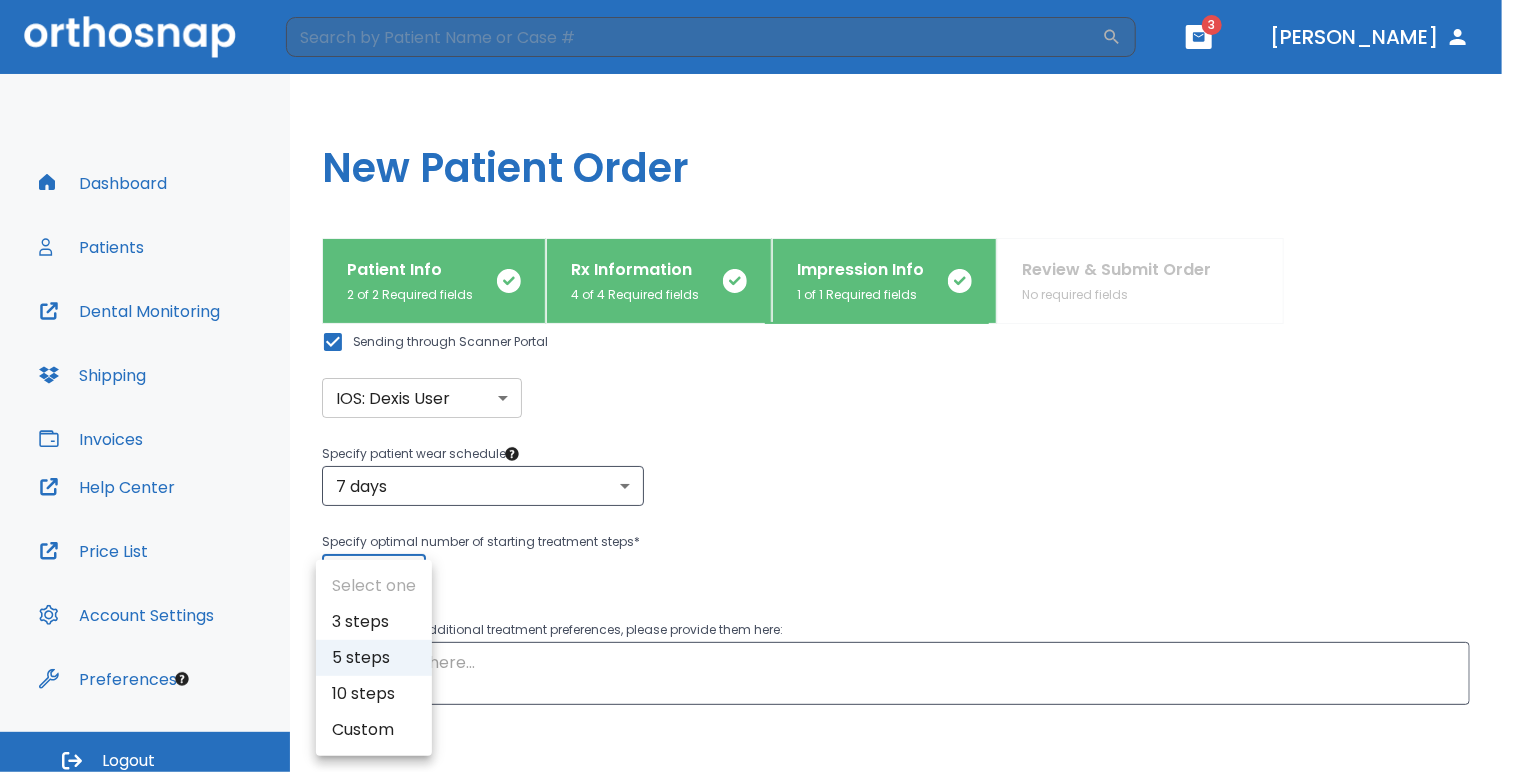 click at bounding box center (757, 386) 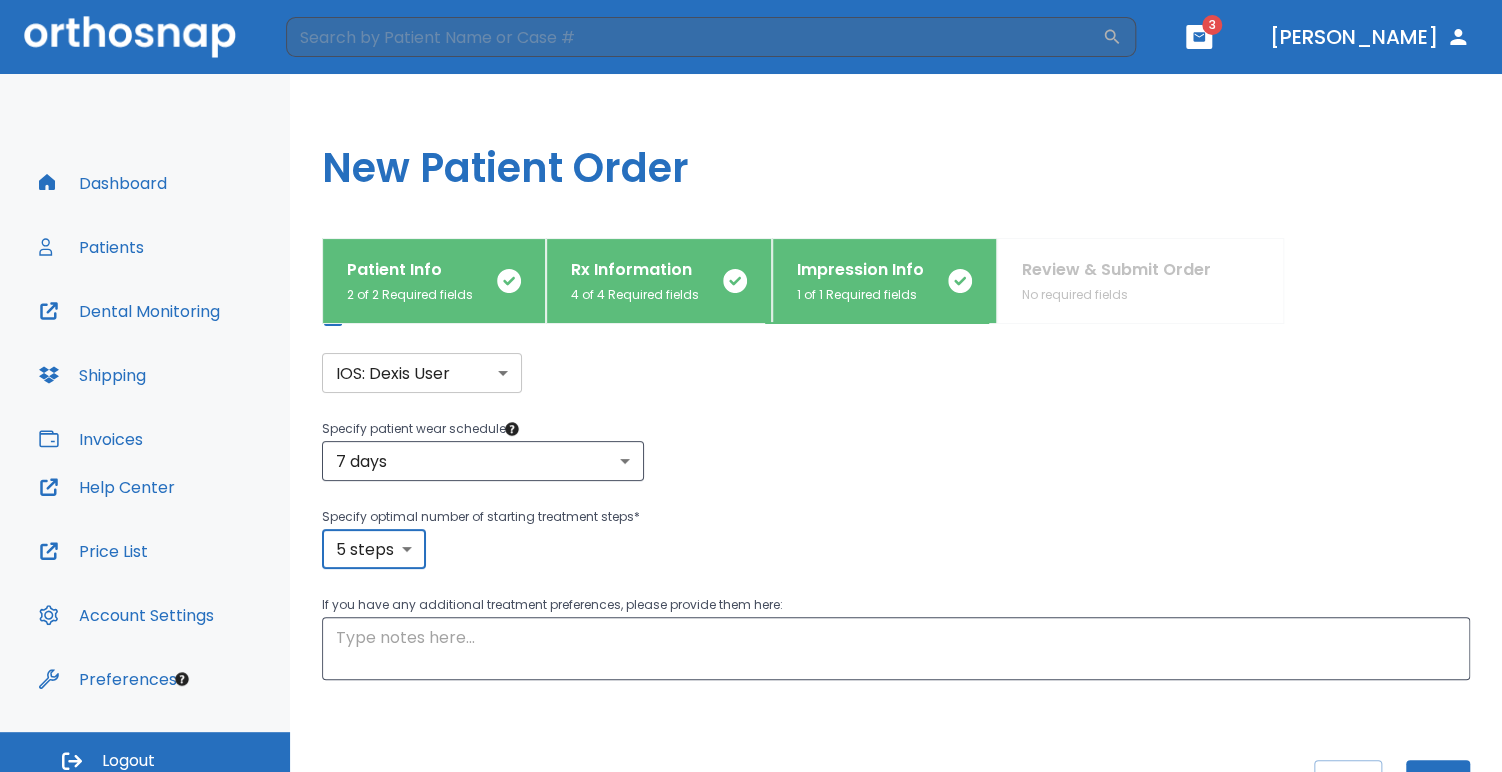 scroll, scrollTop: 284, scrollLeft: 0, axis: vertical 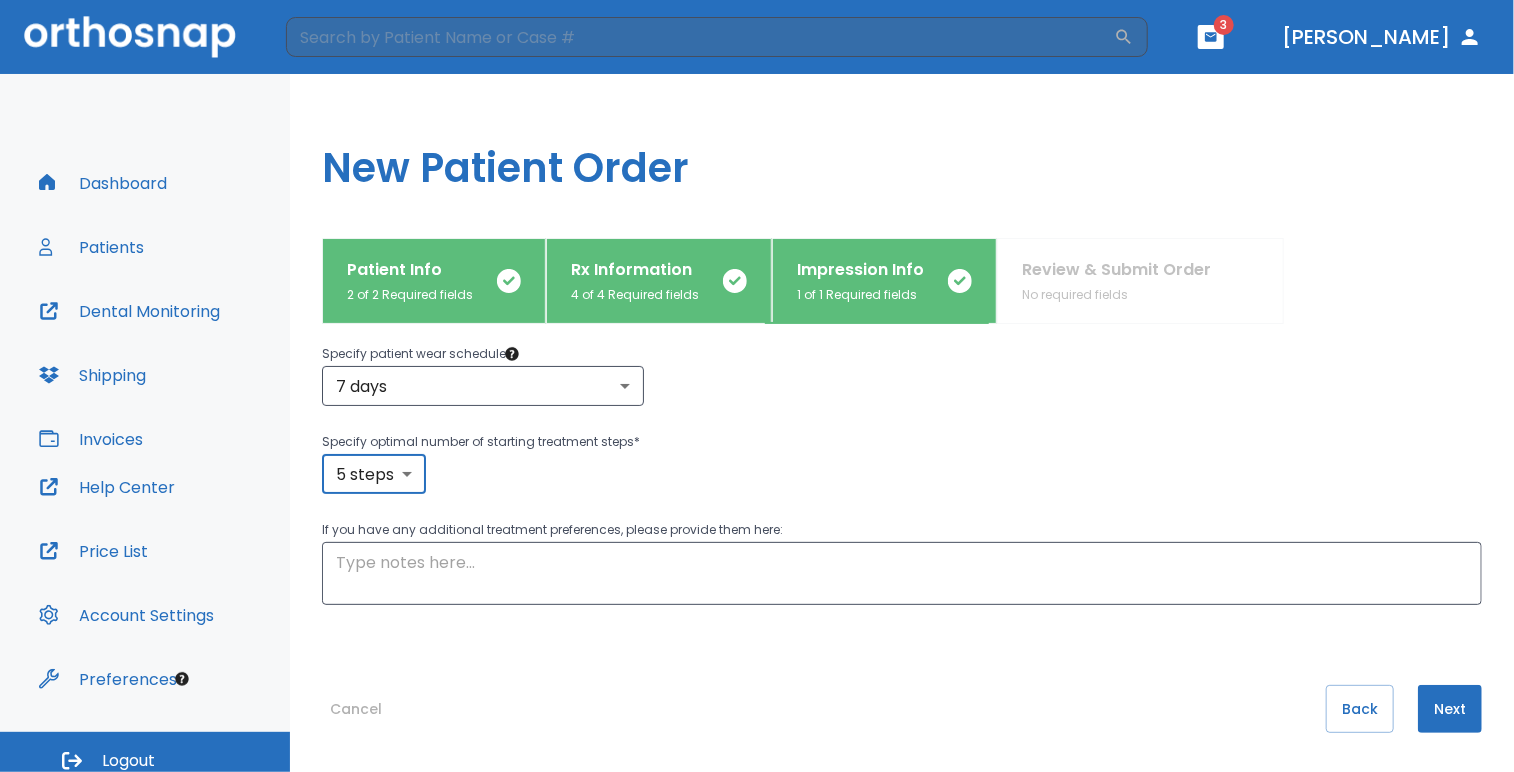 click on "​ 3 Dr. Casellas Dashboard Patients Dental Monitoring Shipping Invoices Help Center Price List Account Settings Preferences Logout Uploading files and placing your order. One moment, please. New Patient Order Patient Info 2 of 2 Required fields Rx Information 4 of 4 Required fields Impression Info 1 of 1 Required fields Review & Submit Order No required fields What type of impression records will you be sending us? Digital Files digital ​ You can send through a scanner portal or upload STL file directly. Sending through Scanner Portal IOS: Dexis User IOS: Dexis User ​ Specify patient wear schedule * 7 days 7 ​ Specify optimal number of starting treatment steps * 5 steps 5 ​ If you have any additional treatment preferences, please provide them here: x ​ Cancel Back Next" at bounding box center (757, 386) 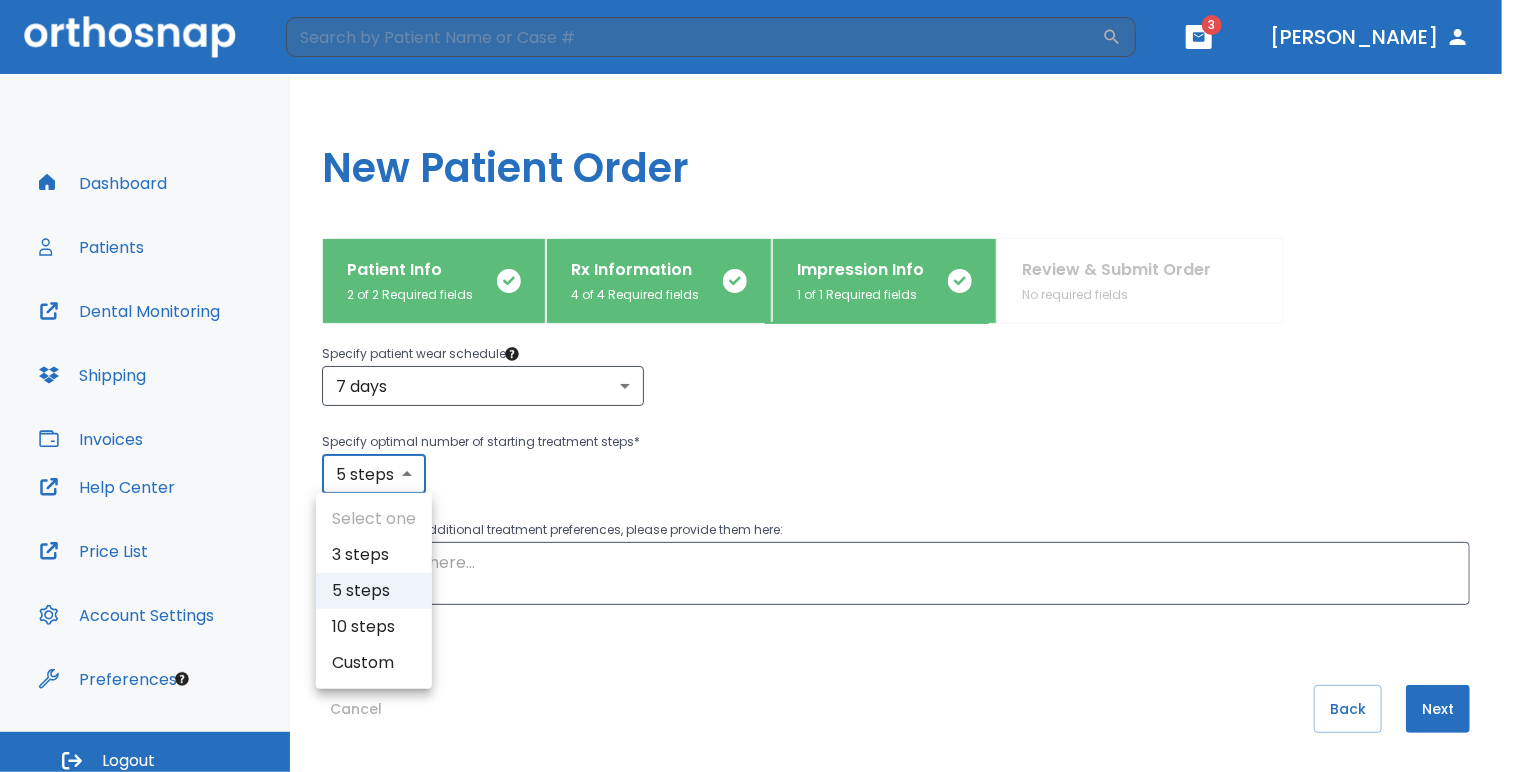 click on "10 steps" at bounding box center (374, 627) 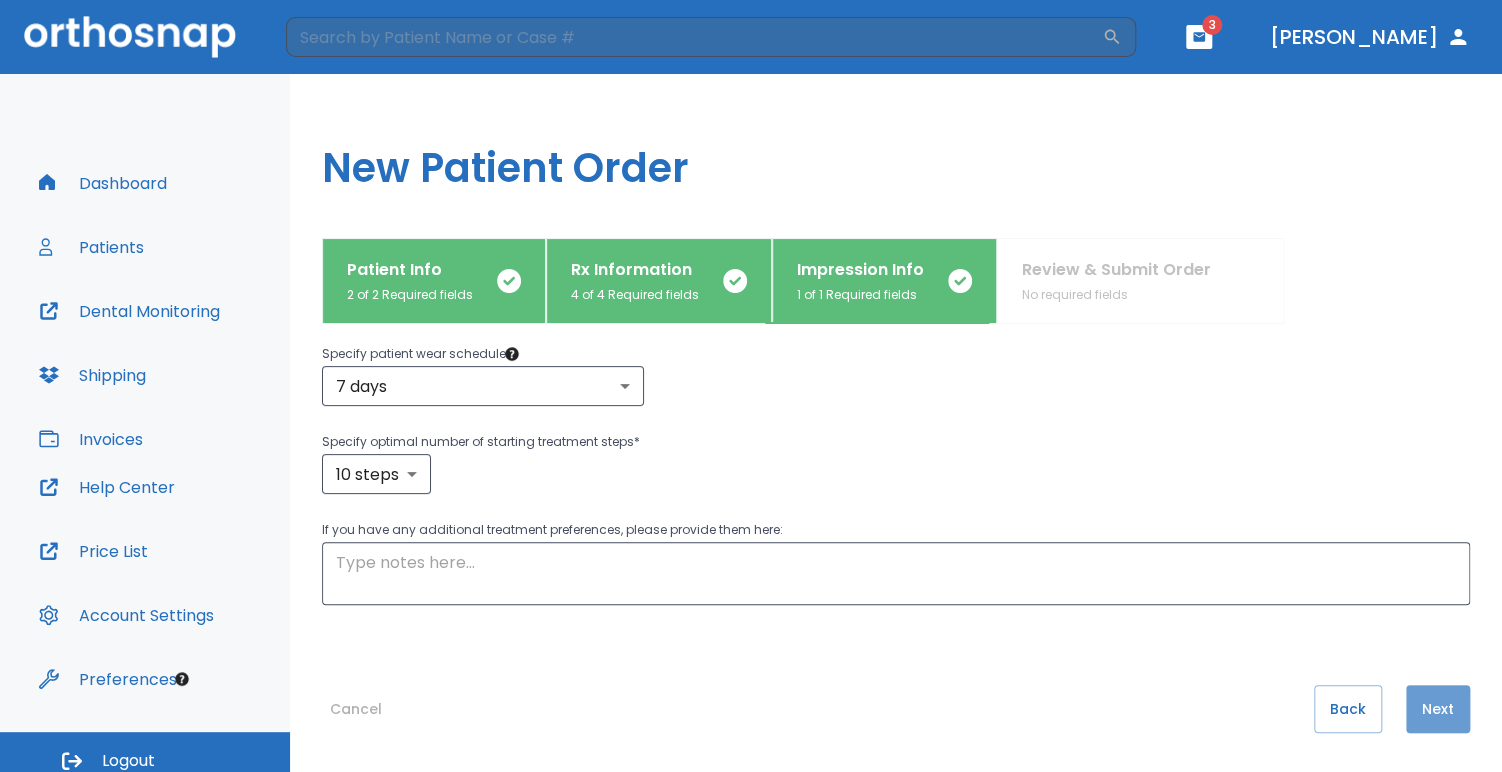 click on "Next" at bounding box center (1438, 709) 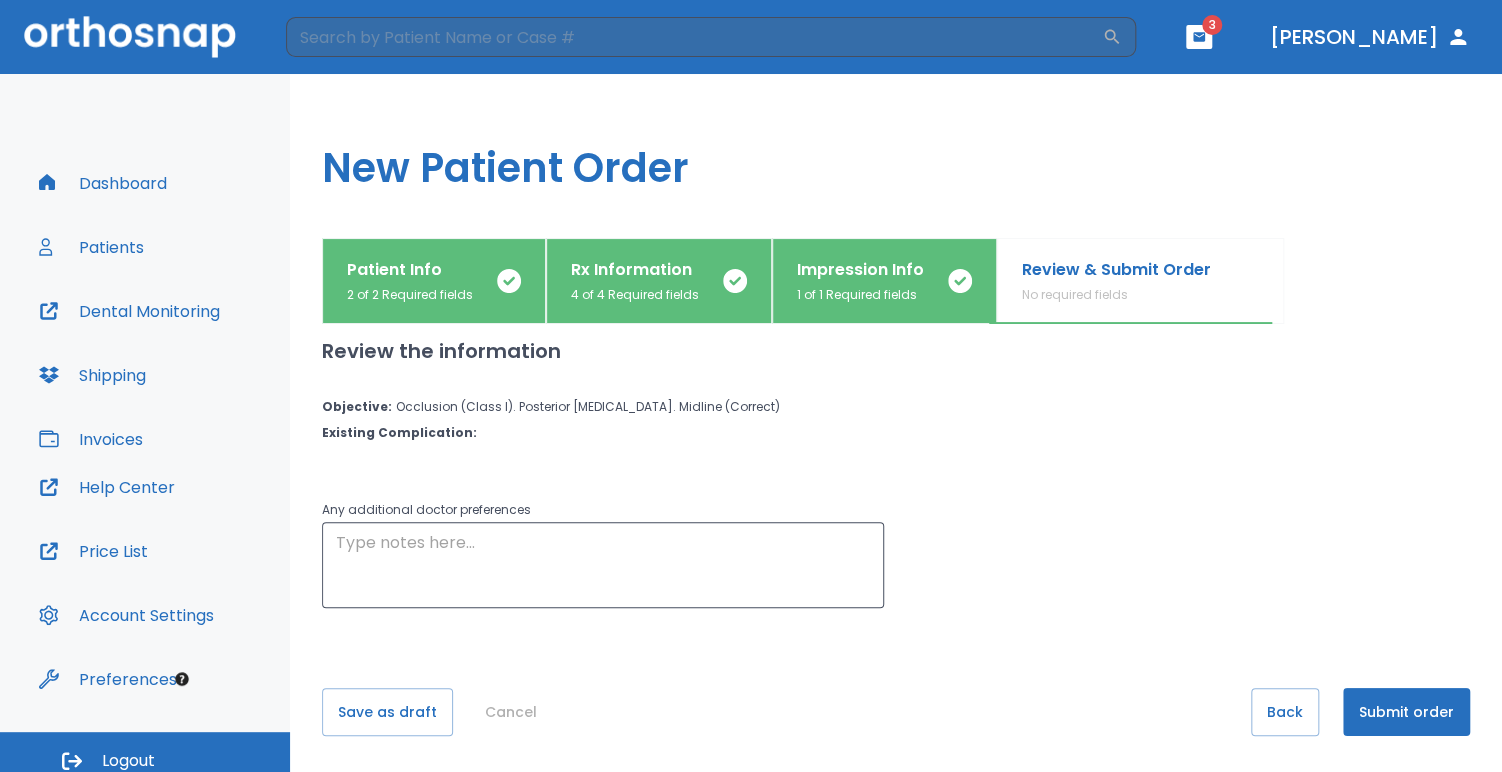 scroll, scrollTop: 16, scrollLeft: 0, axis: vertical 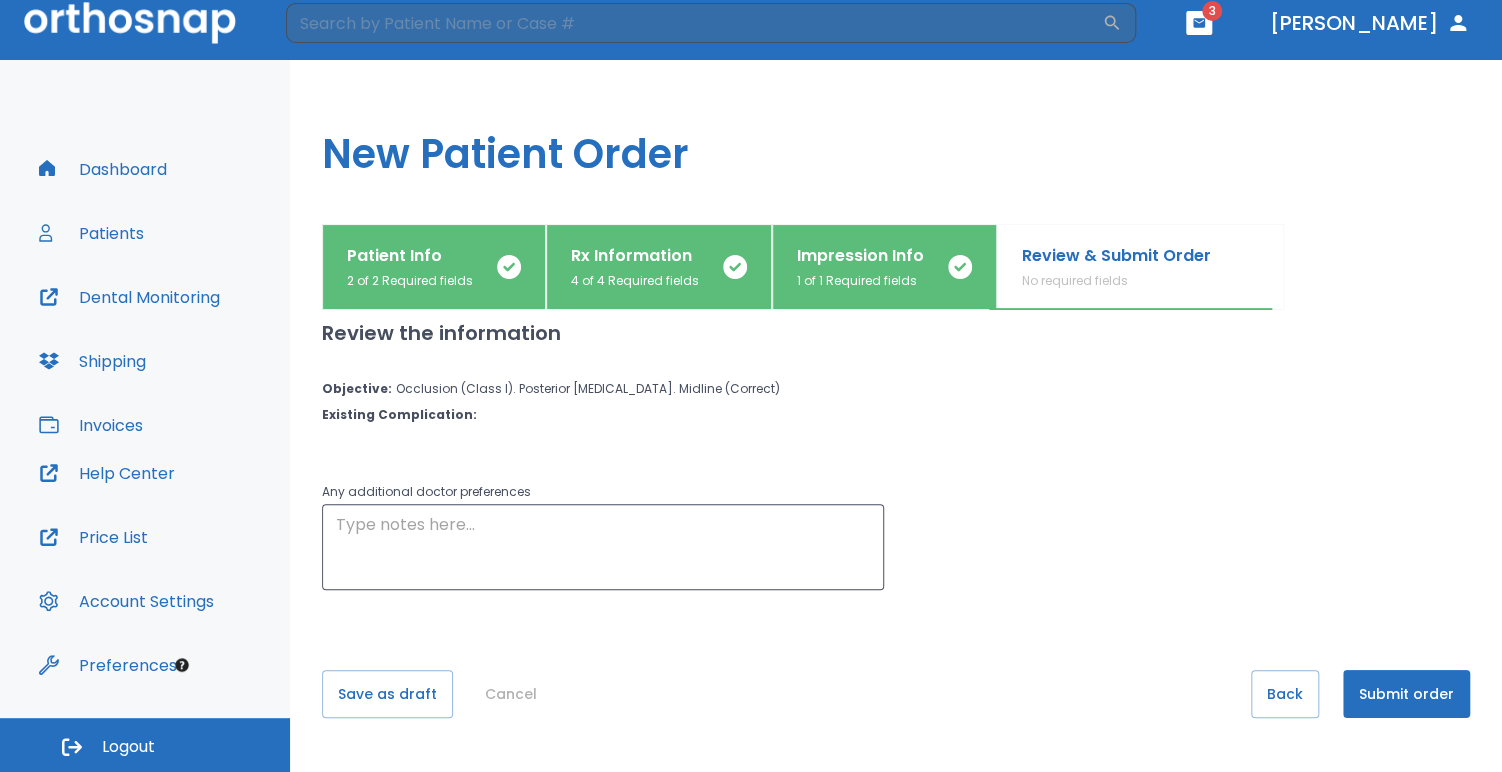 click on "Submit order" at bounding box center (1406, 694) 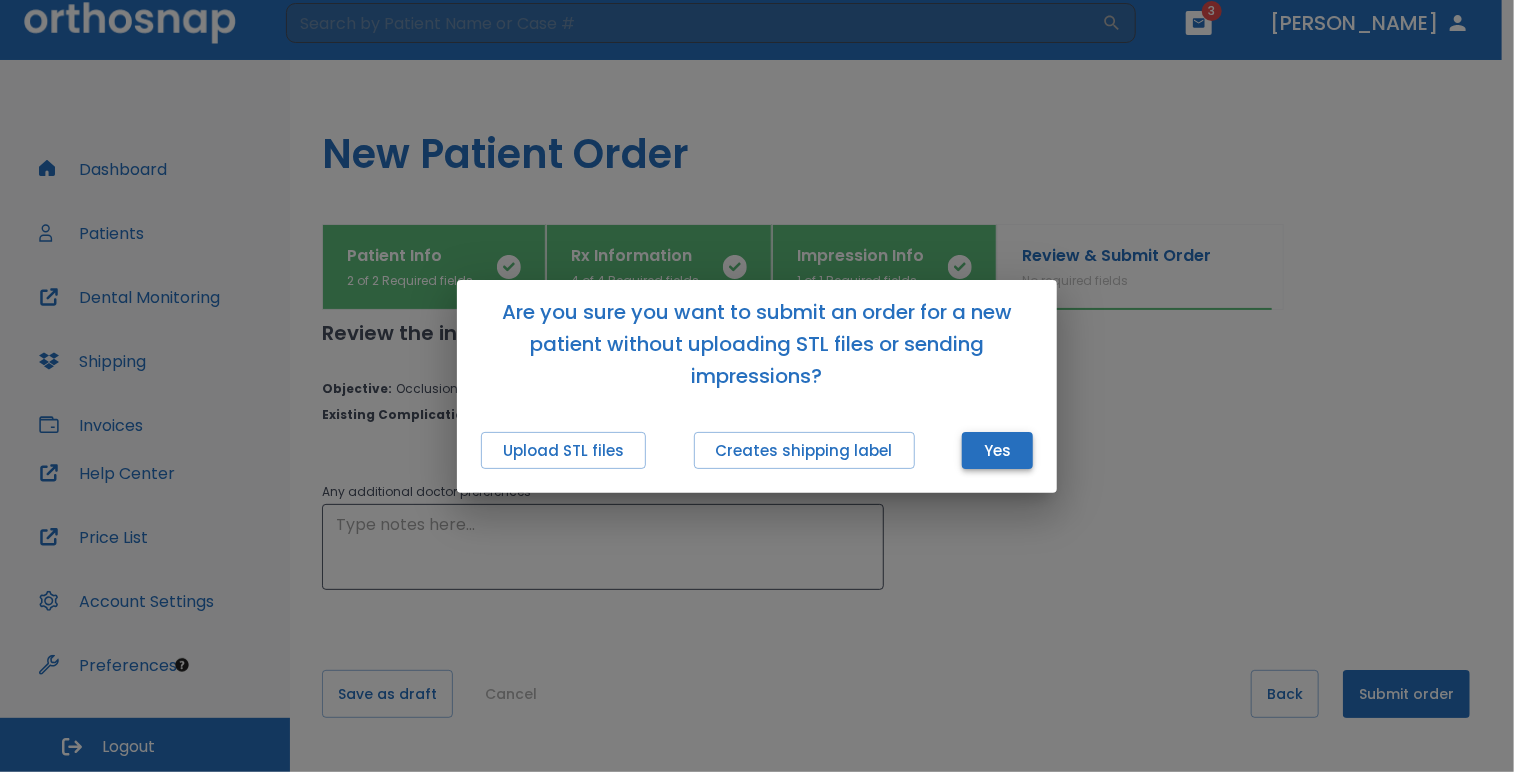 drag, startPoint x: 999, startPoint y: 445, endPoint x: 1008, endPoint y: 452, distance: 11.401754 